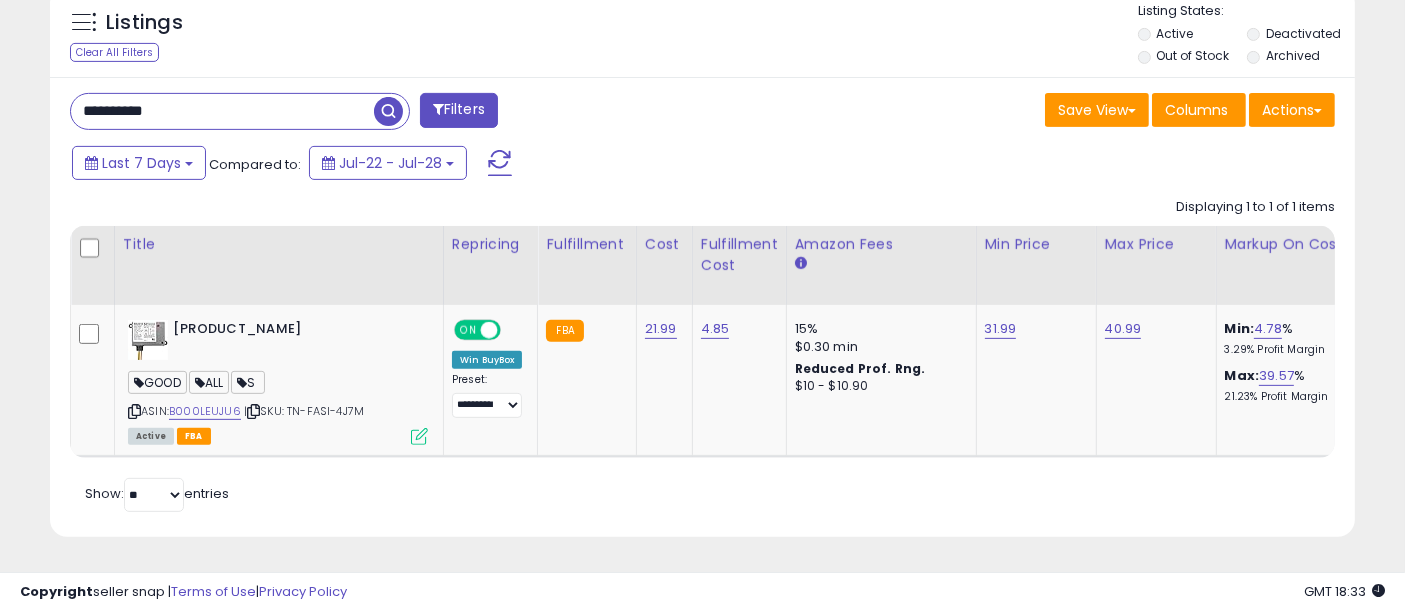 click on "**********" at bounding box center [222, 111] 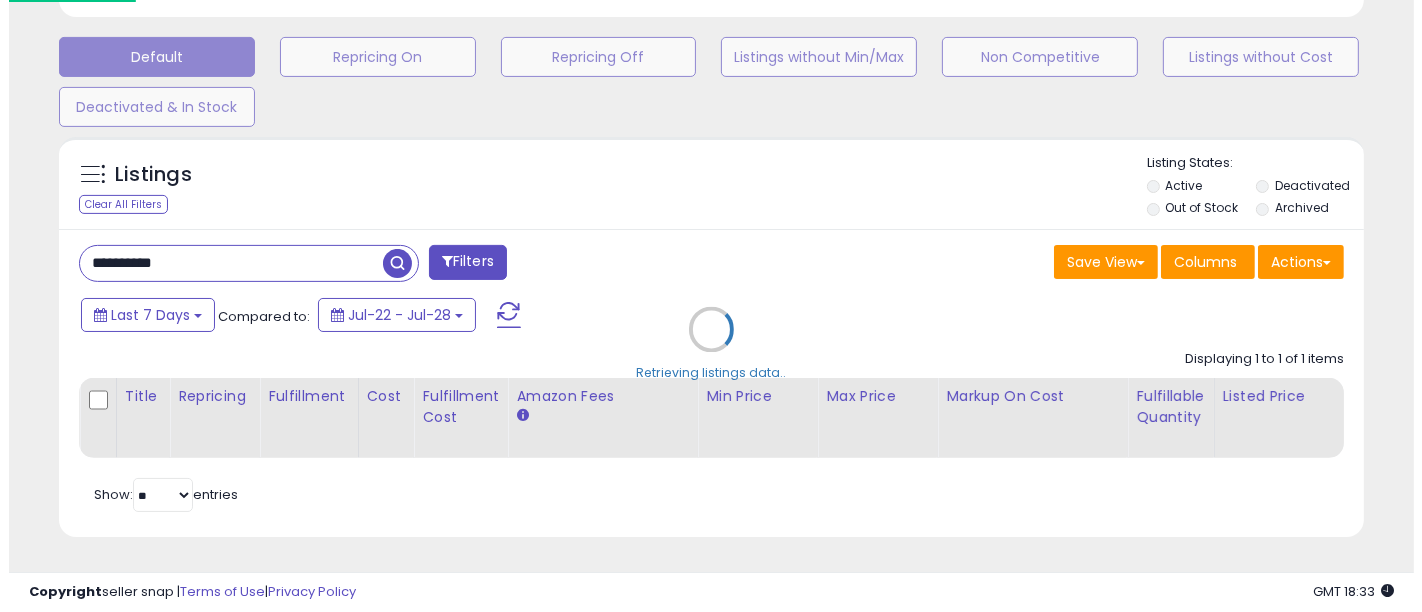 scroll, scrollTop: 608, scrollLeft: 0, axis: vertical 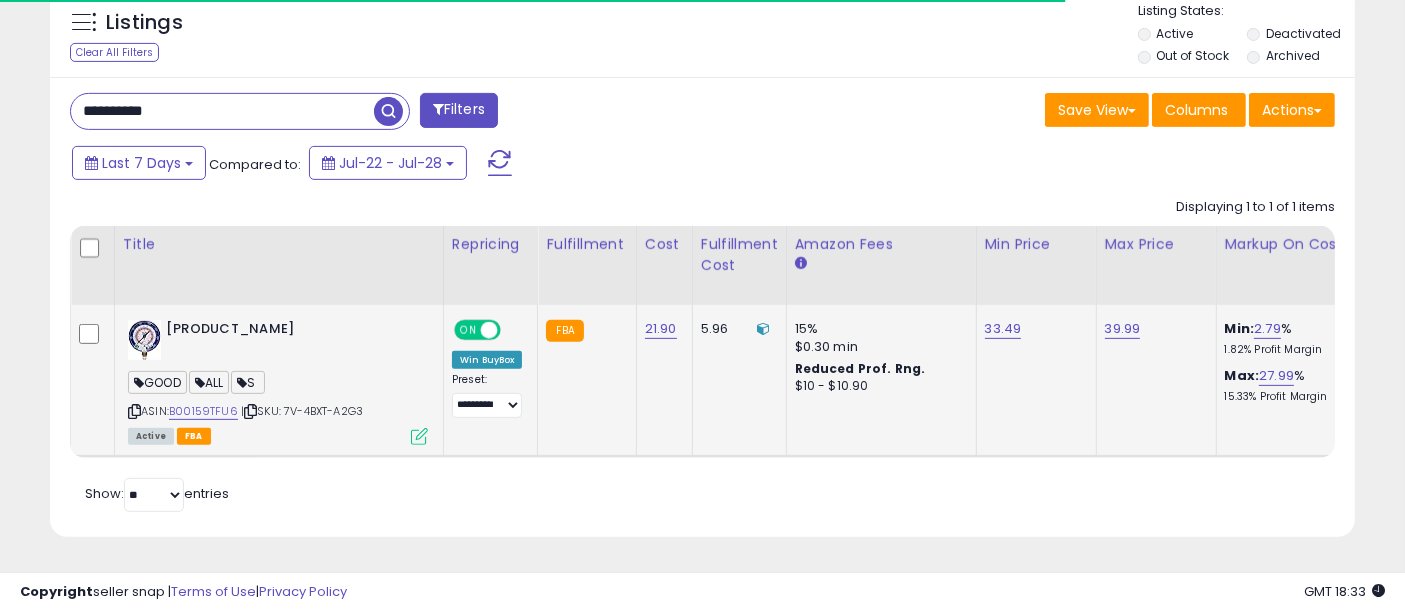 click at bounding box center [419, 436] 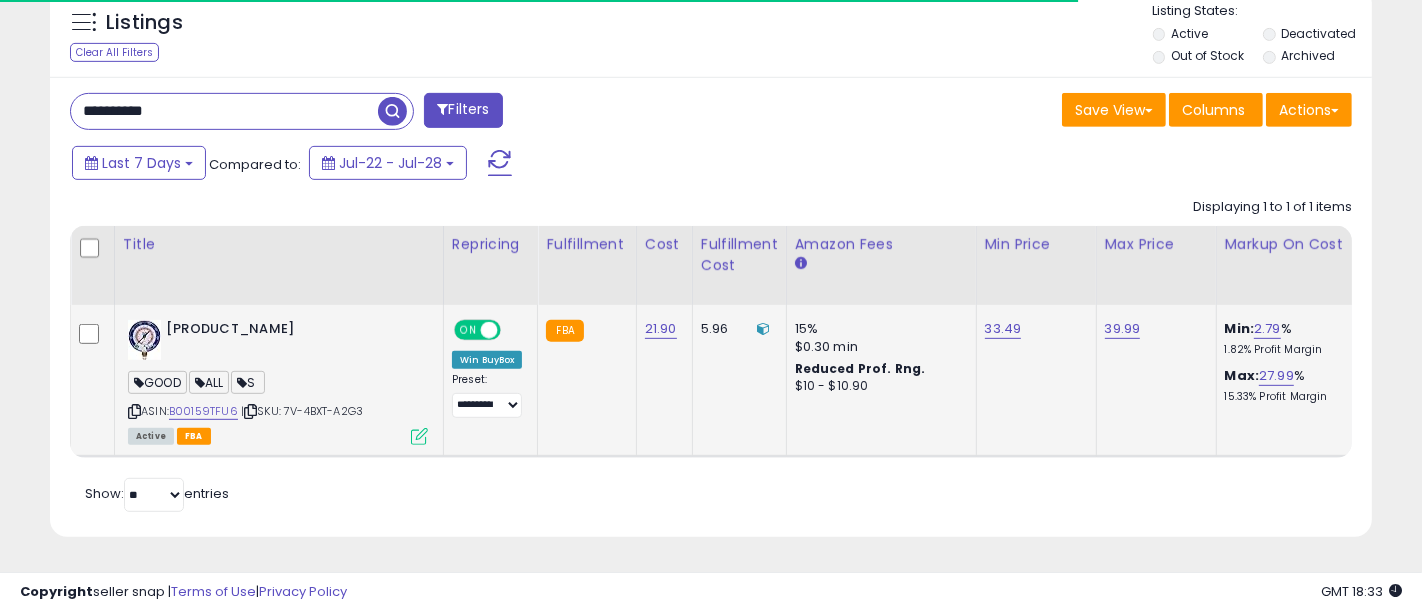 scroll, scrollTop: 0, scrollLeft: 0, axis: both 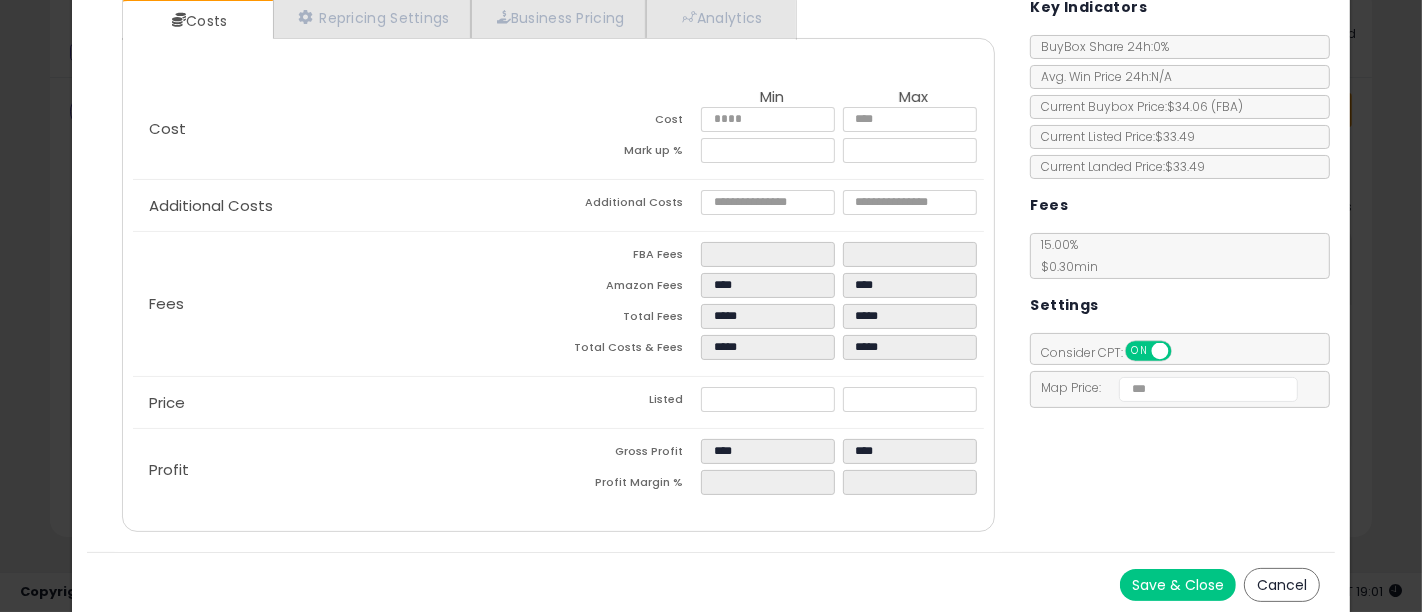 click on "Save & Close" at bounding box center (1178, 585) 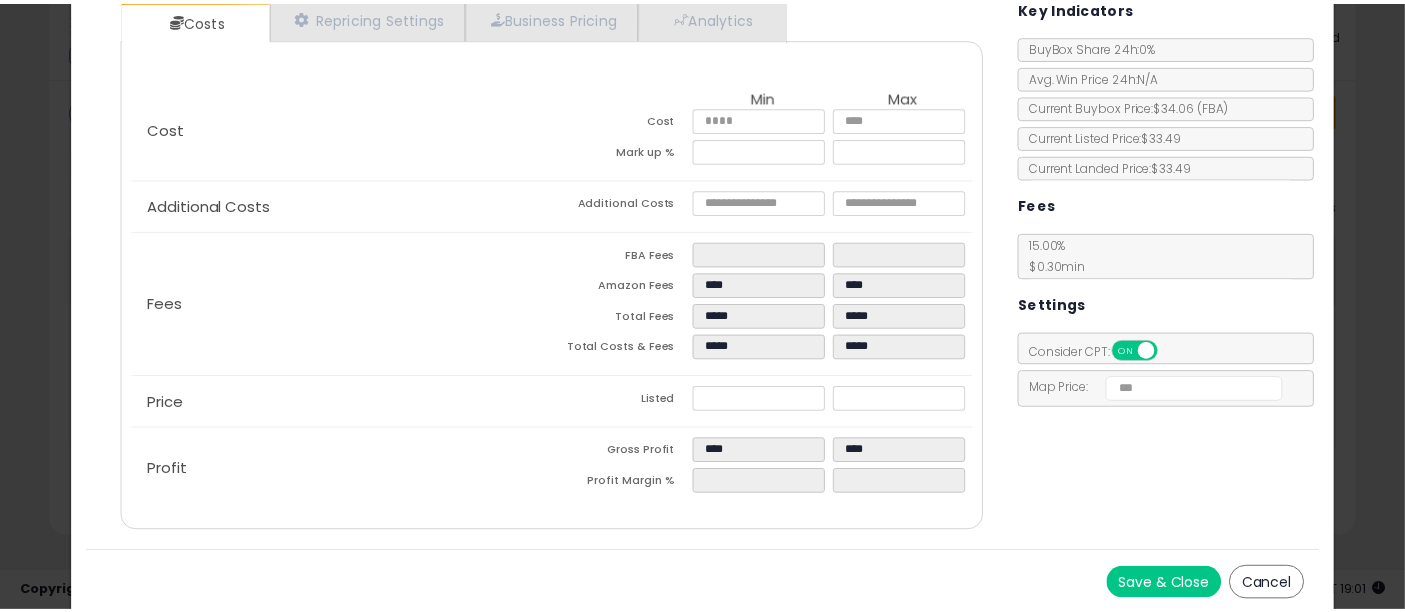 scroll, scrollTop: 0, scrollLeft: 0, axis: both 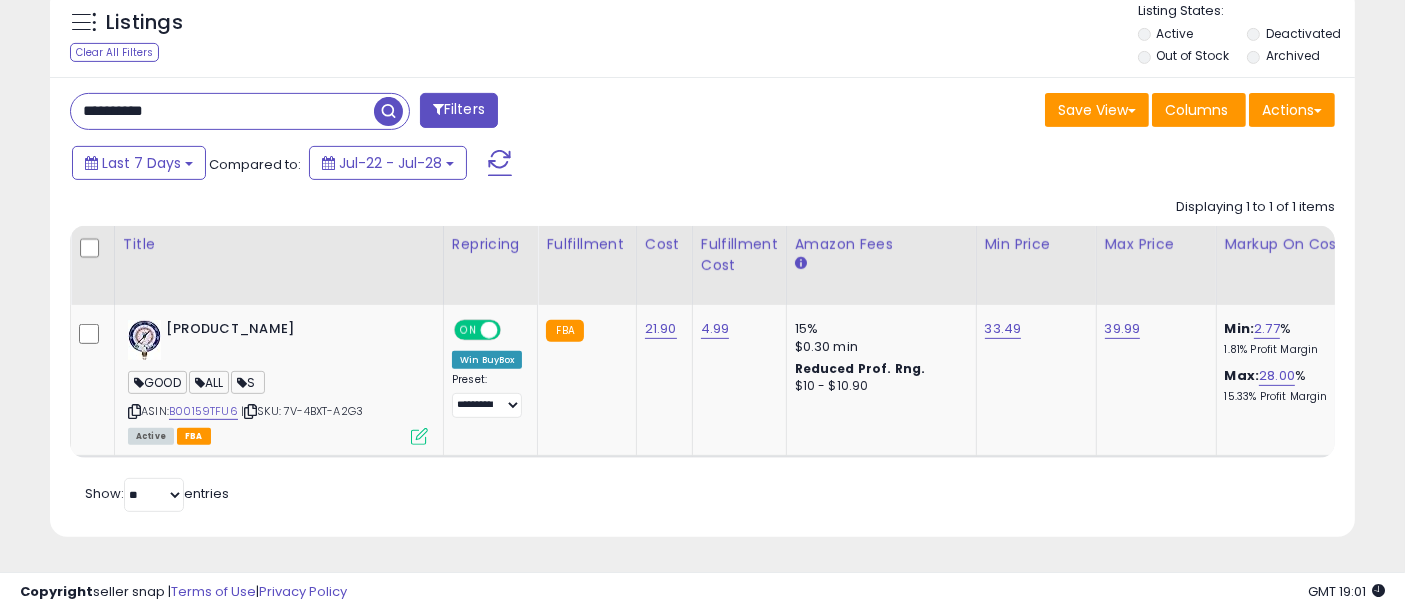 click on "**********" at bounding box center (222, 111) 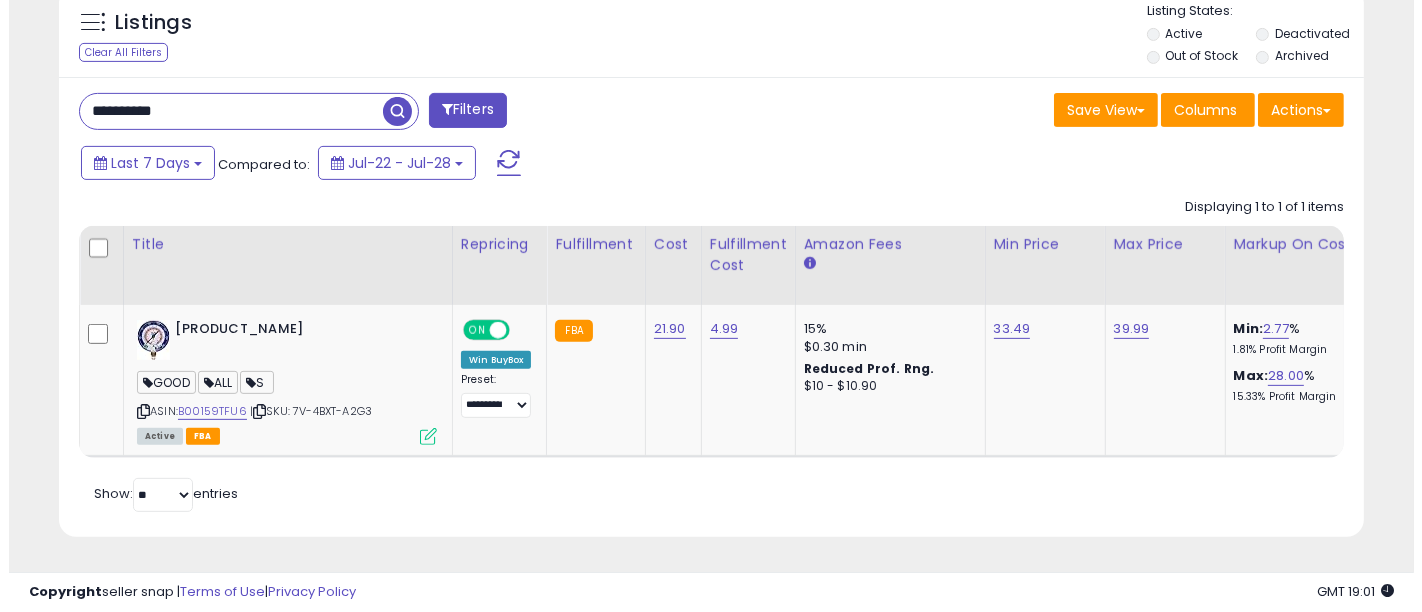 scroll, scrollTop: 608, scrollLeft: 0, axis: vertical 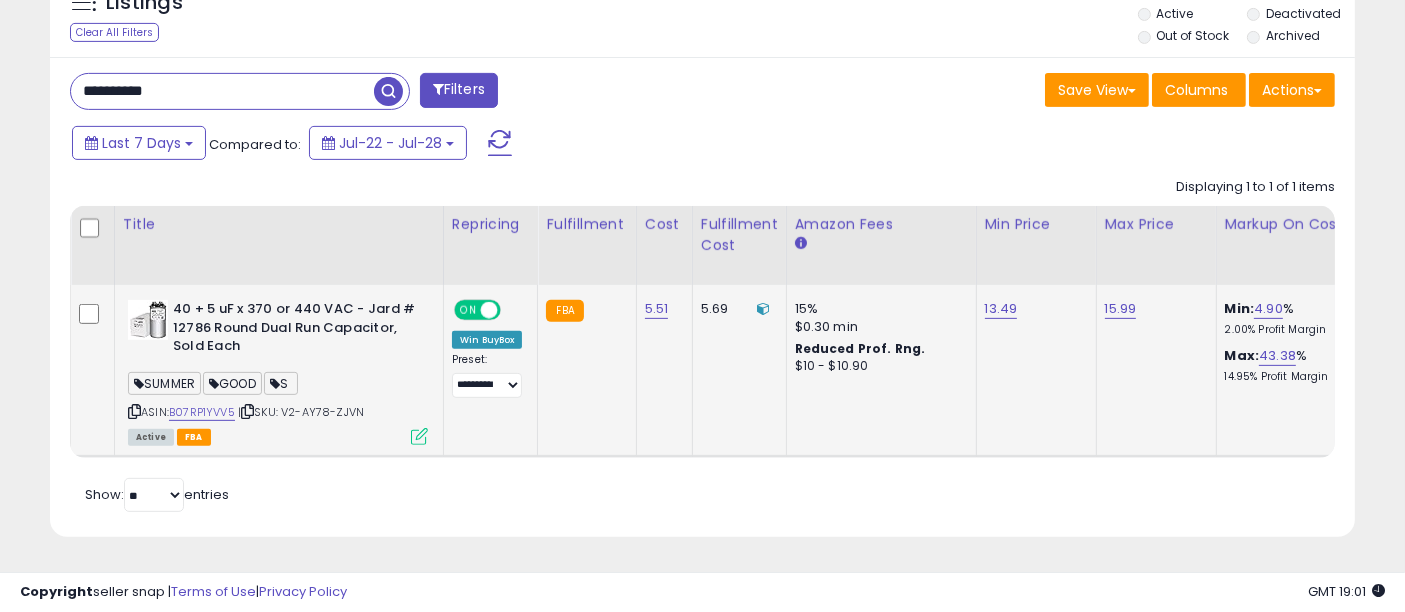 click at bounding box center (419, 436) 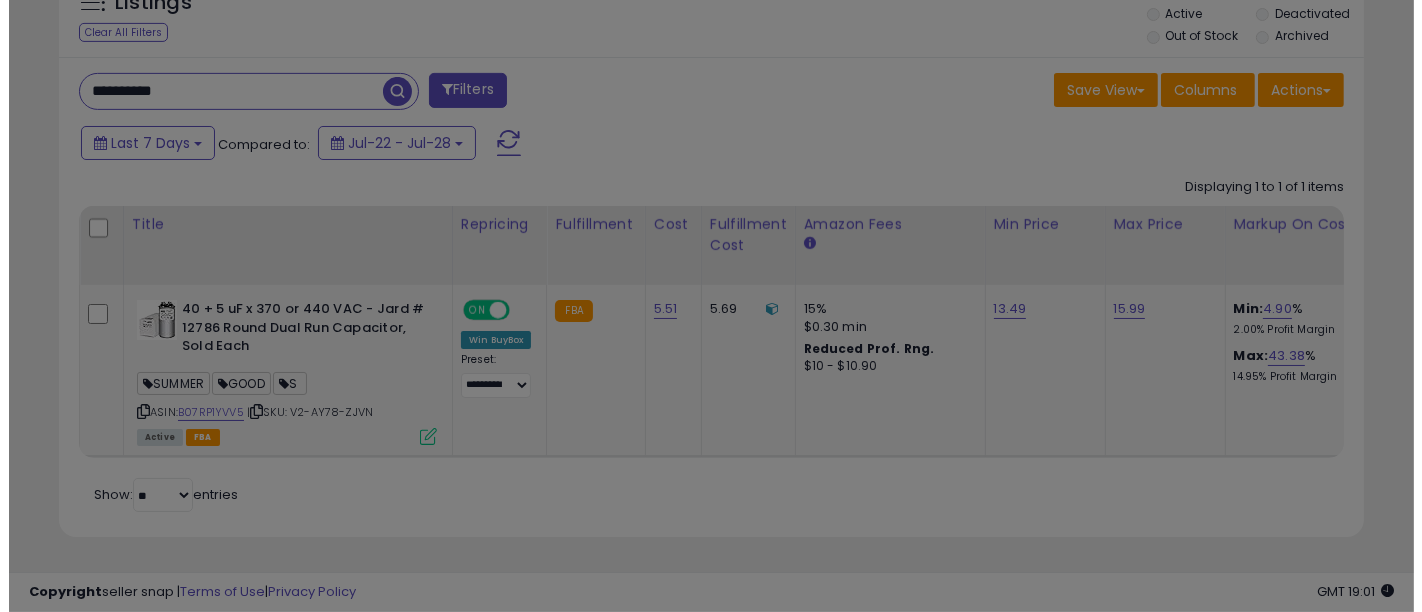 scroll, scrollTop: 999590, scrollLeft: 999234, axis: both 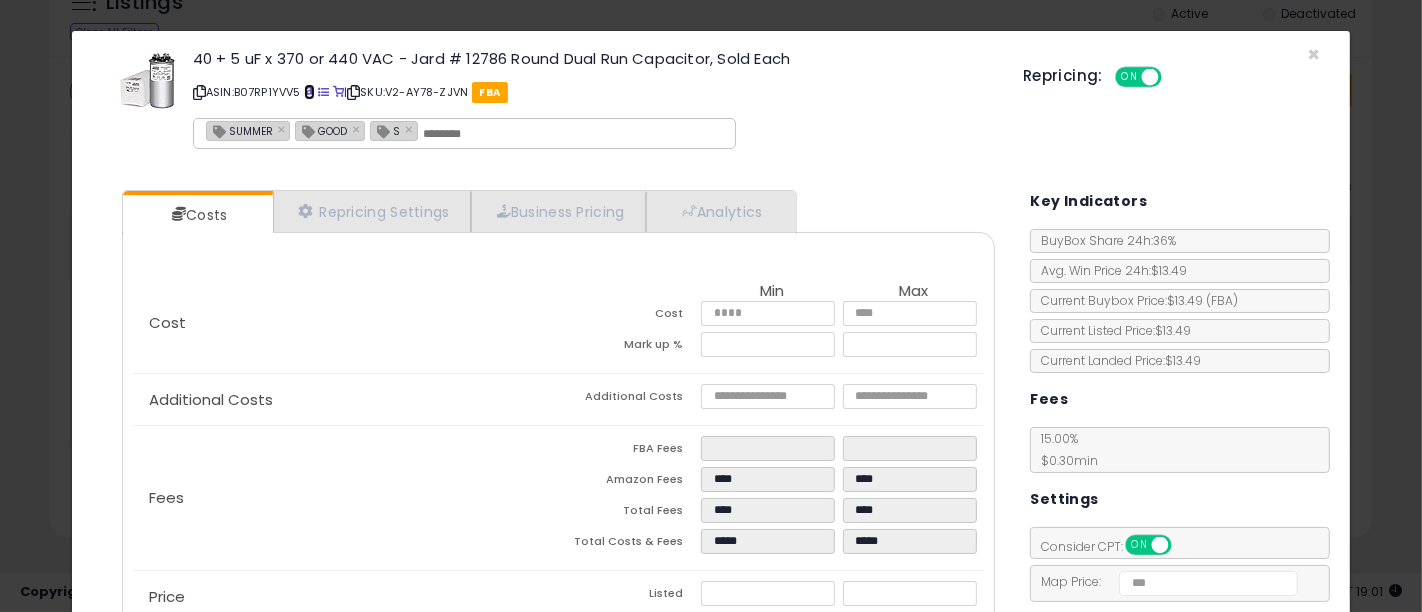click at bounding box center (309, 92) 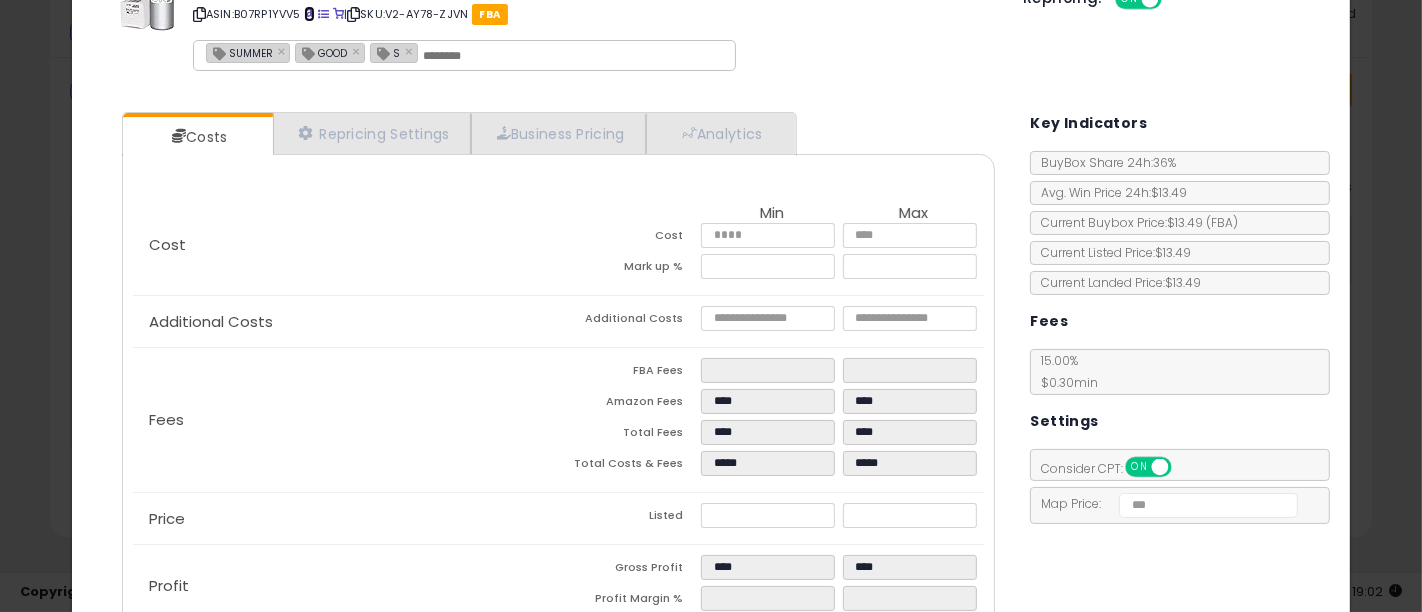 scroll, scrollTop: 0, scrollLeft: 0, axis: both 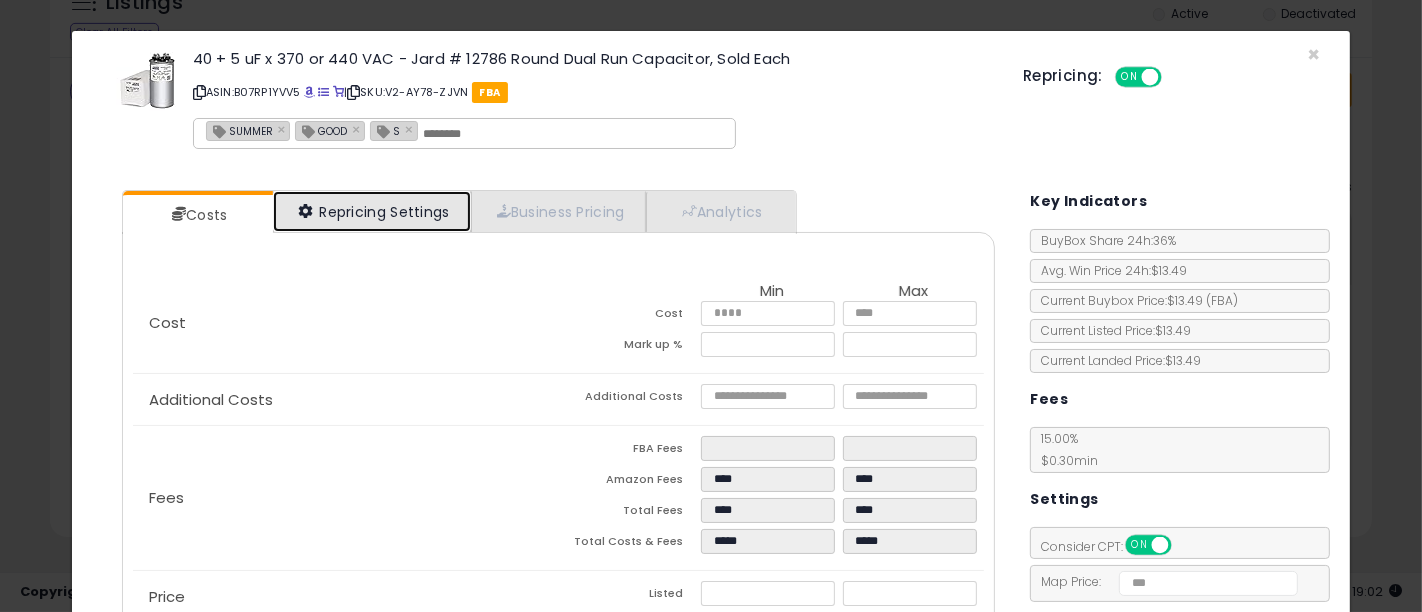 click on "Repricing Settings" at bounding box center [372, 211] 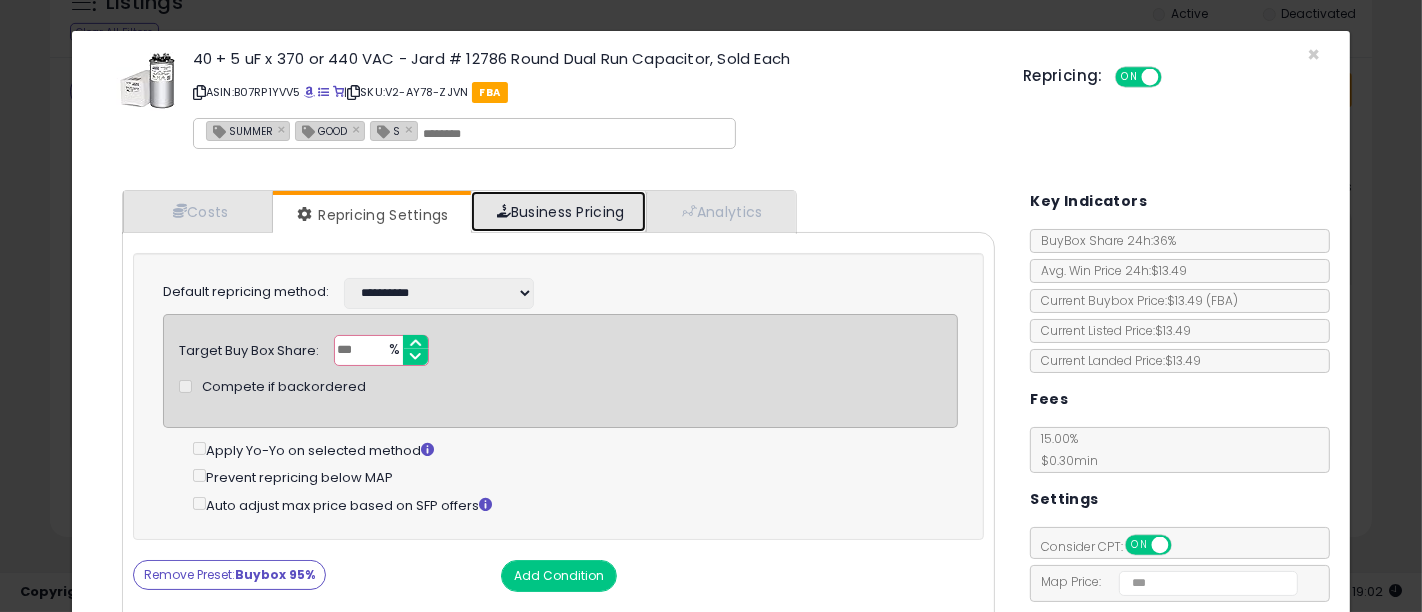 click on "Business Pricing" at bounding box center [558, 211] 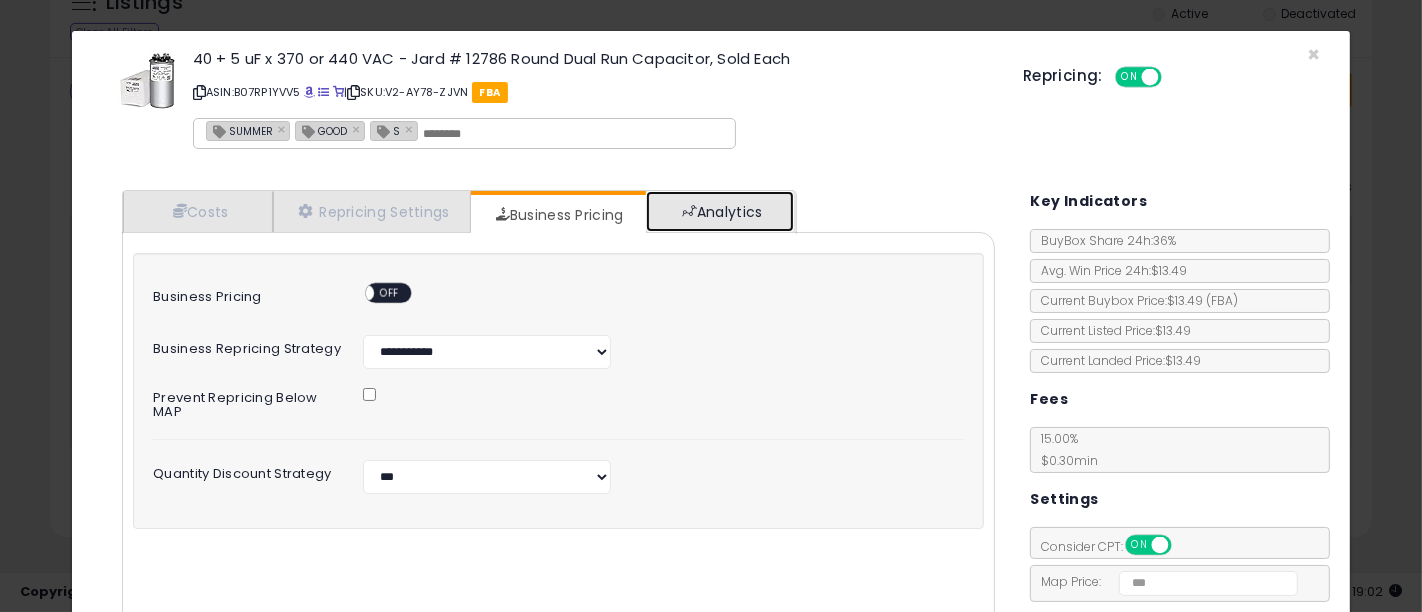 click on "Analytics" at bounding box center (720, 211) 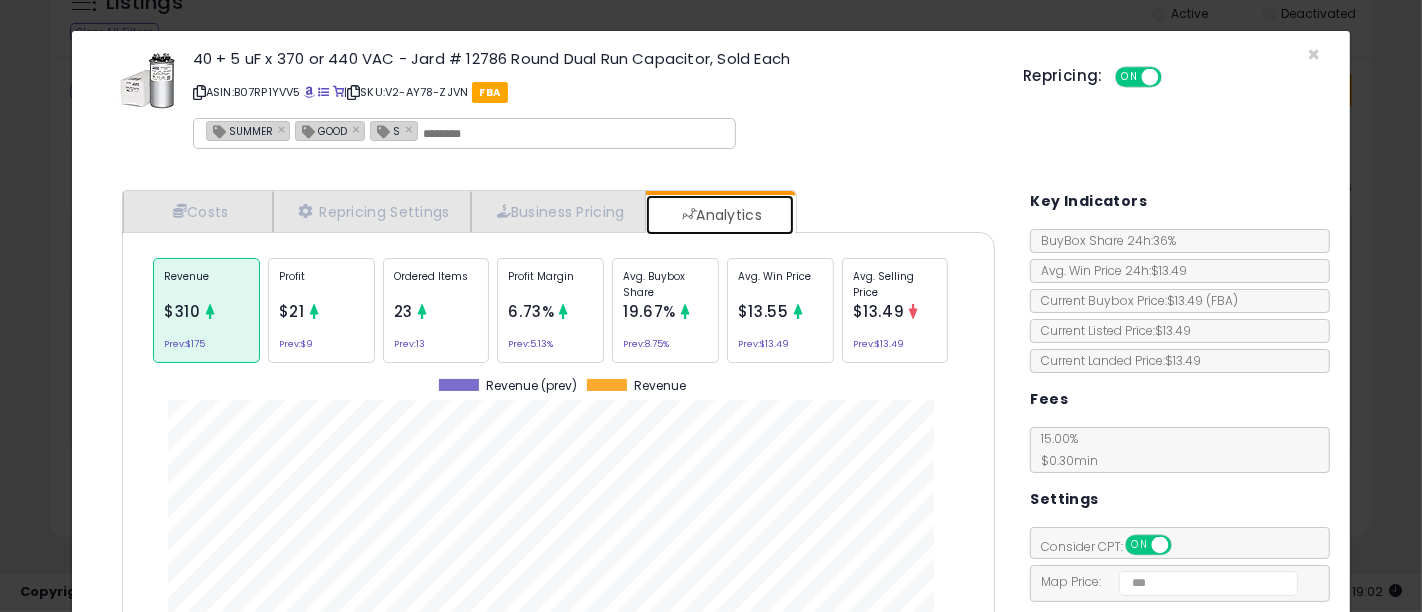 scroll, scrollTop: 999386, scrollLeft: 999097, axis: both 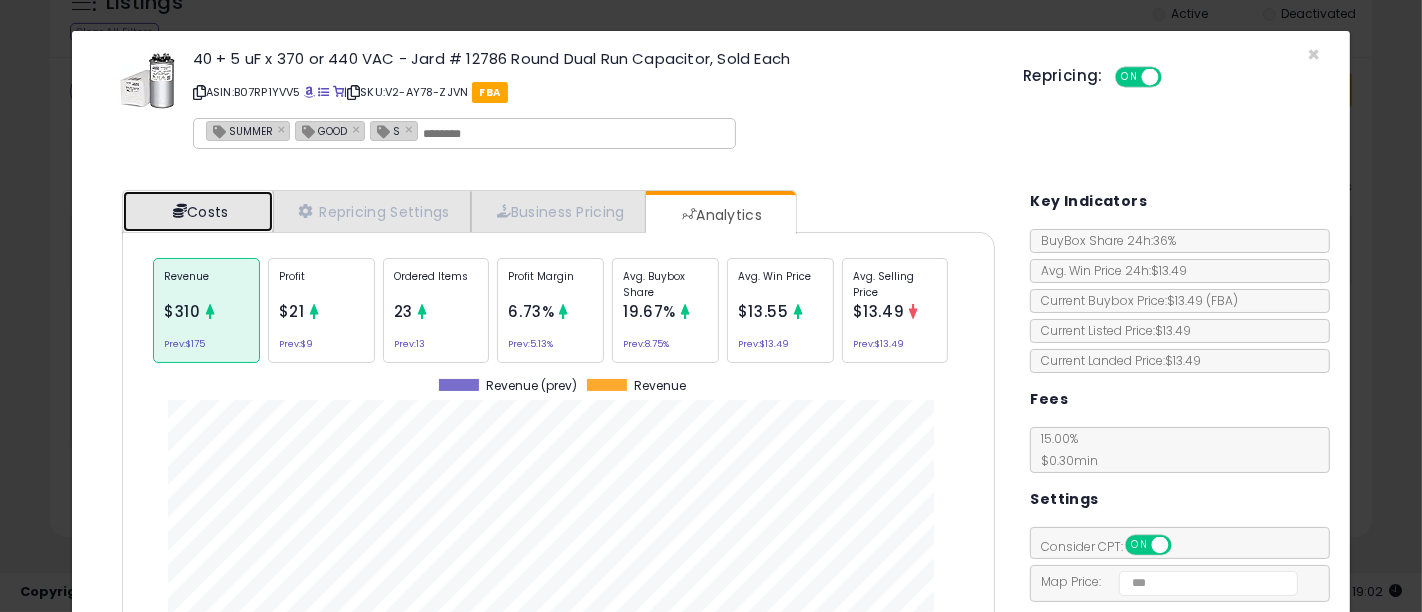click on "Costs" at bounding box center [198, 211] 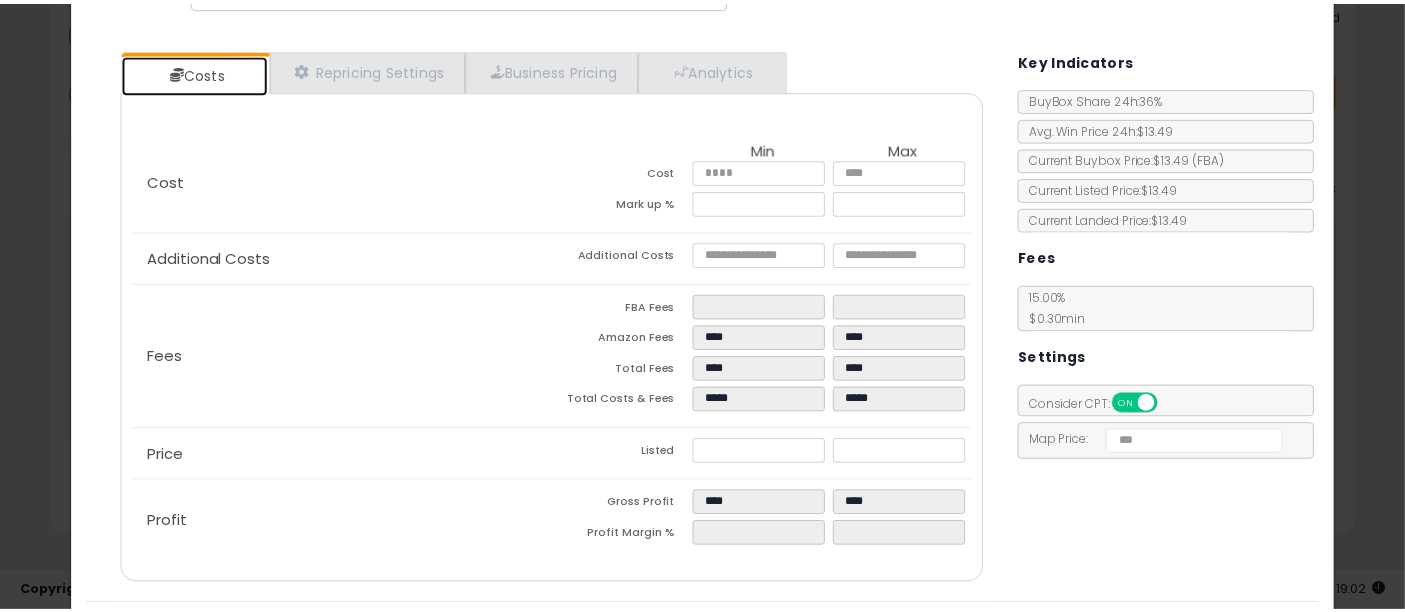 scroll, scrollTop: 194, scrollLeft: 0, axis: vertical 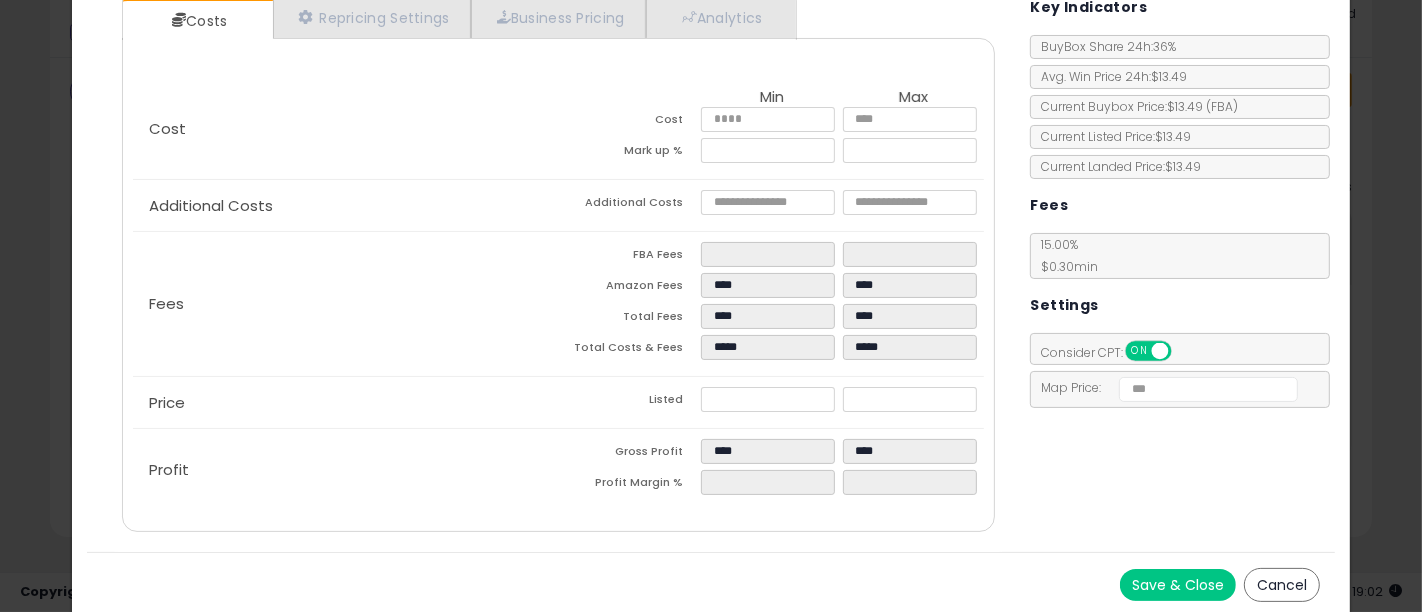 click on "Cancel" at bounding box center [1282, 585] 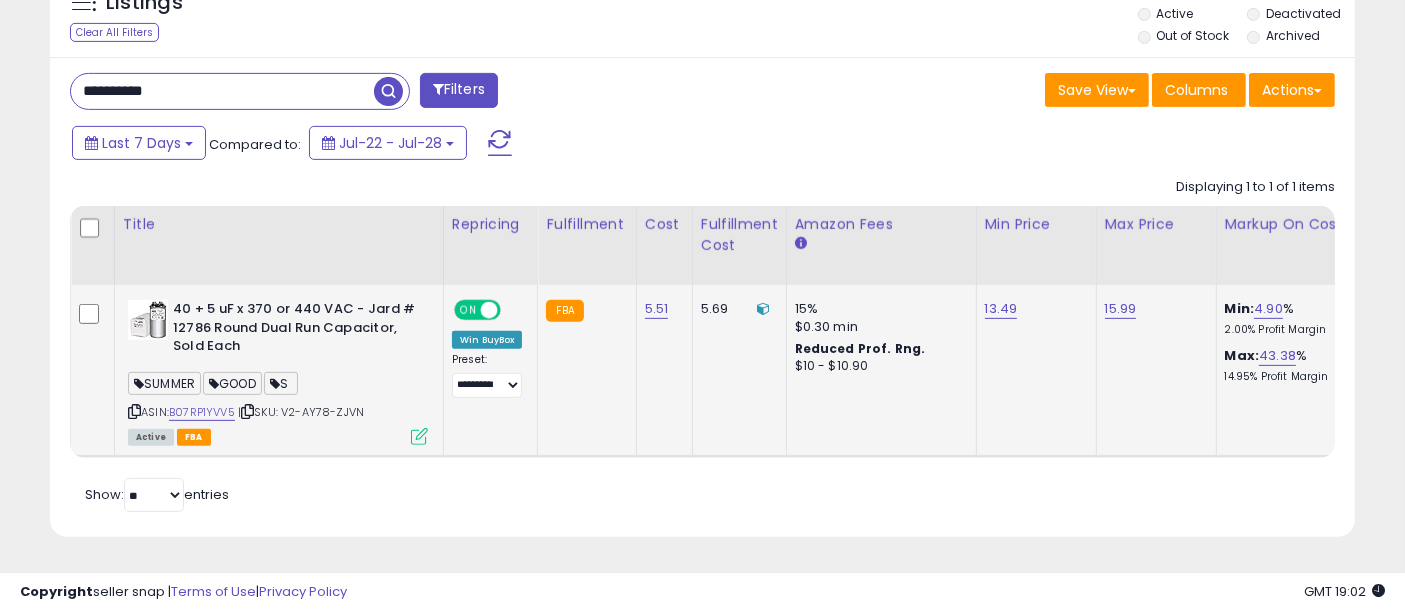 scroll, scrollTop: 410, scrollLeft: 755, axis: both 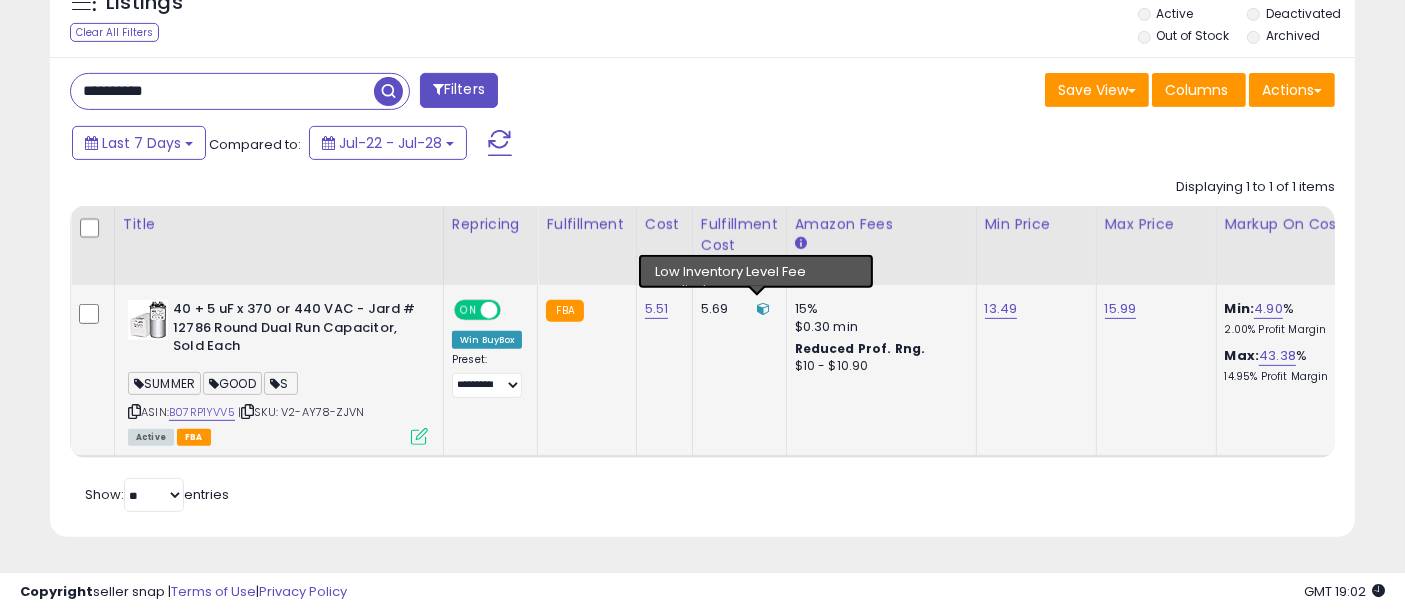 click at bounding box center [763, 308] 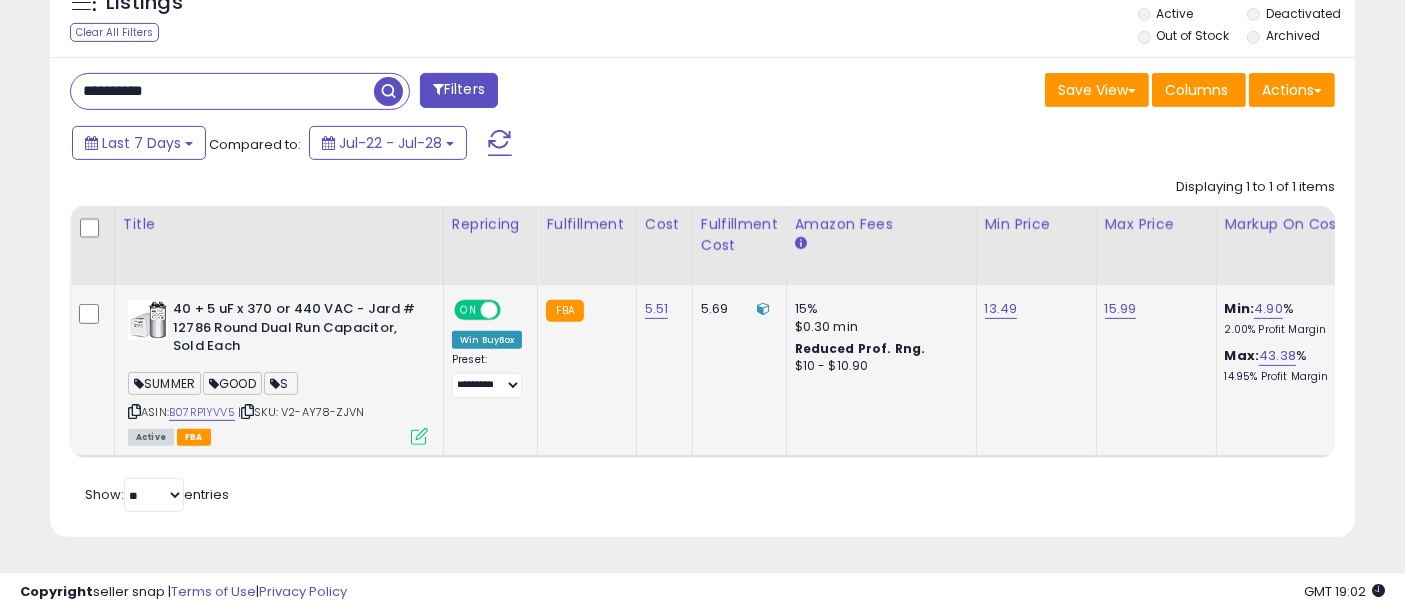 click at bounding box center [763, 308] 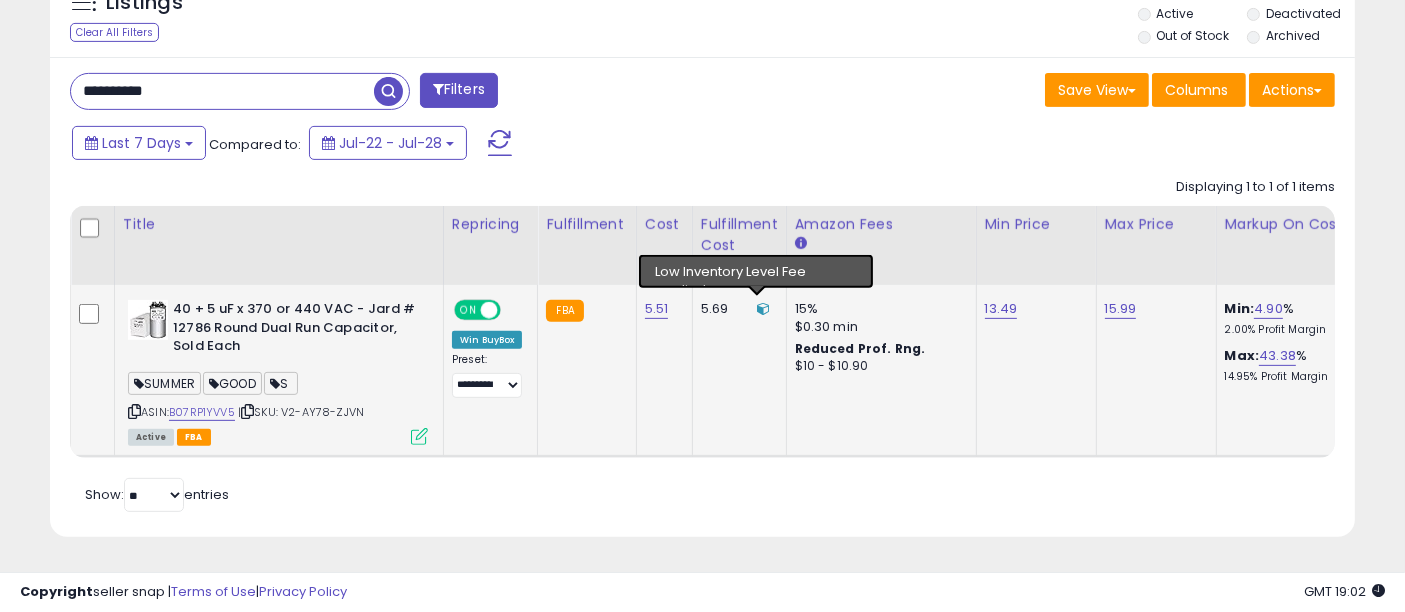 click on "5.69" 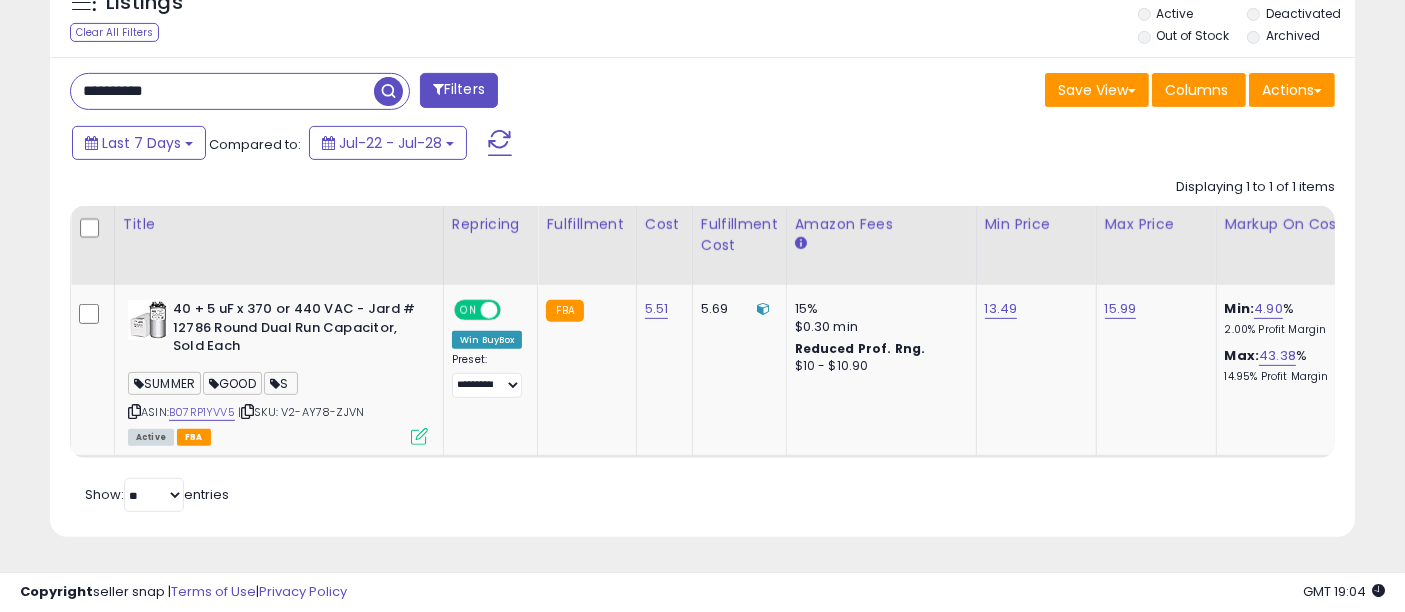 click on "**********" at bounding box center [222, 91] 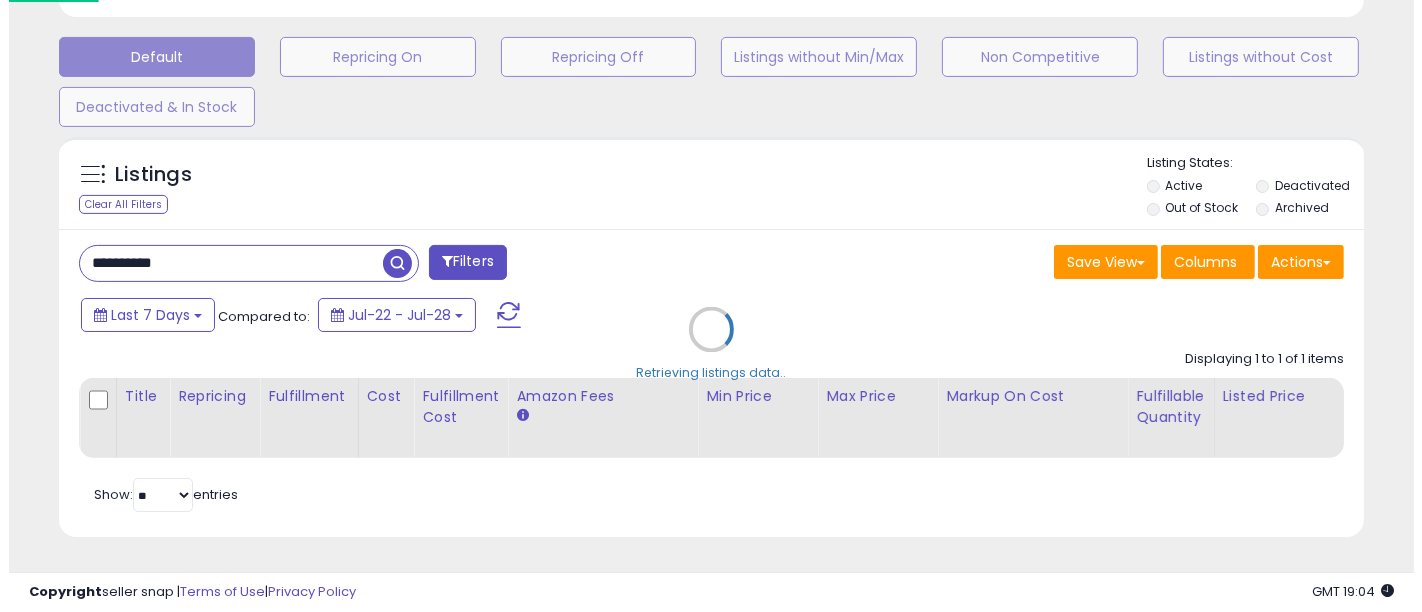 scroll, scrollTop: 608, scrollLeft: 0, axis: vertical 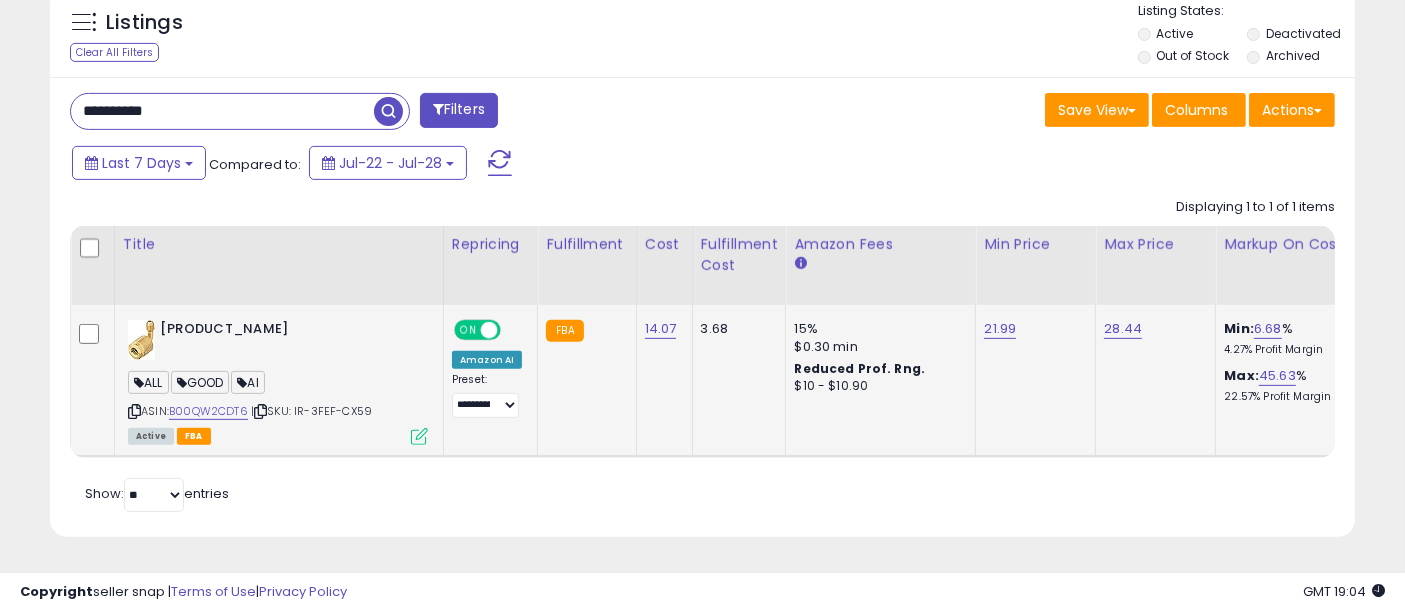 click at bounding box center (419, 436) 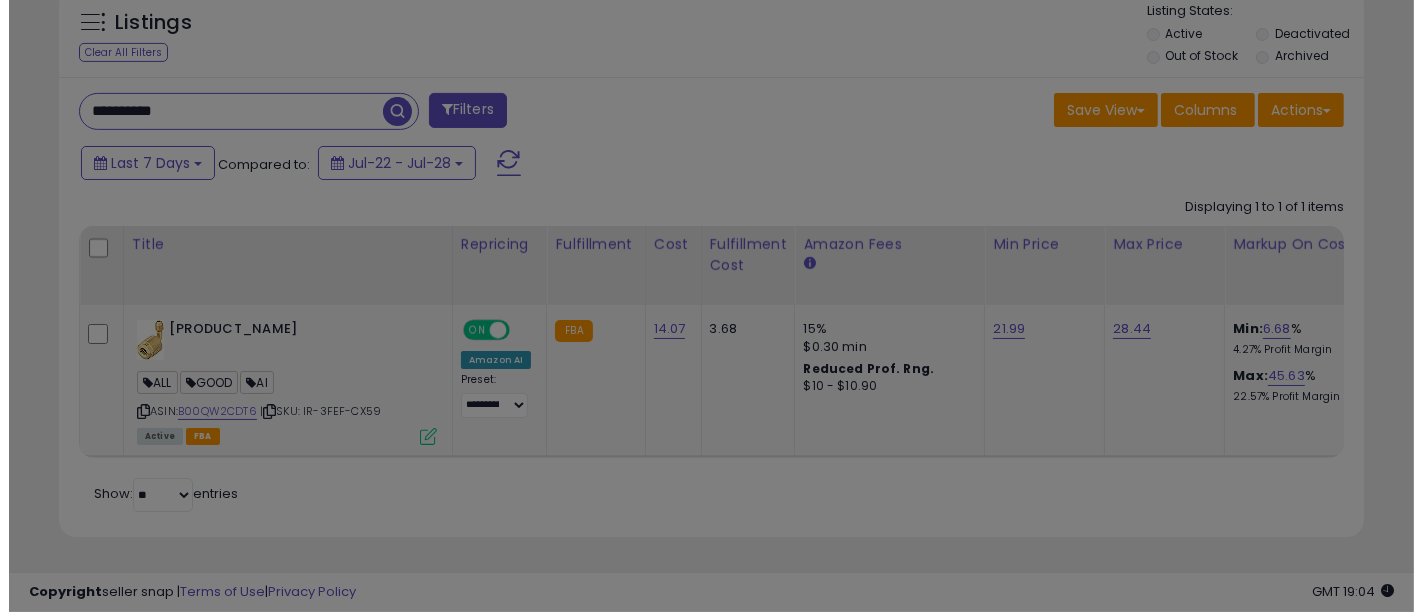 scroll, scrollTop: 999590, scrollLeft: 999234, axis: both 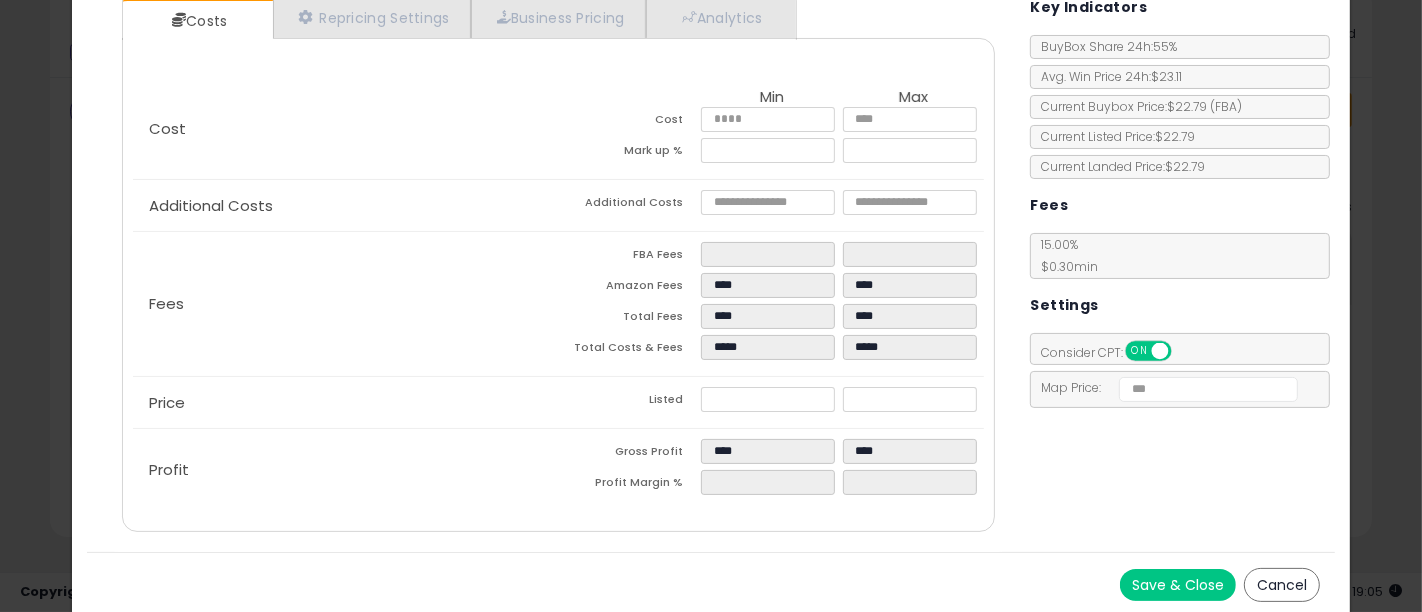 click on "Cancel" at bounding box center (1282, 585) 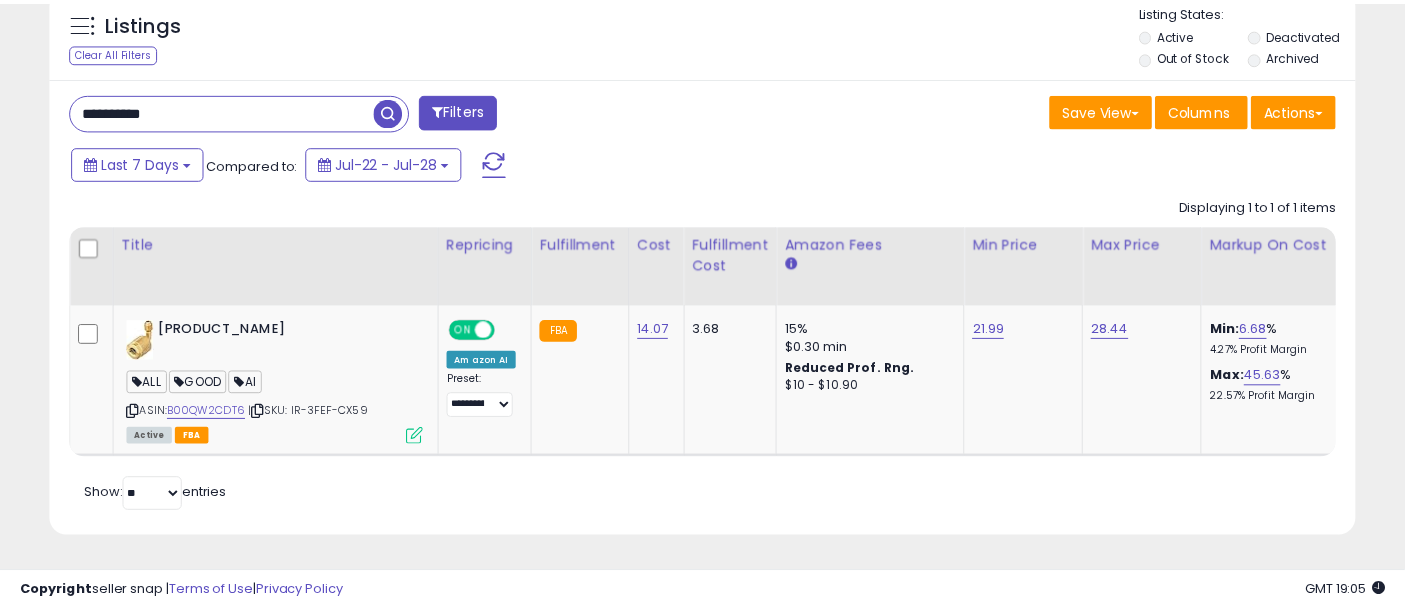 scroll, scrollTop: 410, scrollLeft: 755, axis: both 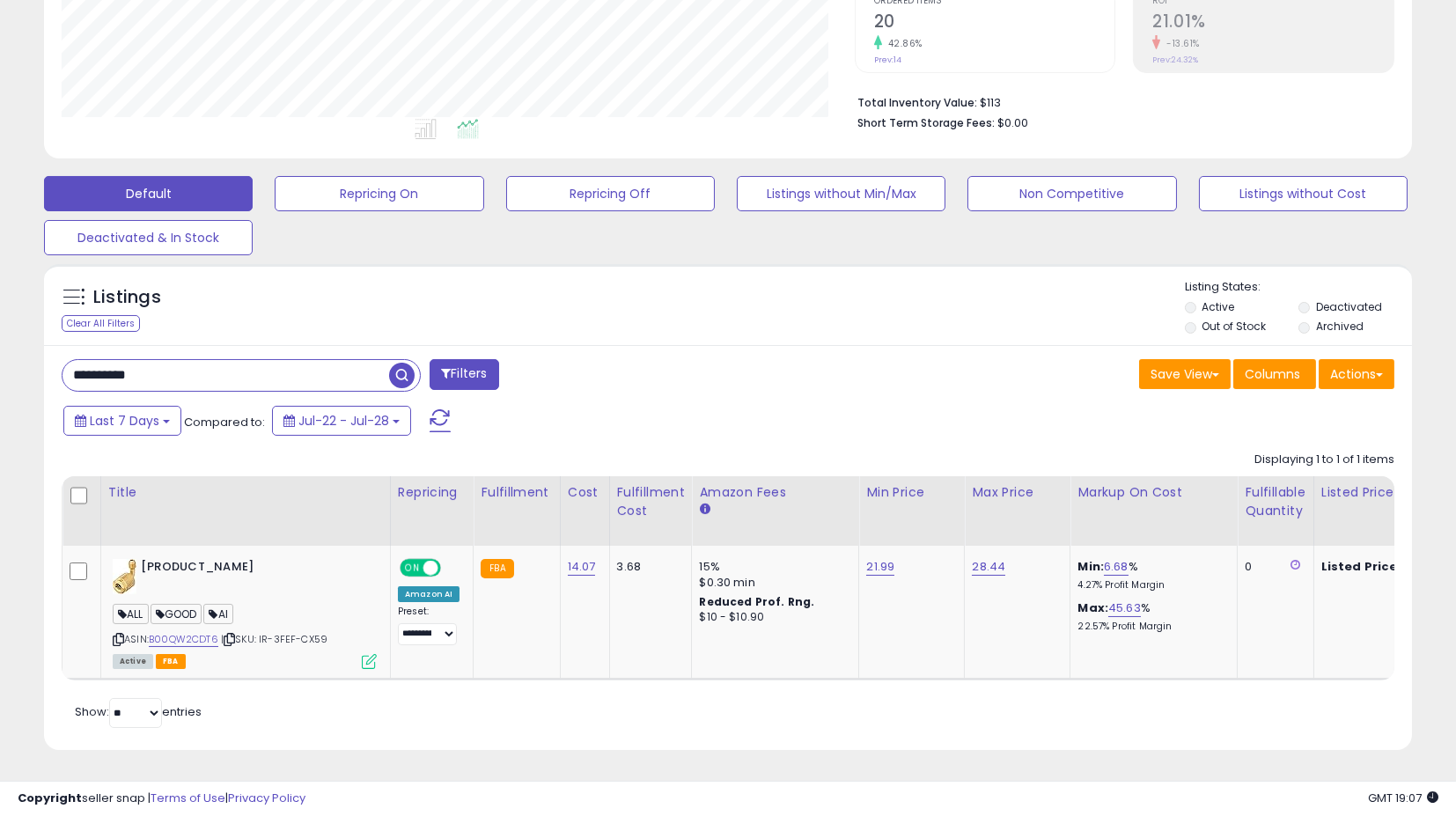 click on "Out of Stock" at bounding box center [1233, 326] 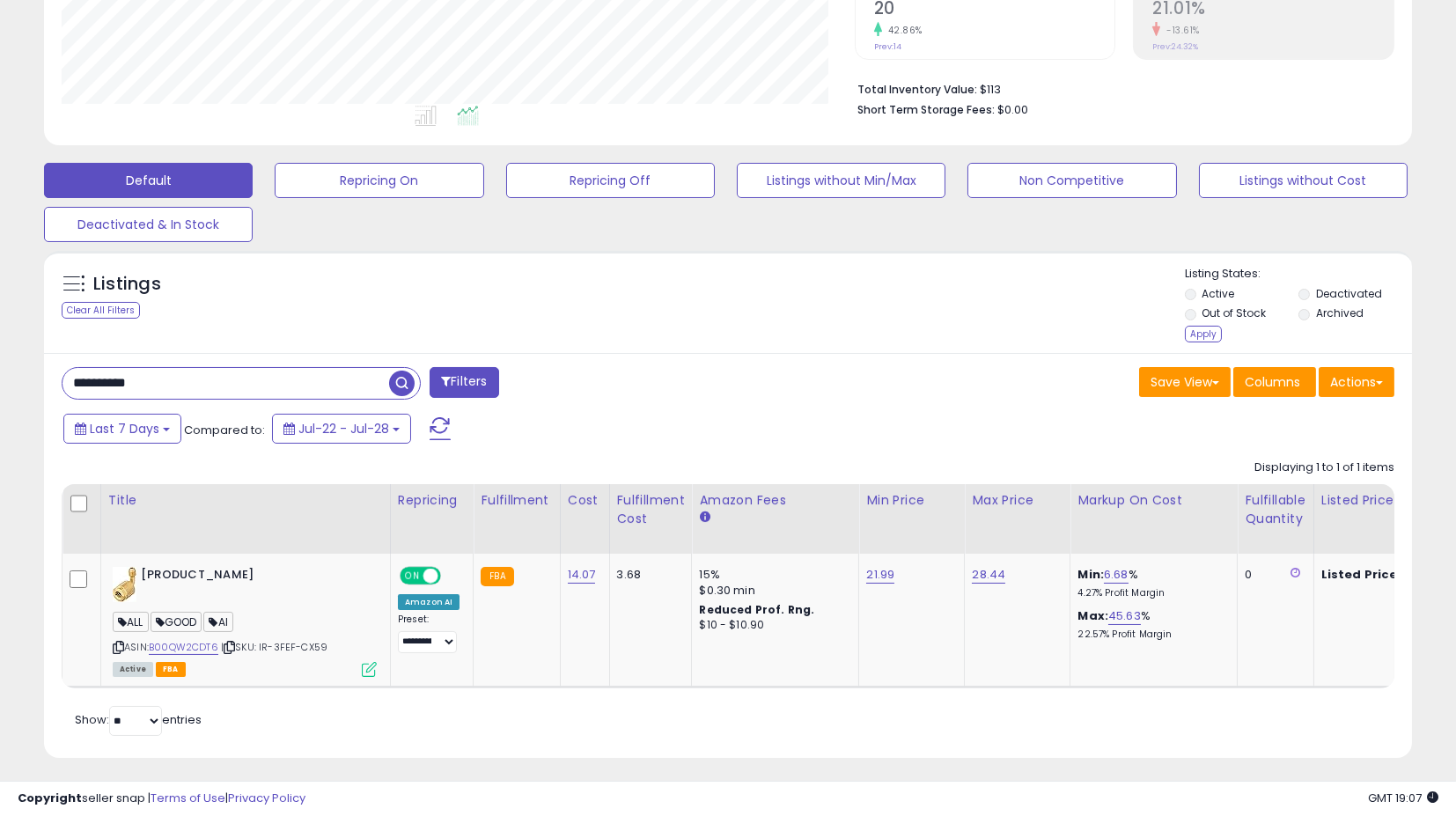 click on "Apply" at bounding box center [1203, 334] 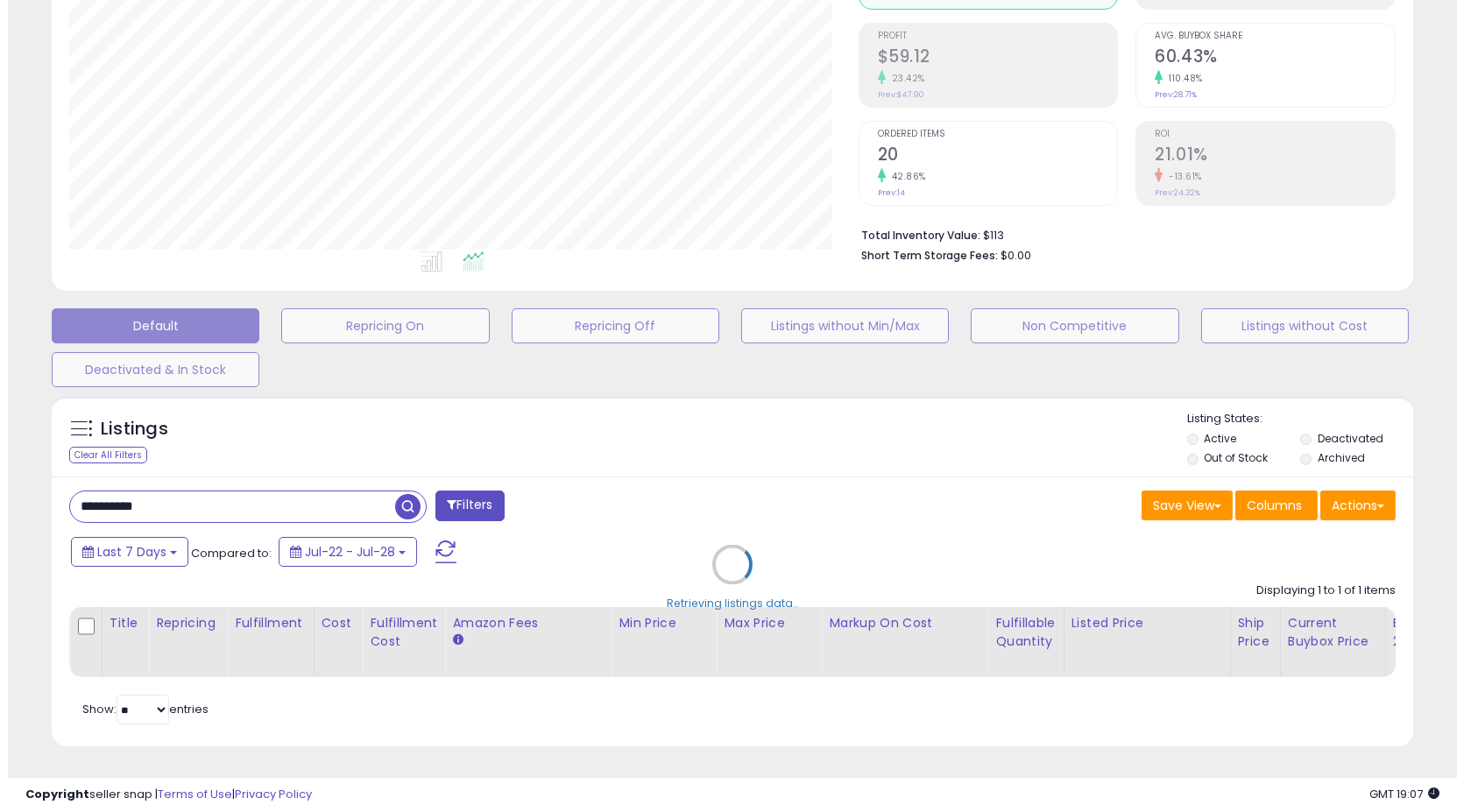 scroll, scrollTop: 258, scrollLeft: 0, axis: vertical 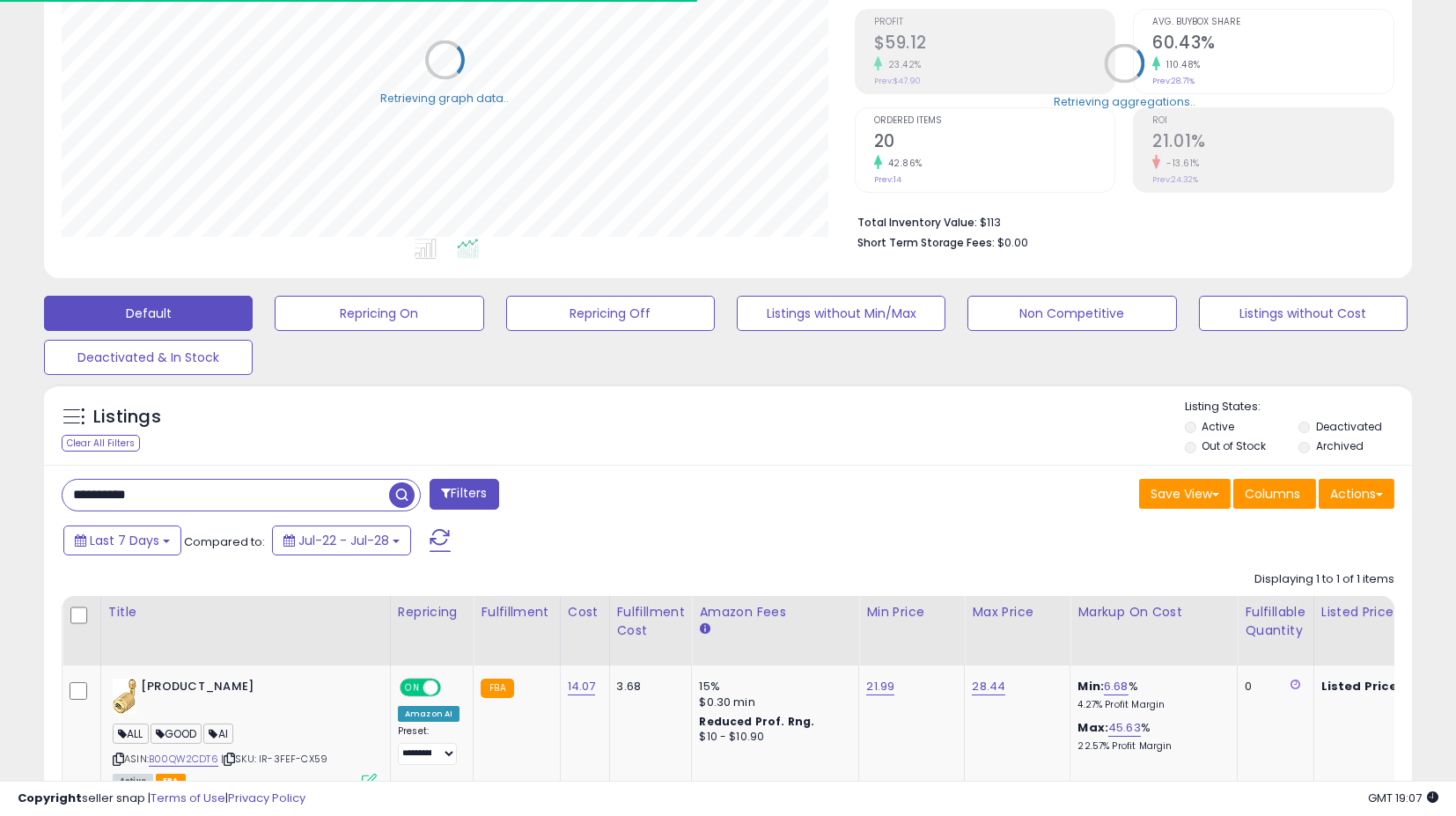 click on "**********" at bounding box center [225, 495] 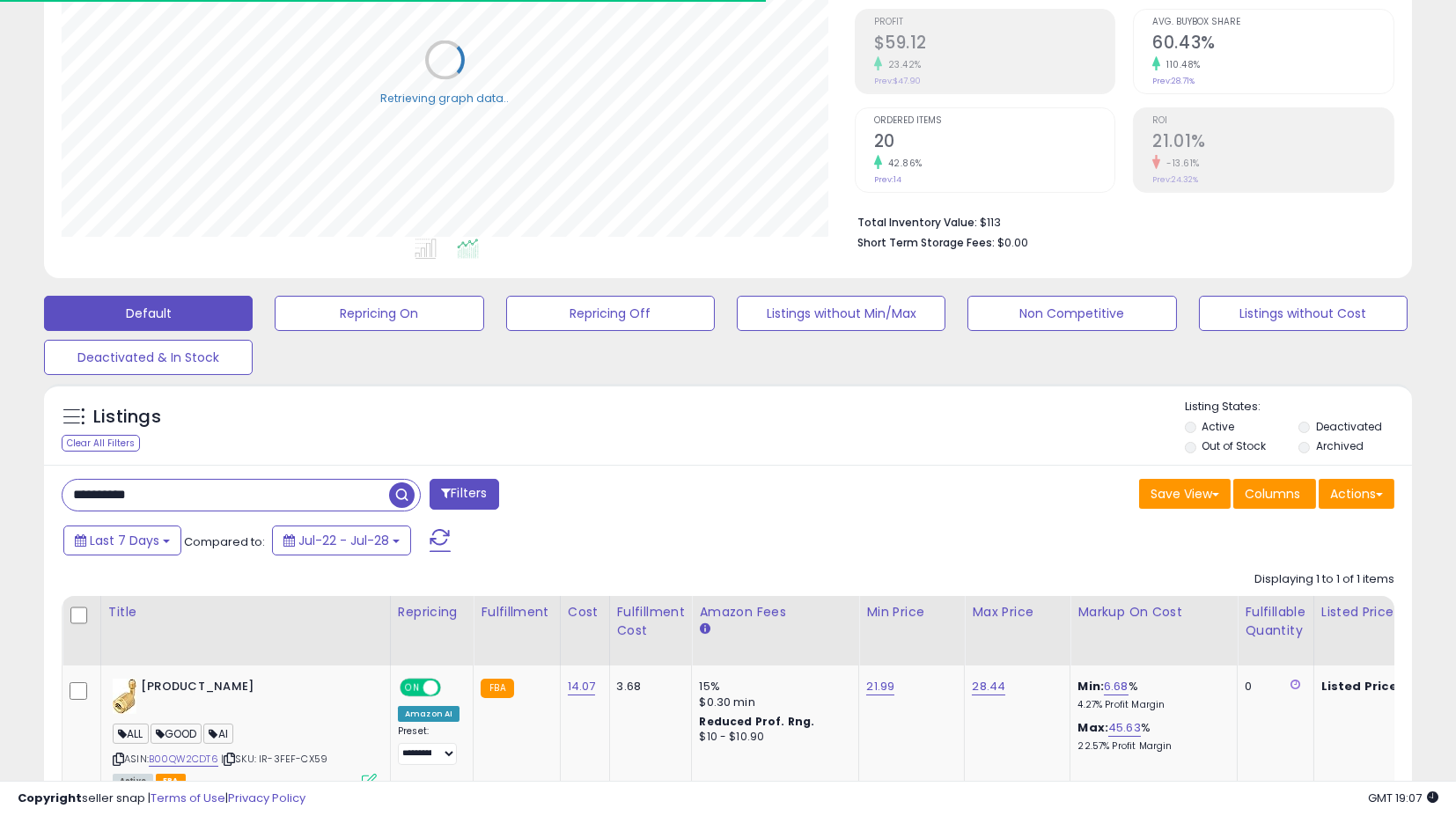 click on "**********" at bounding box center [225, 495] 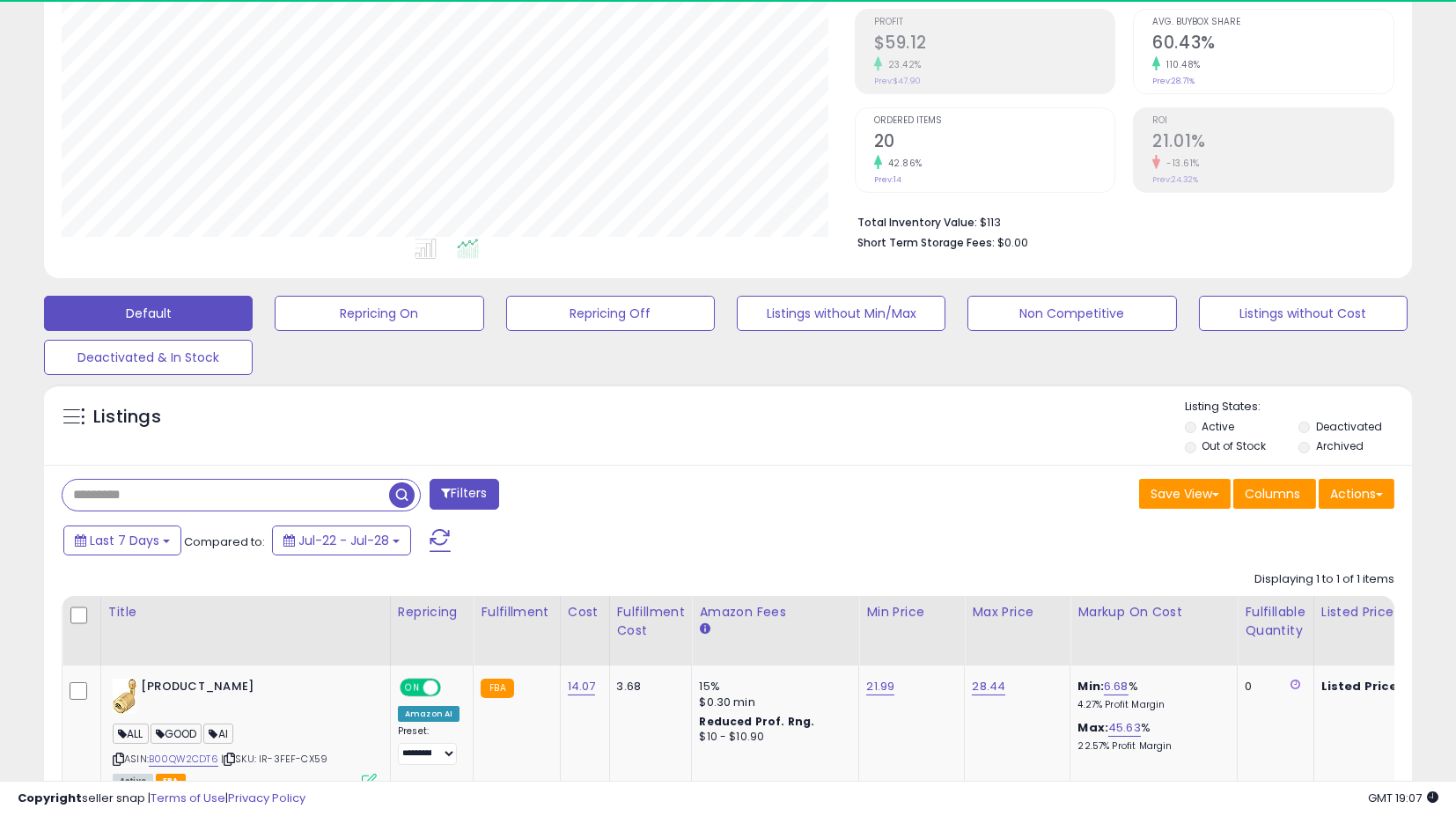 scroll, scrollTop: 879898, scrollLeft: 879497, axis: both 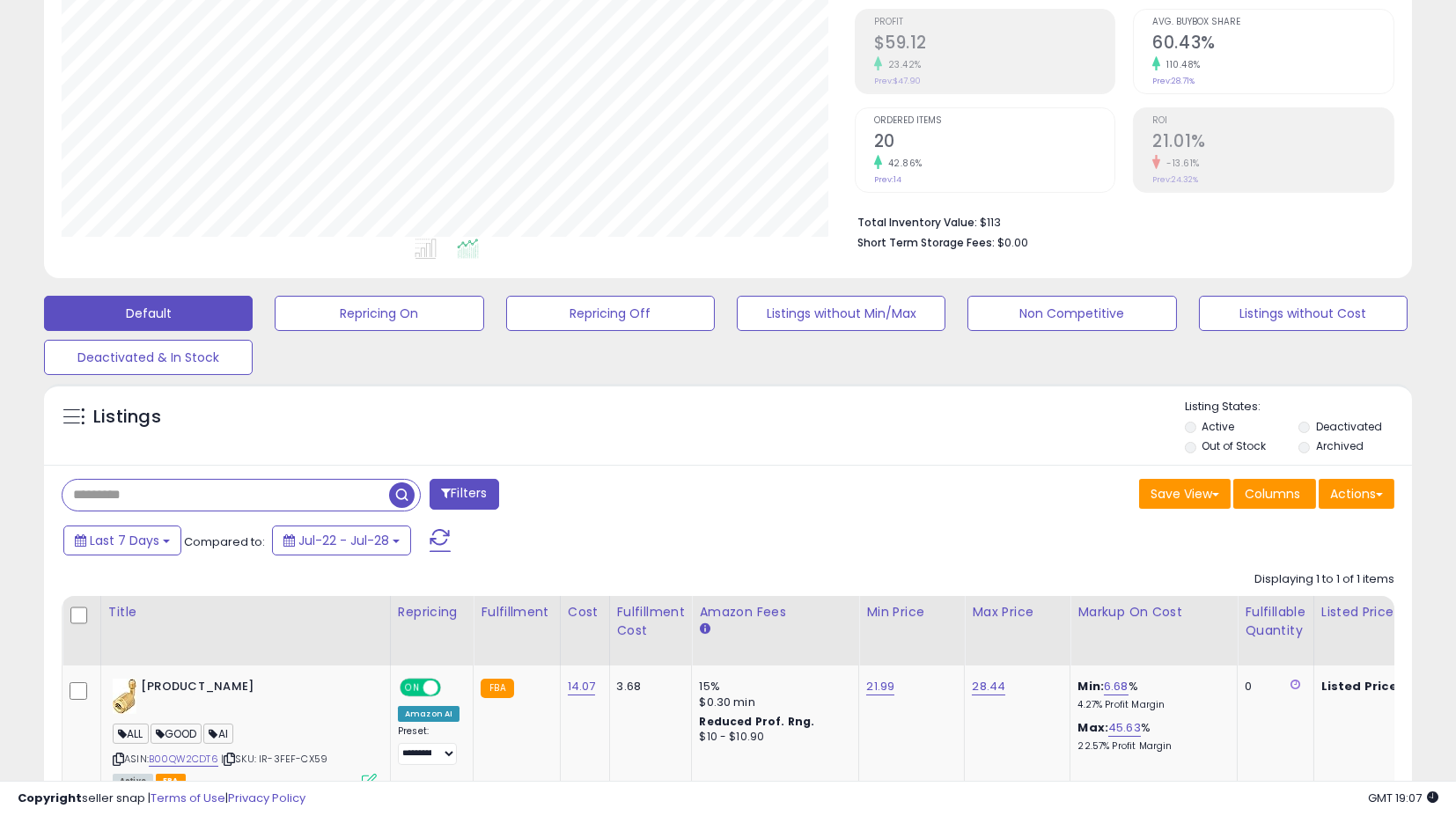 type 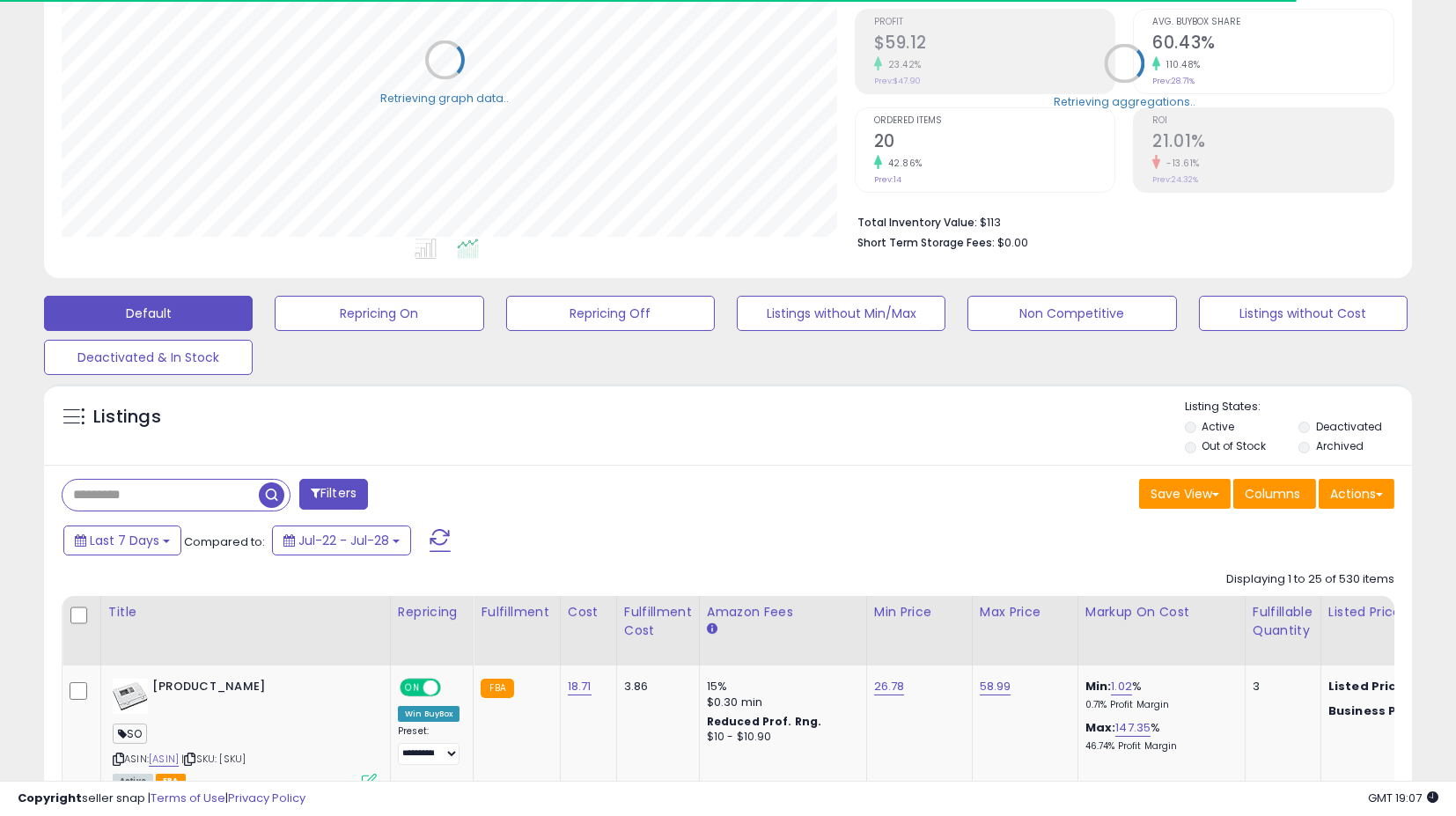 scroll, scrollTop: 361, scrollLeft: 792, axis: both 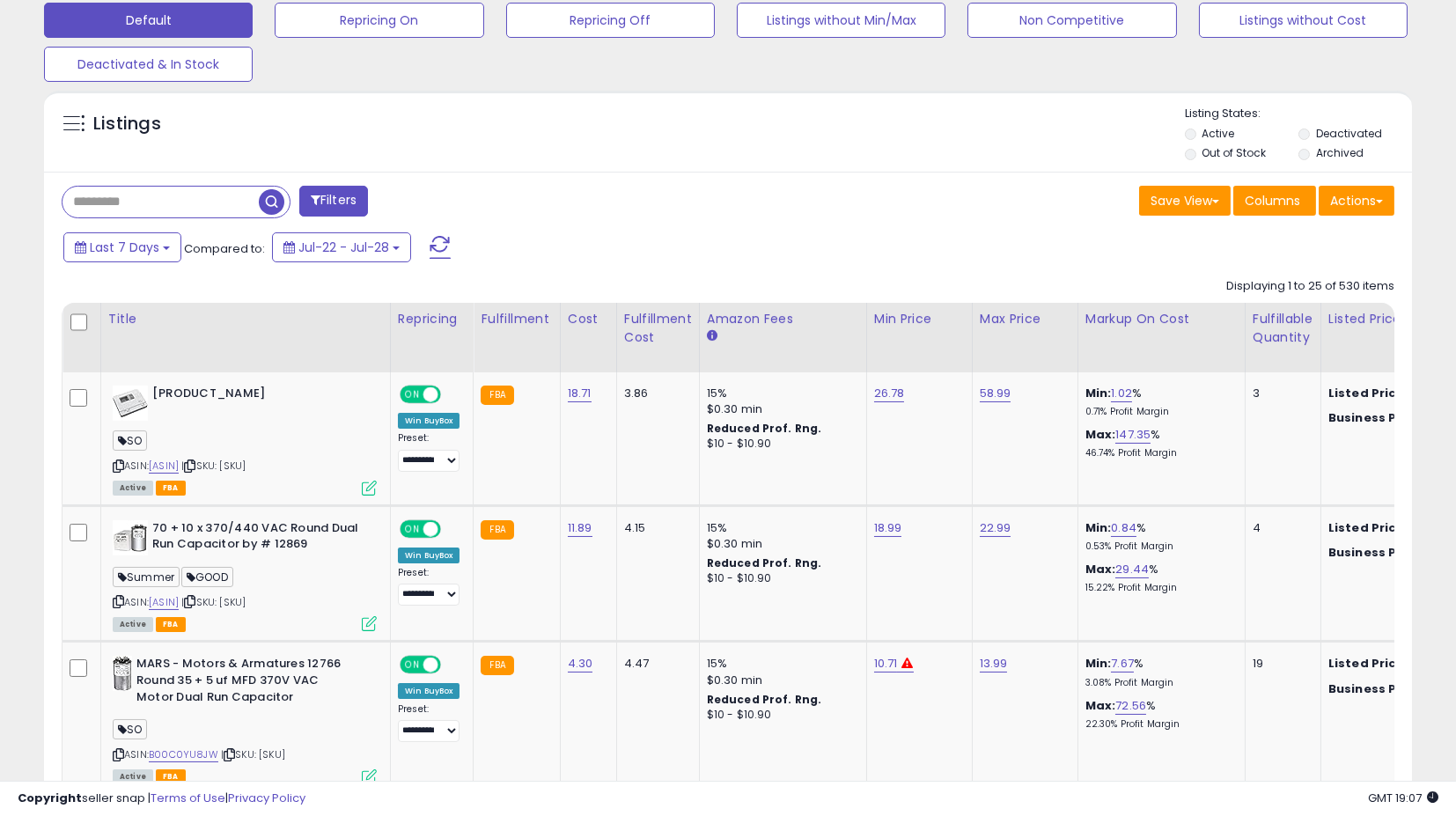 click on "Filters" at bounding box center [334, 201] 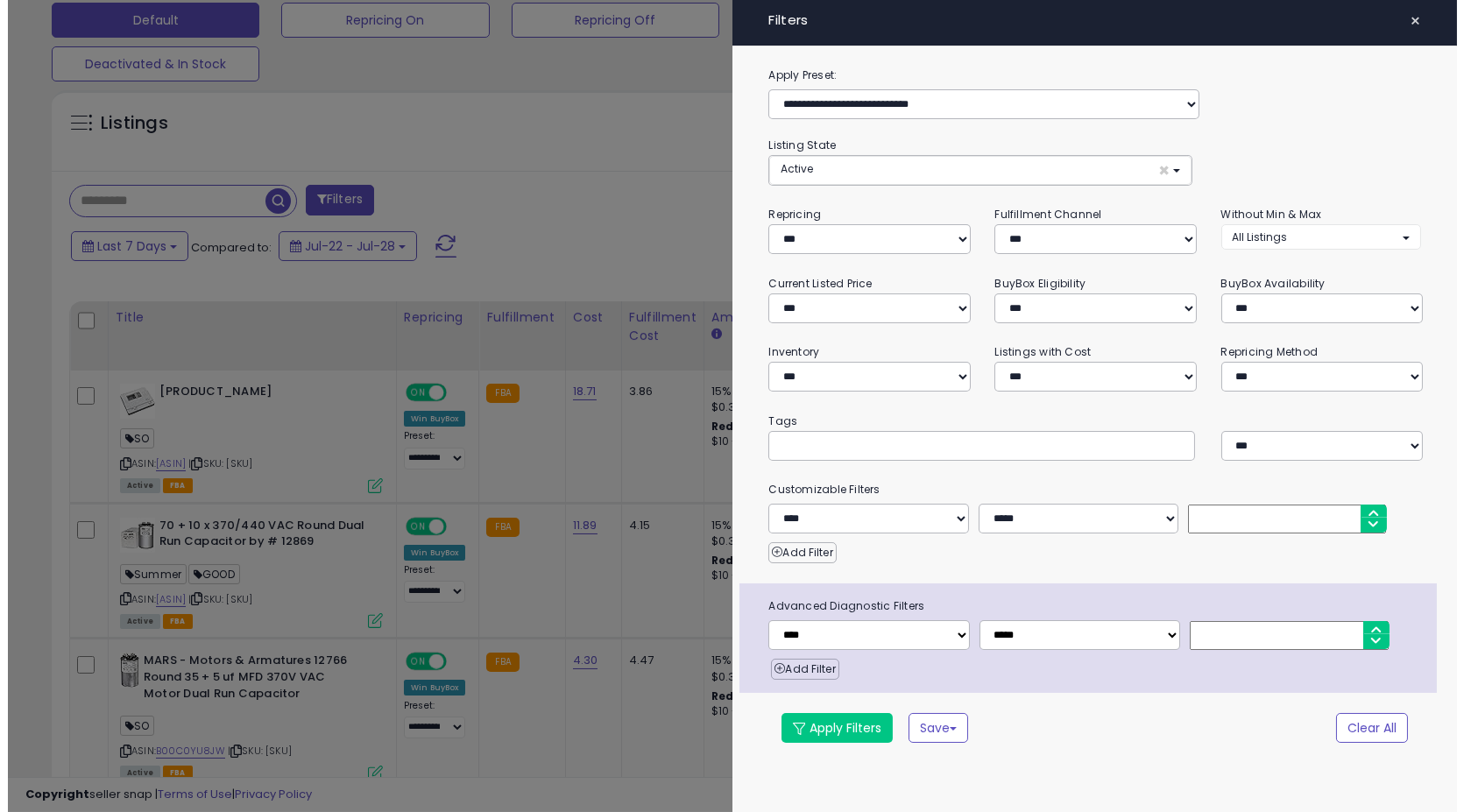 scroll, scrollTop: 875585, scrollLeft: 875324, axis: both 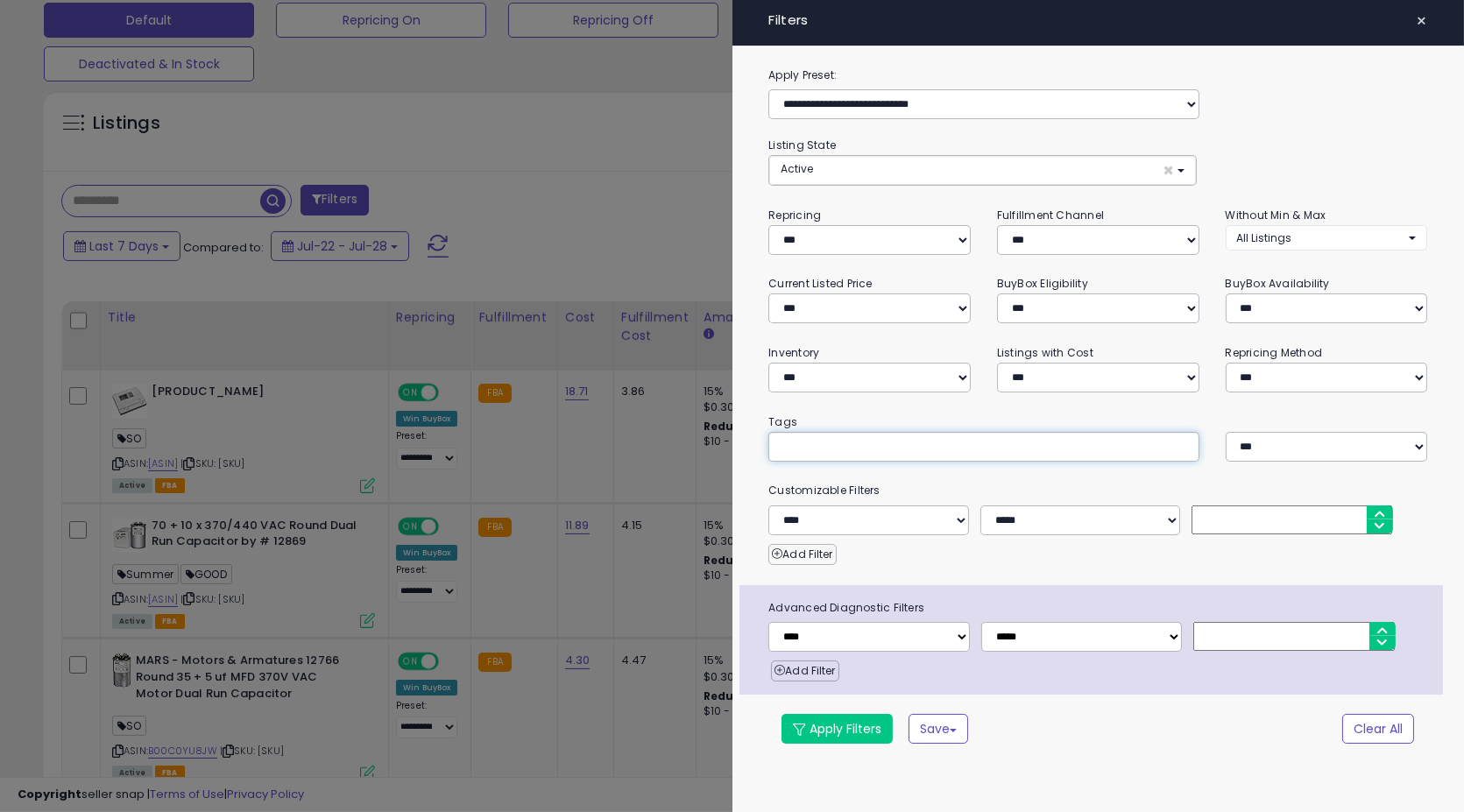 click at bounding box center (983, 447) 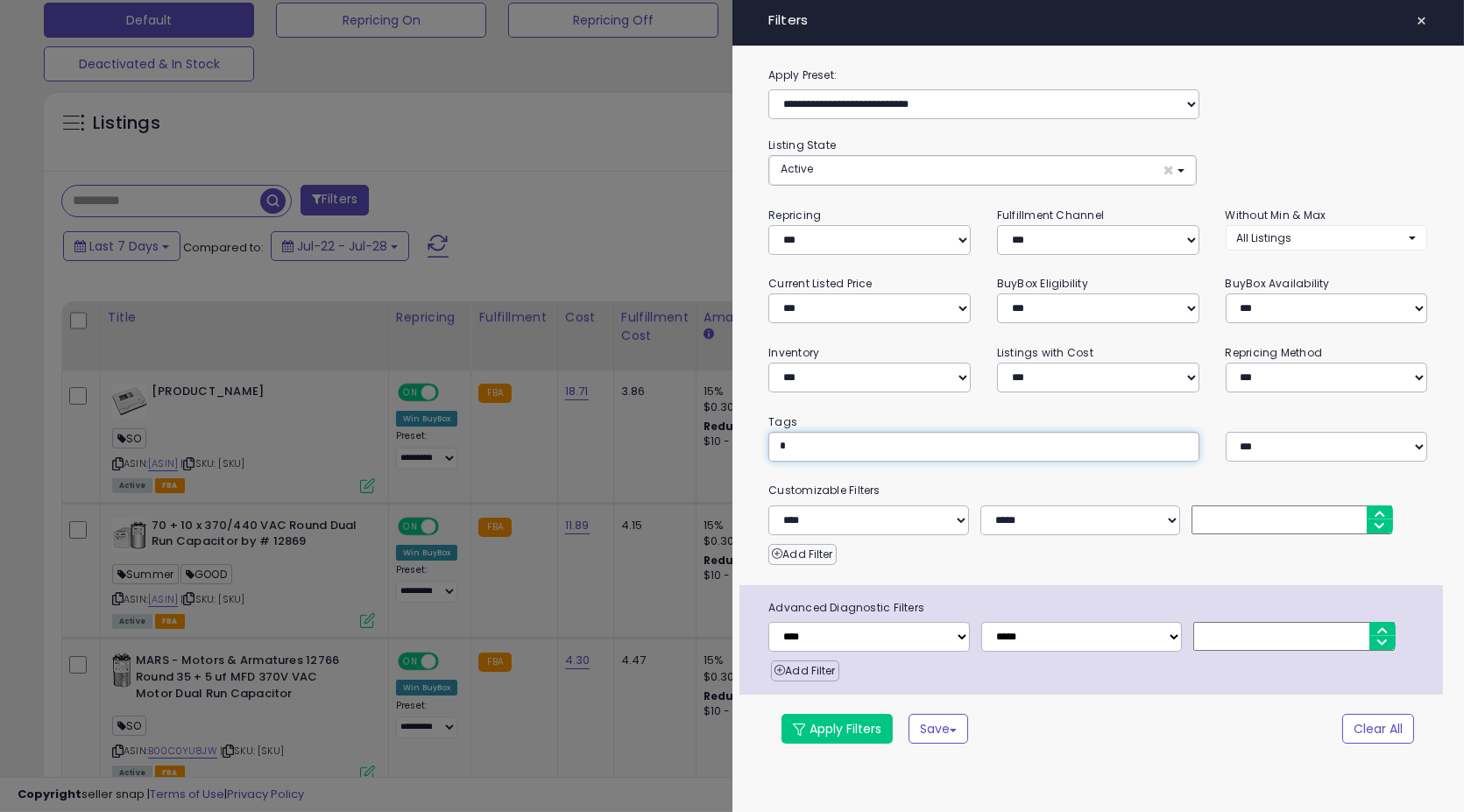type on "**" 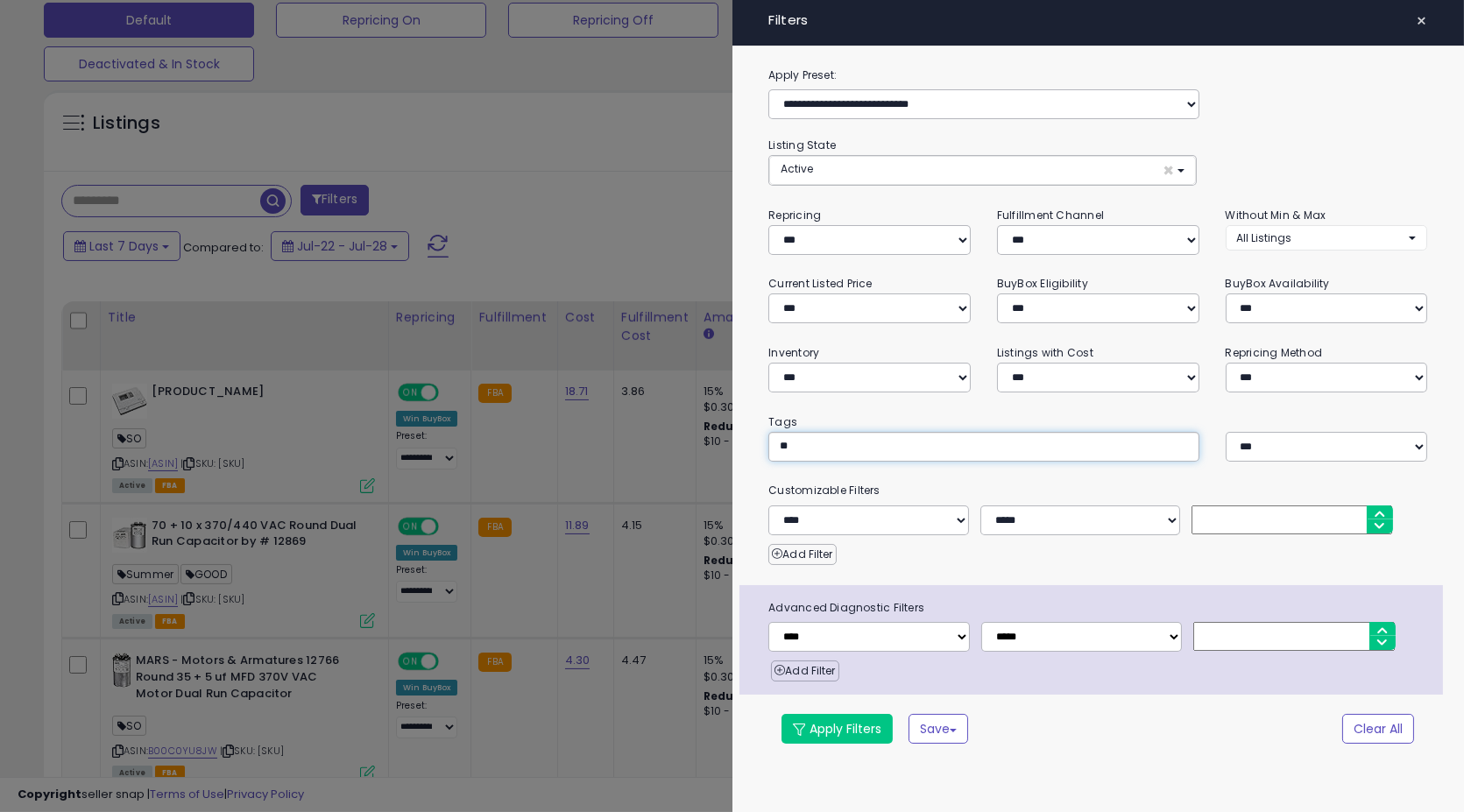 type on "**" 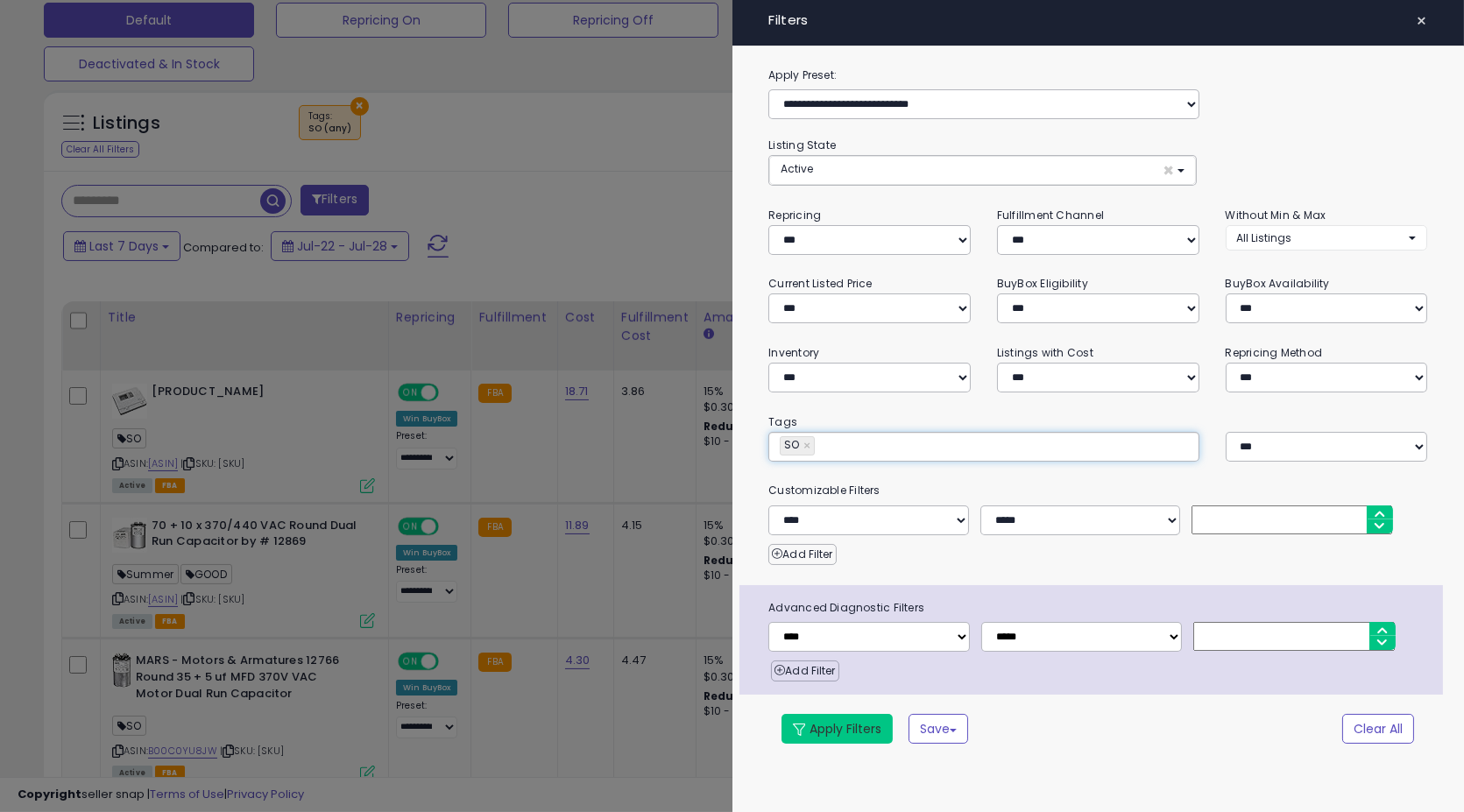 click on "Apply Filters" at bounding box center (837, 729) 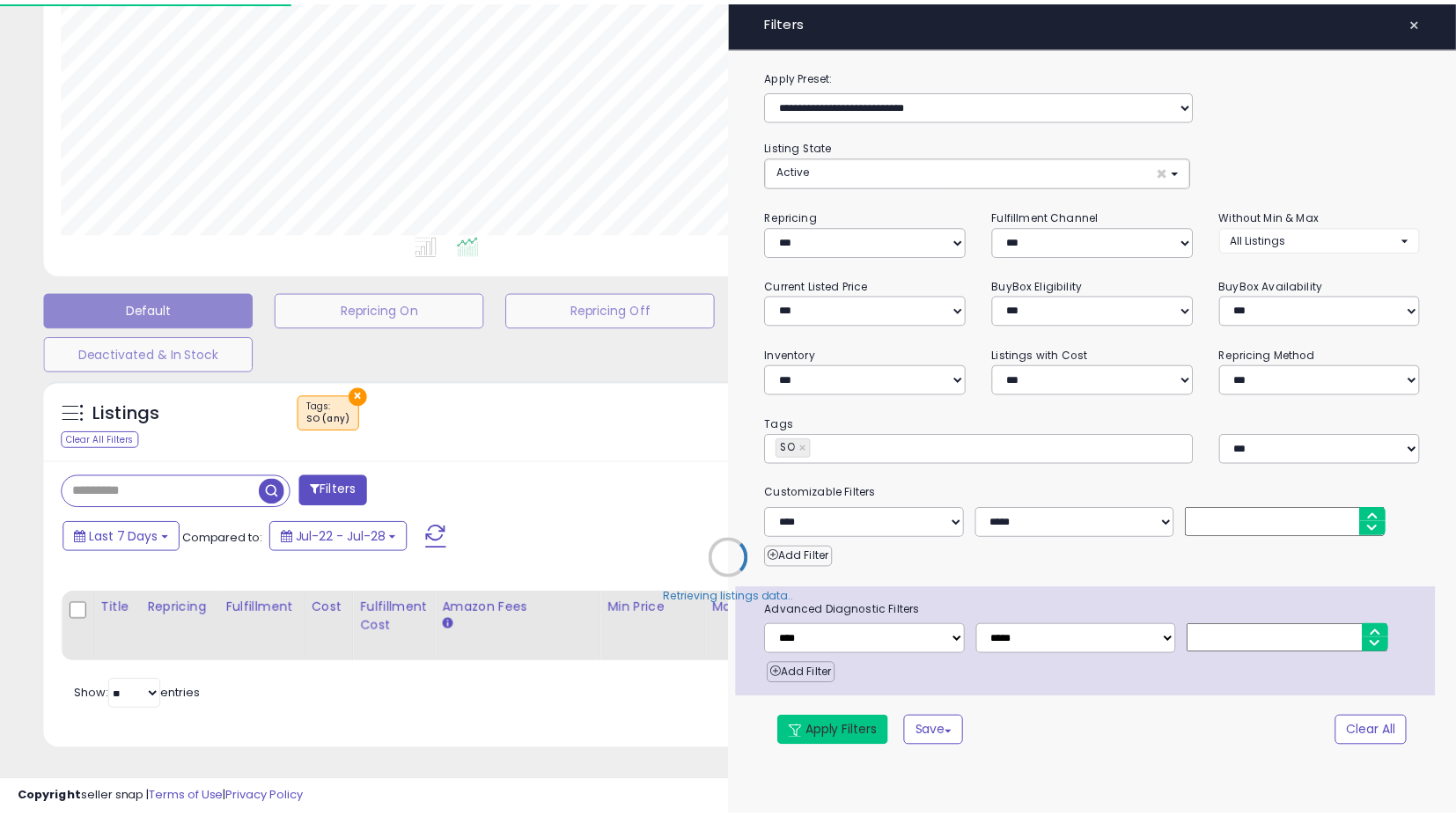scroll, scrollTop: 276, scrollLeft: 0, axis: vertical 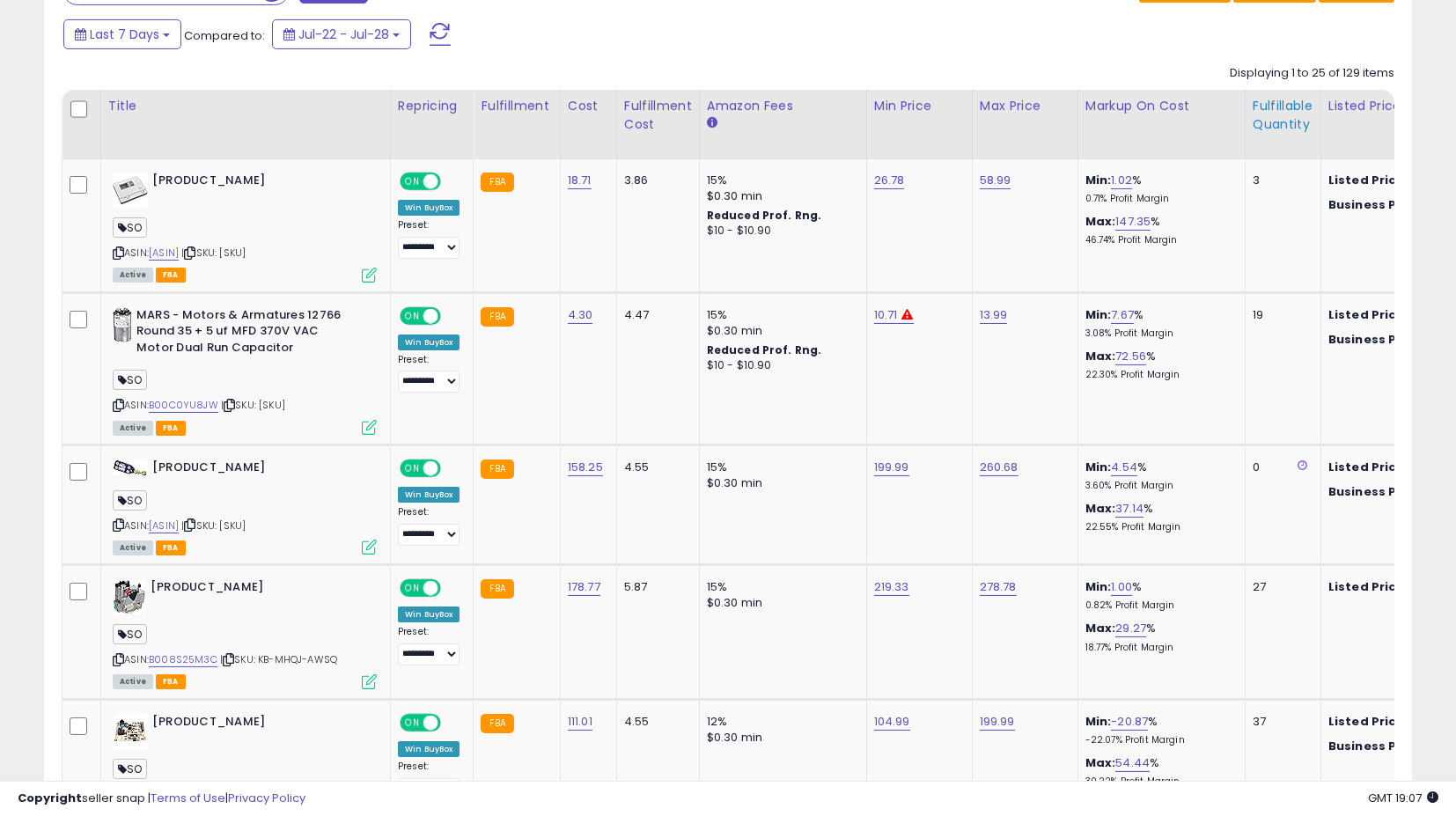 click on "Fulfillable Quantity" at bounding box center (1283, 115) 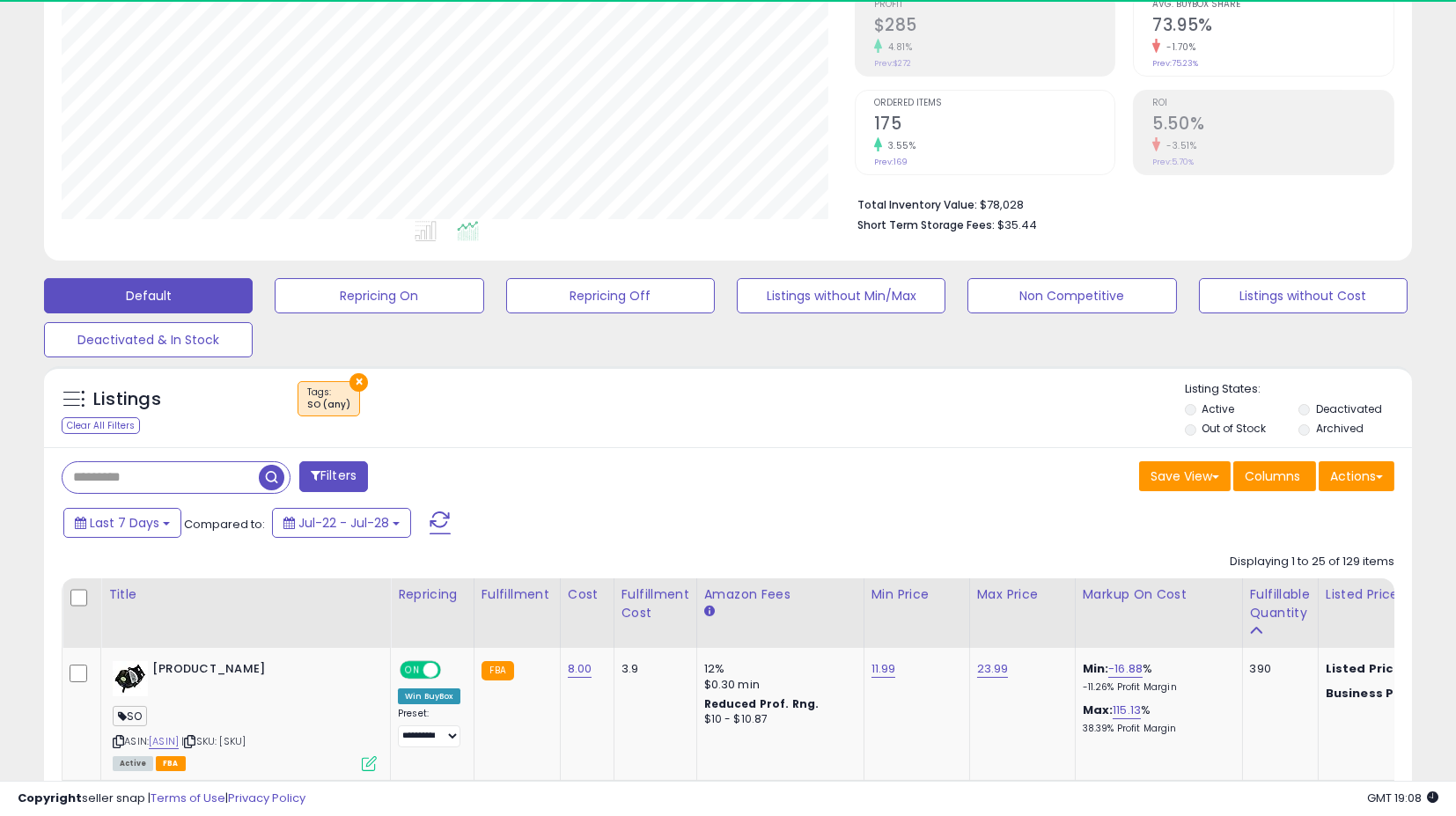 scroll, scrollTop: 765, scrollLeft: 0, axis: vertical 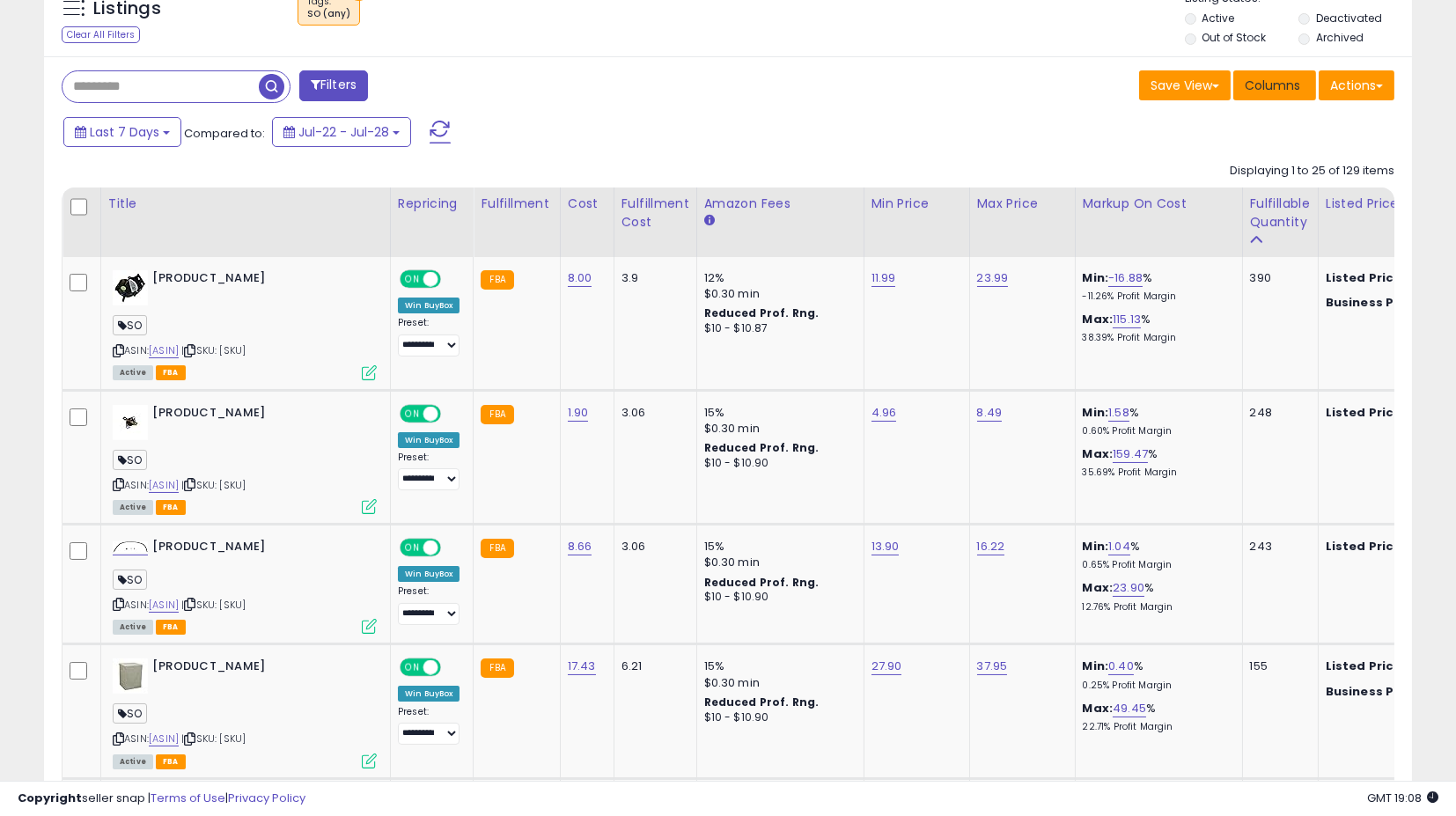 click on "Columns" at bounding box center (1272, 85) 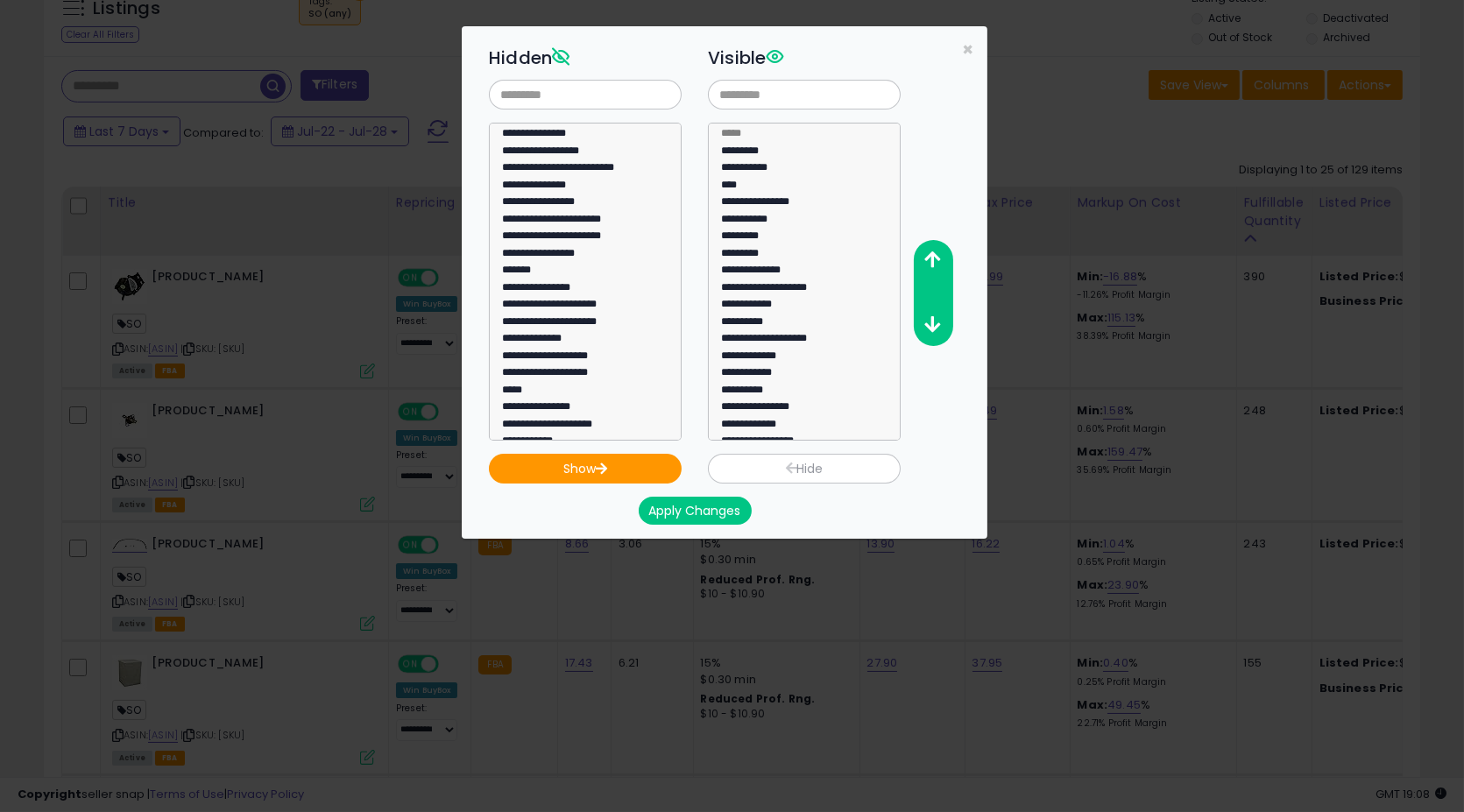 click on "**********" at bounding box center [739, 282] 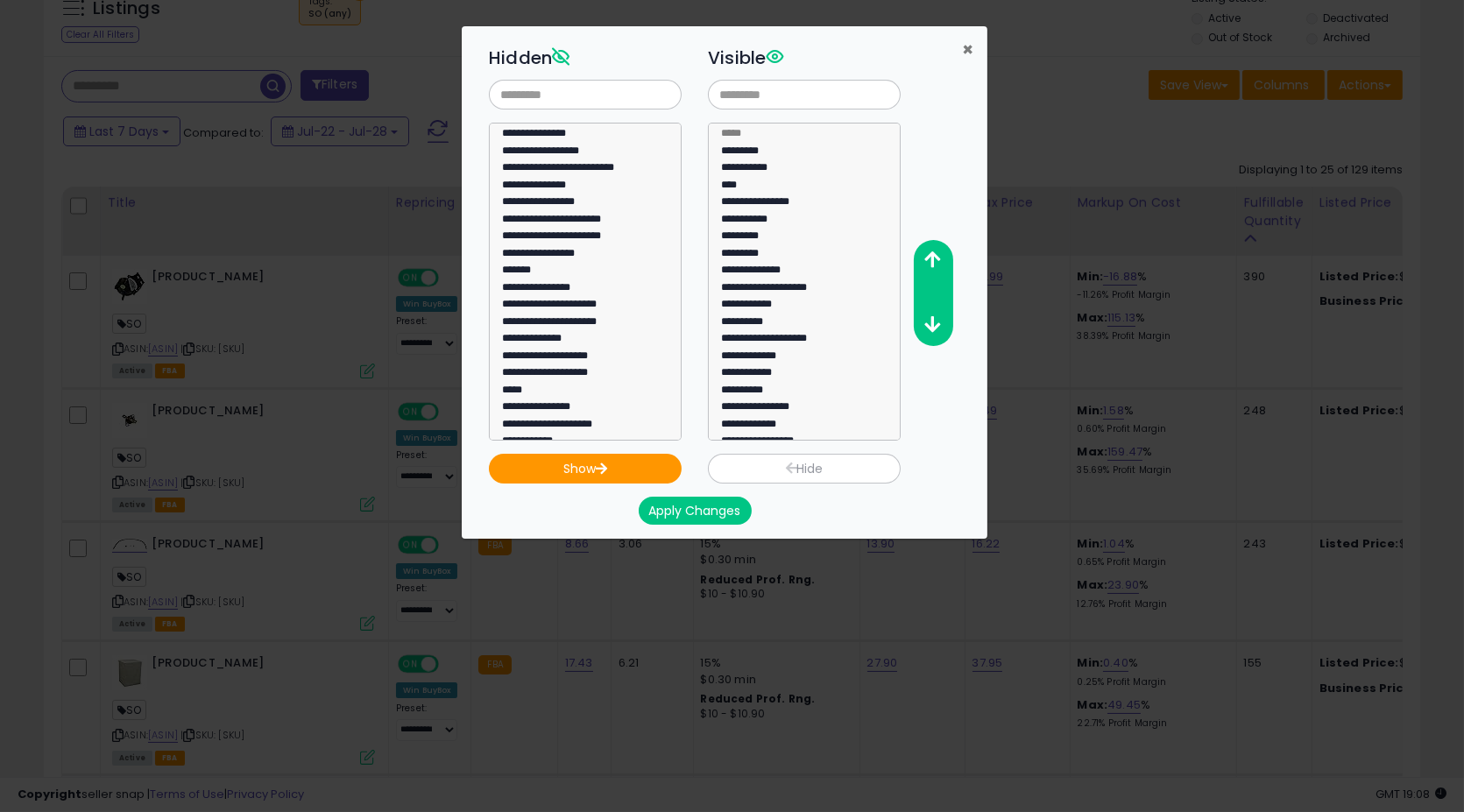 click on "×" at bounding box center [967, 49] 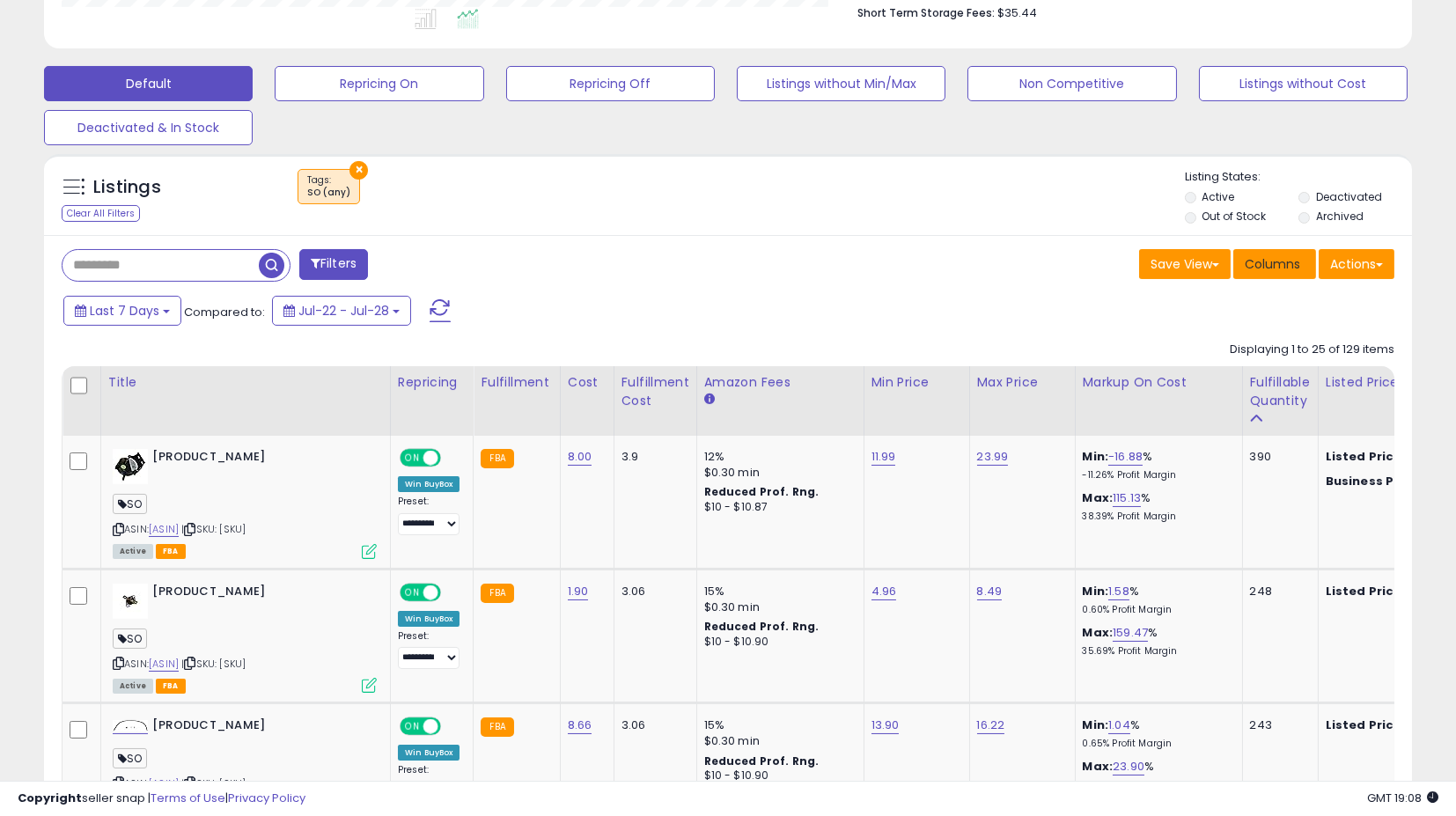 click on "Columns" at bounding box center [1272, 264] 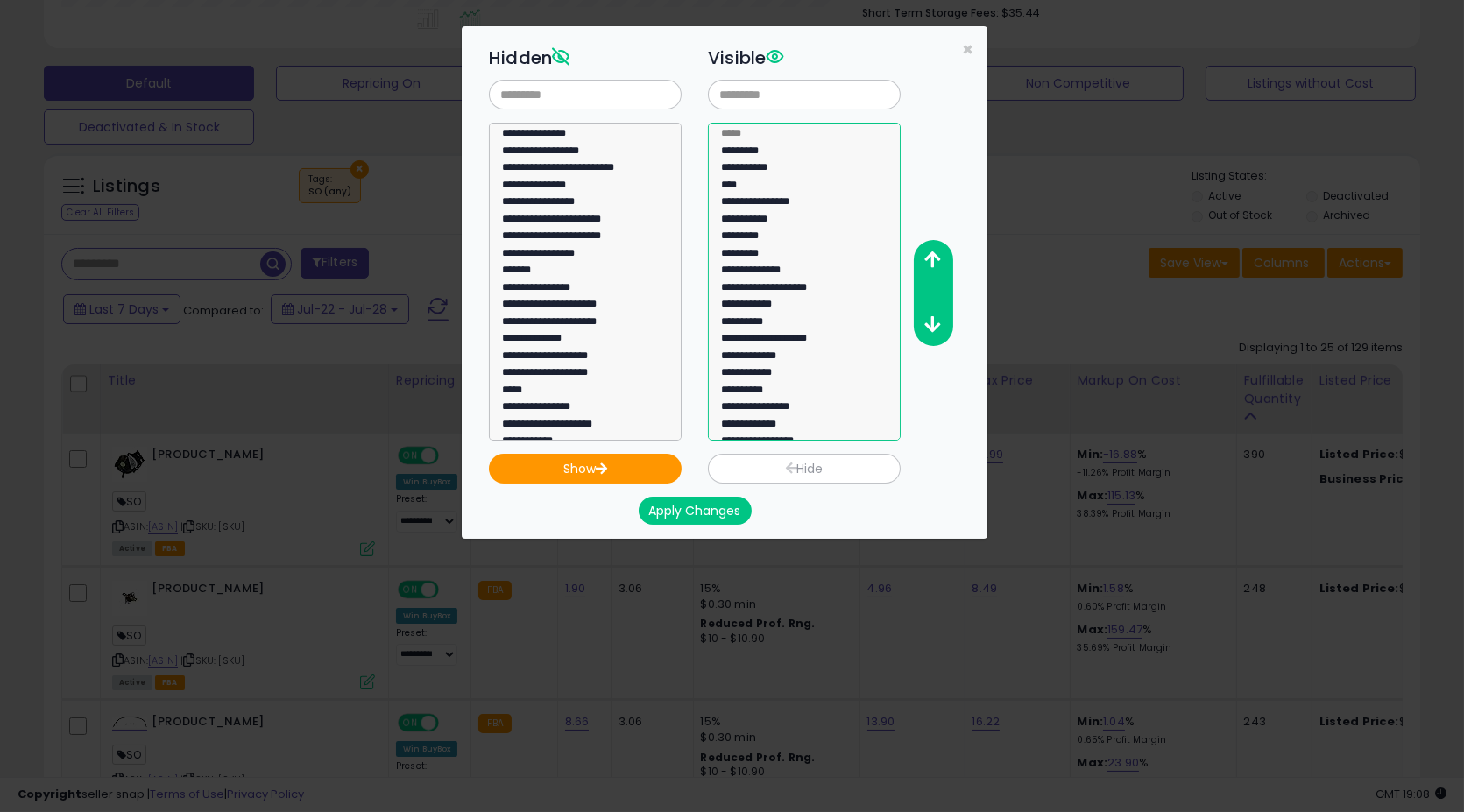 click on "**********" 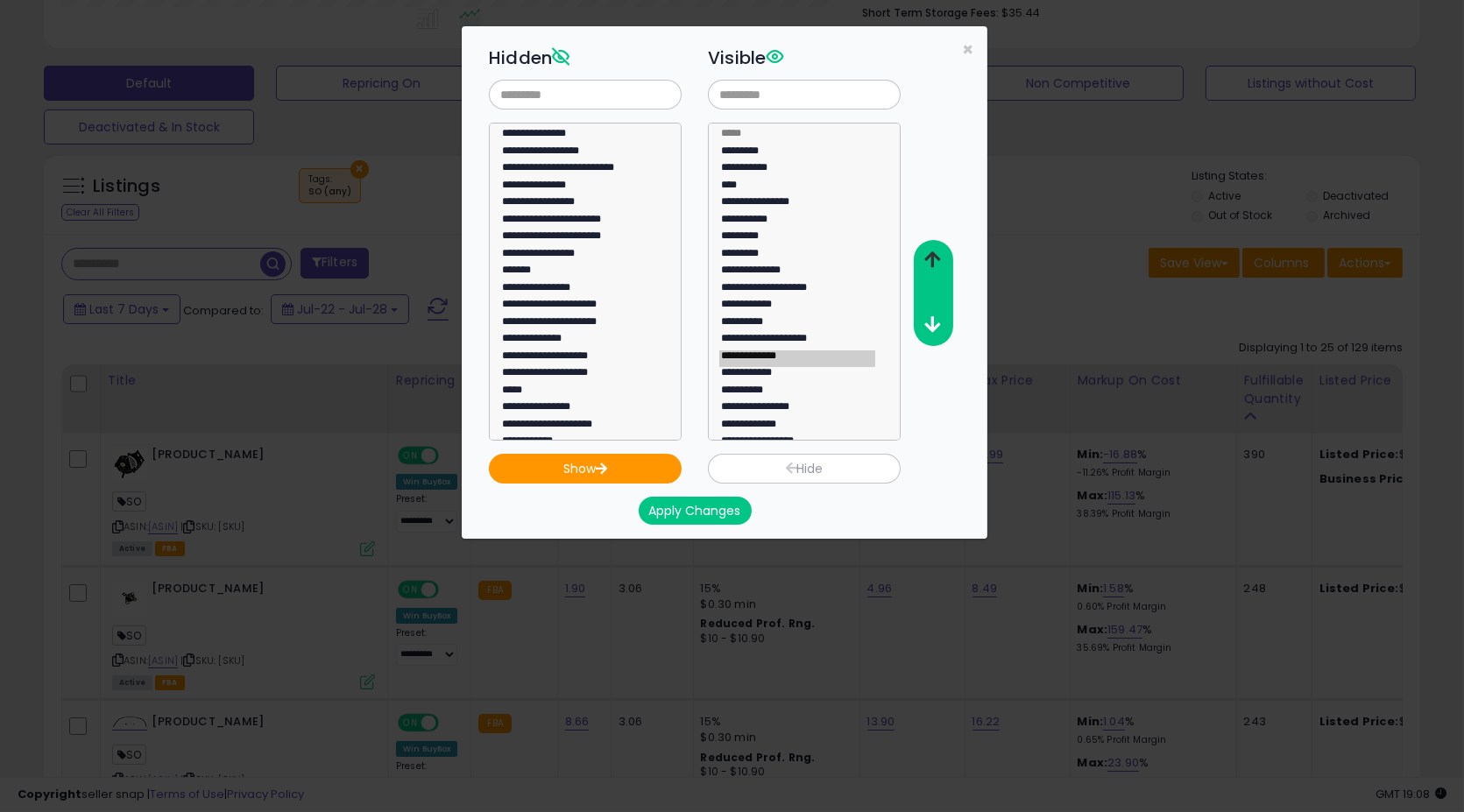 click at bounding box center [932, 260] 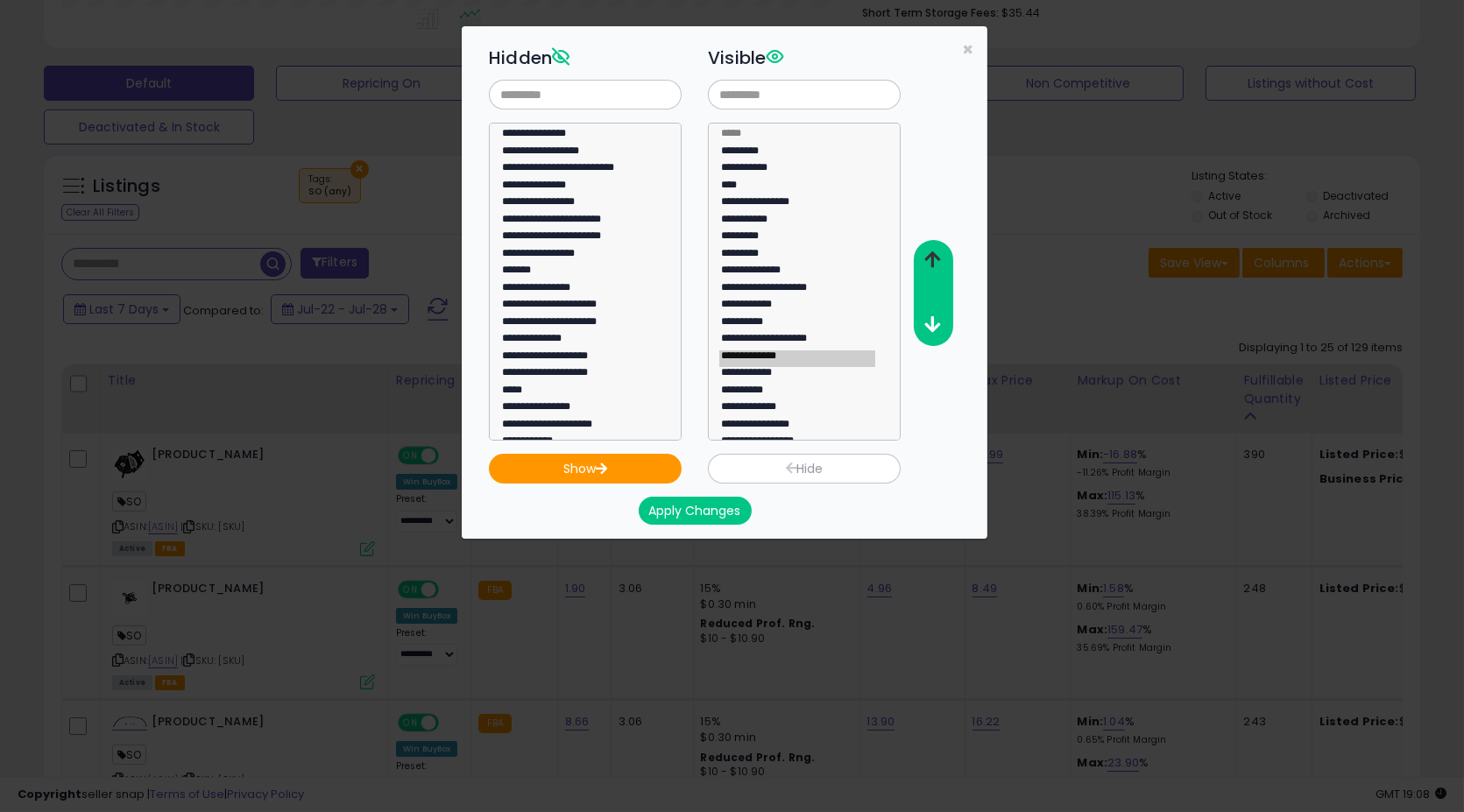 click at bounding box center [932, 260] 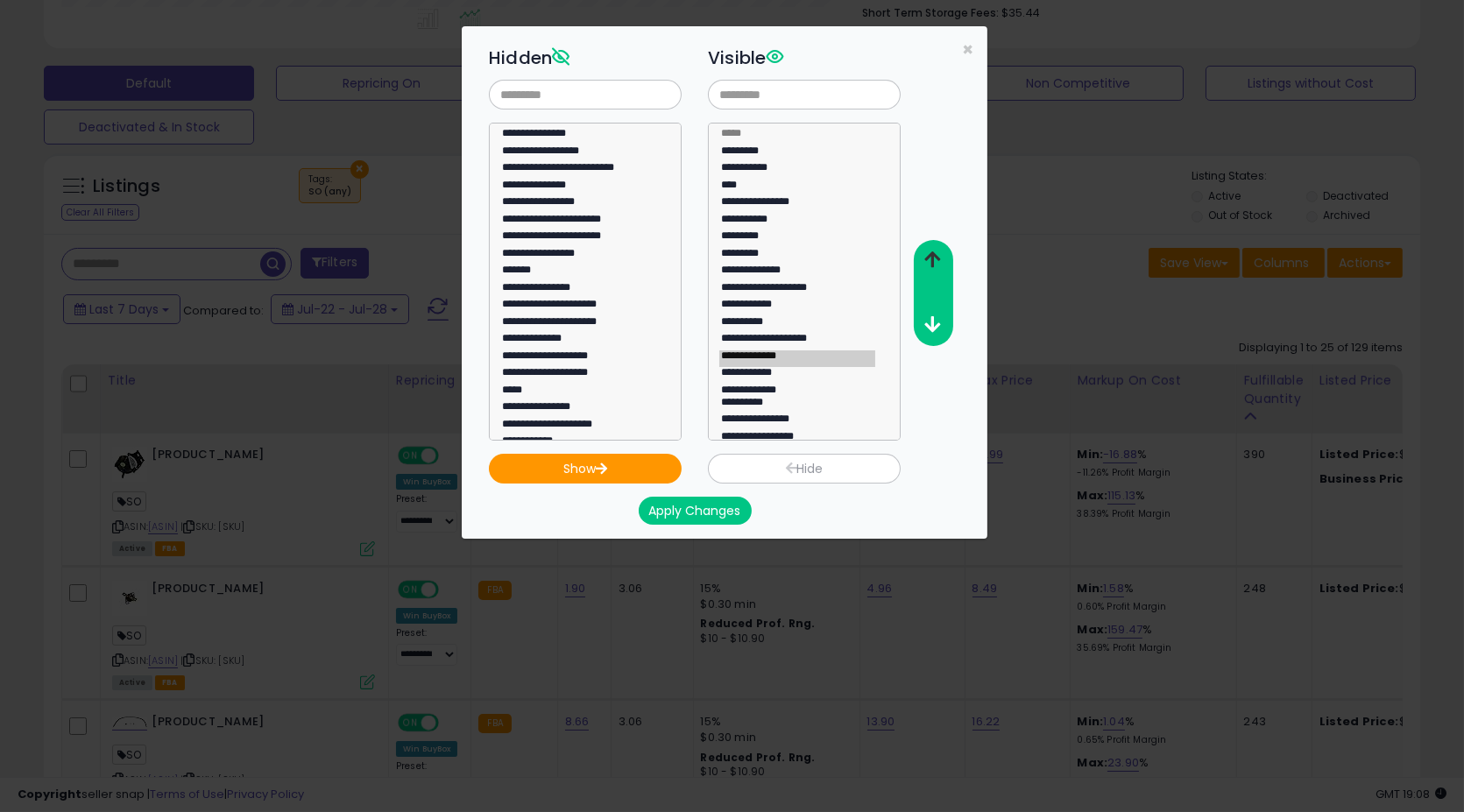 click at bounding box center (932, 260) 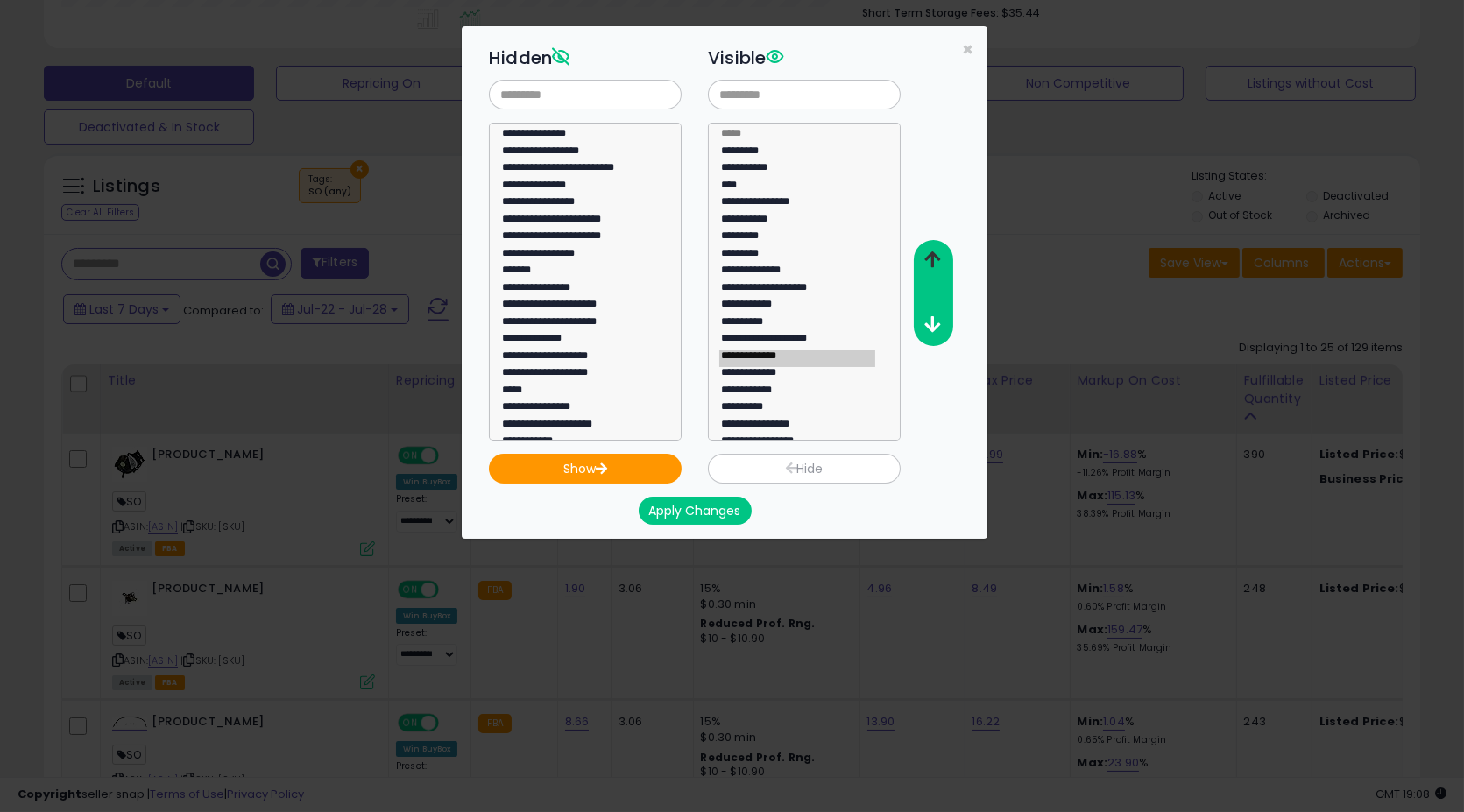 click at bounding box center (932, 260) 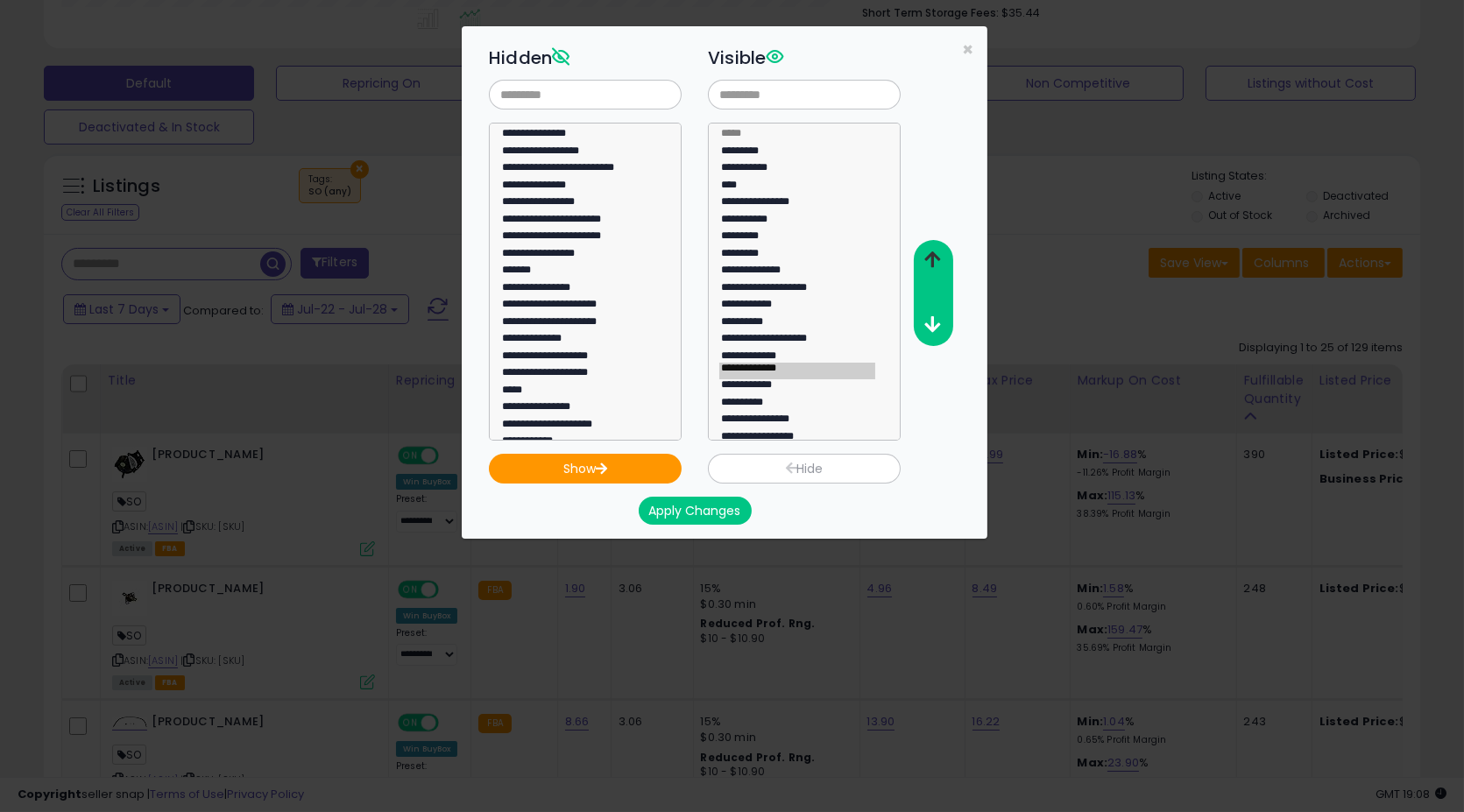 click at bounding box center (932, 260) 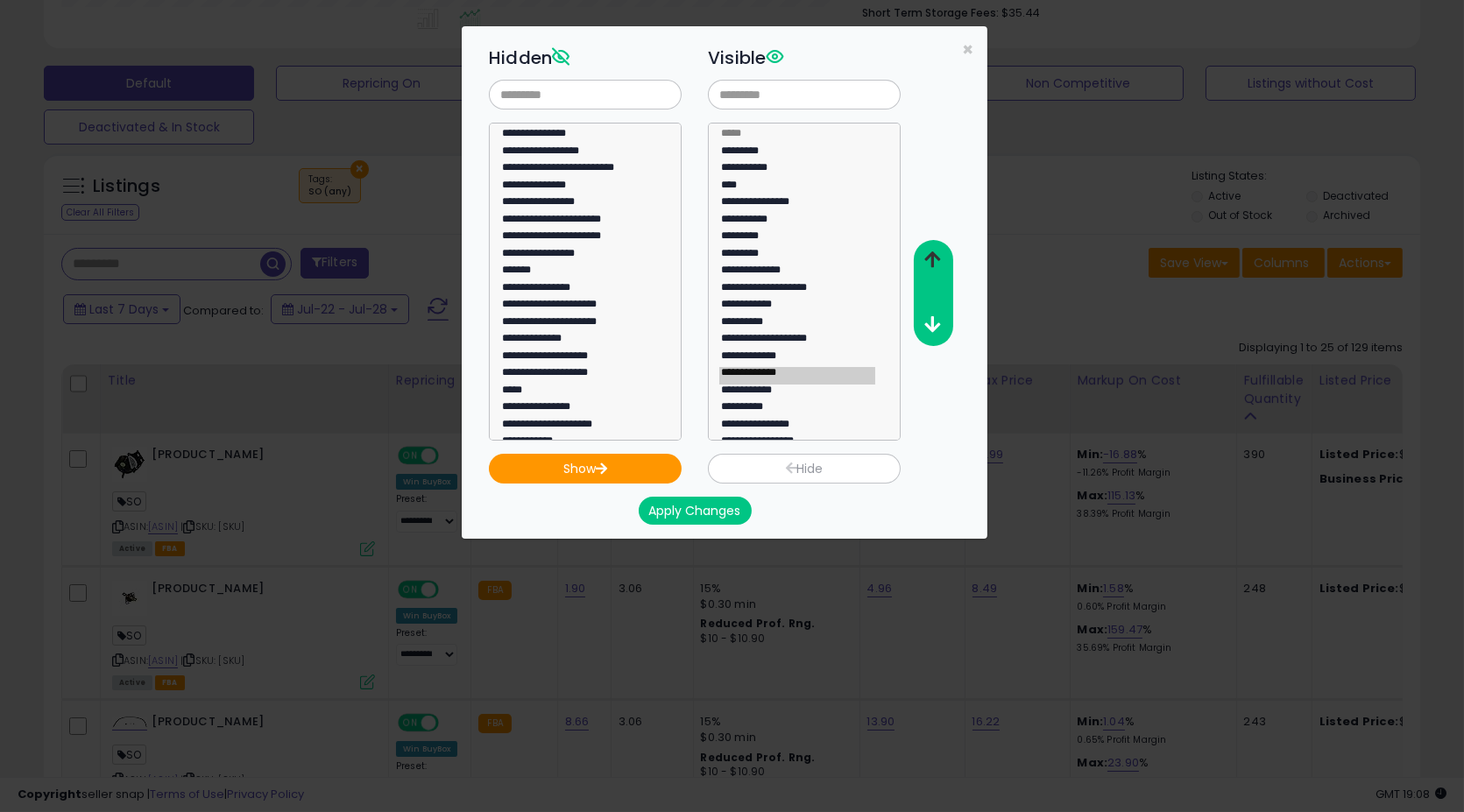 click at bounding box center (932, 260) 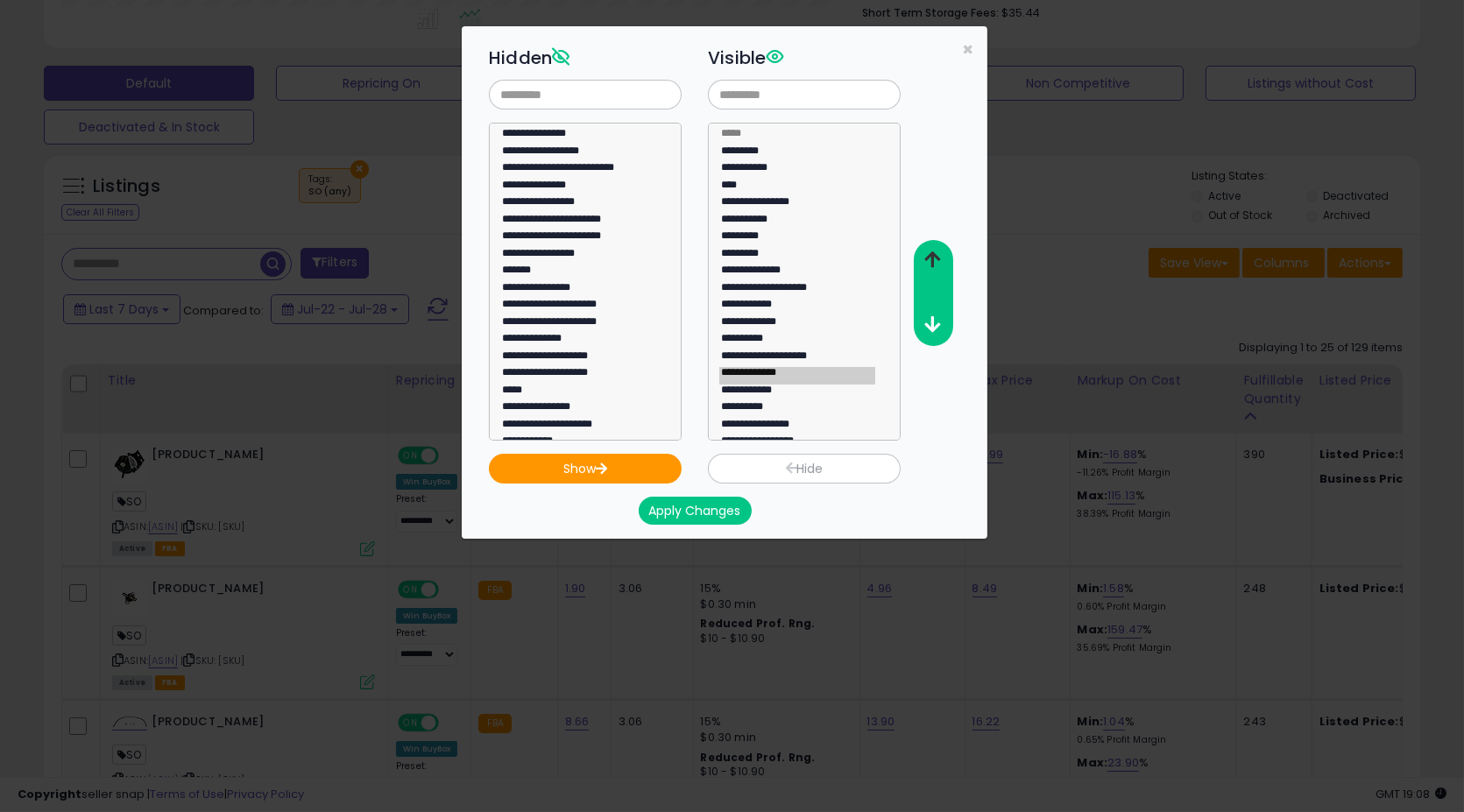 click at bounding box center [932, 260] 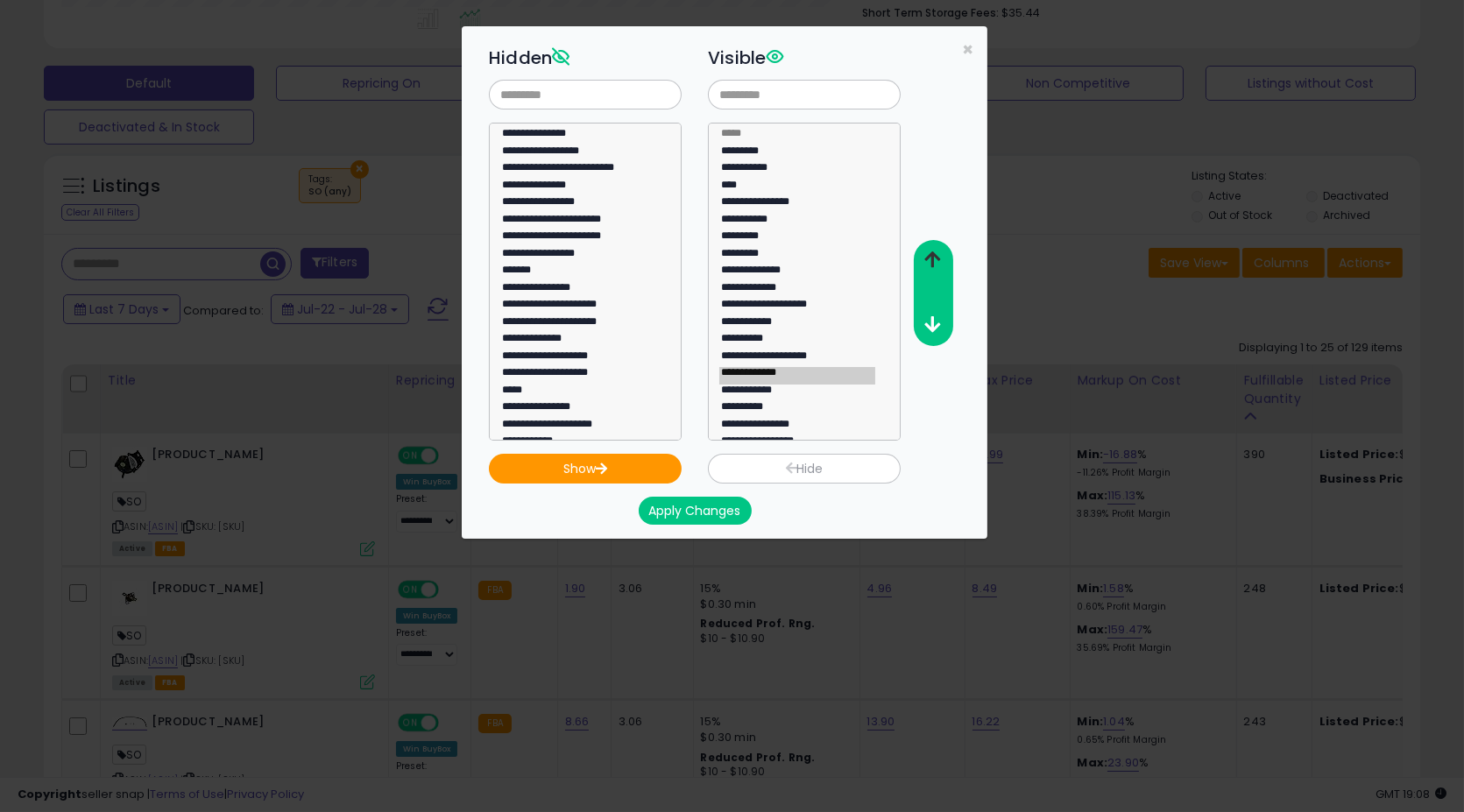 click at bounding box center (932, 260) 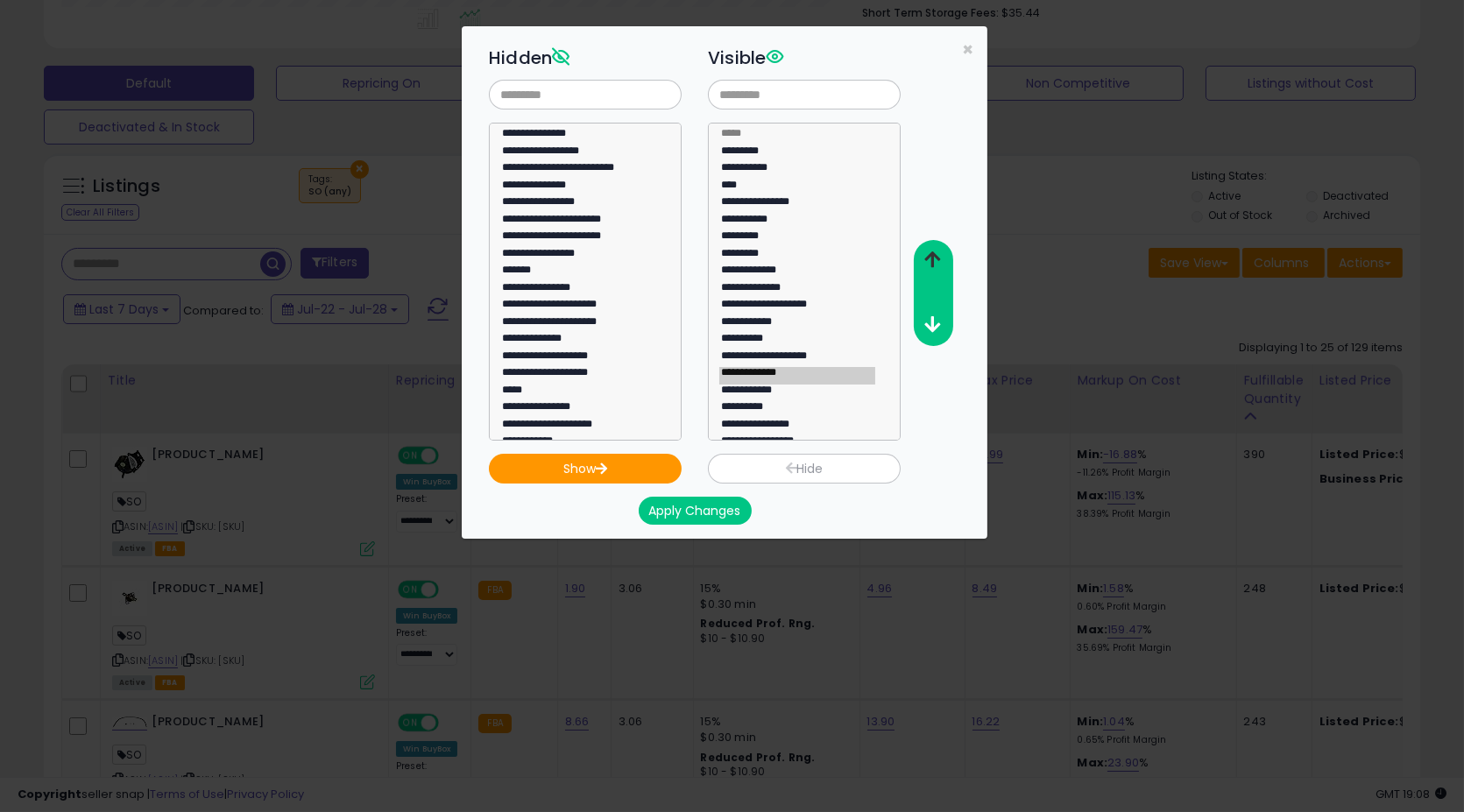 click at bounding box center (932, 260) 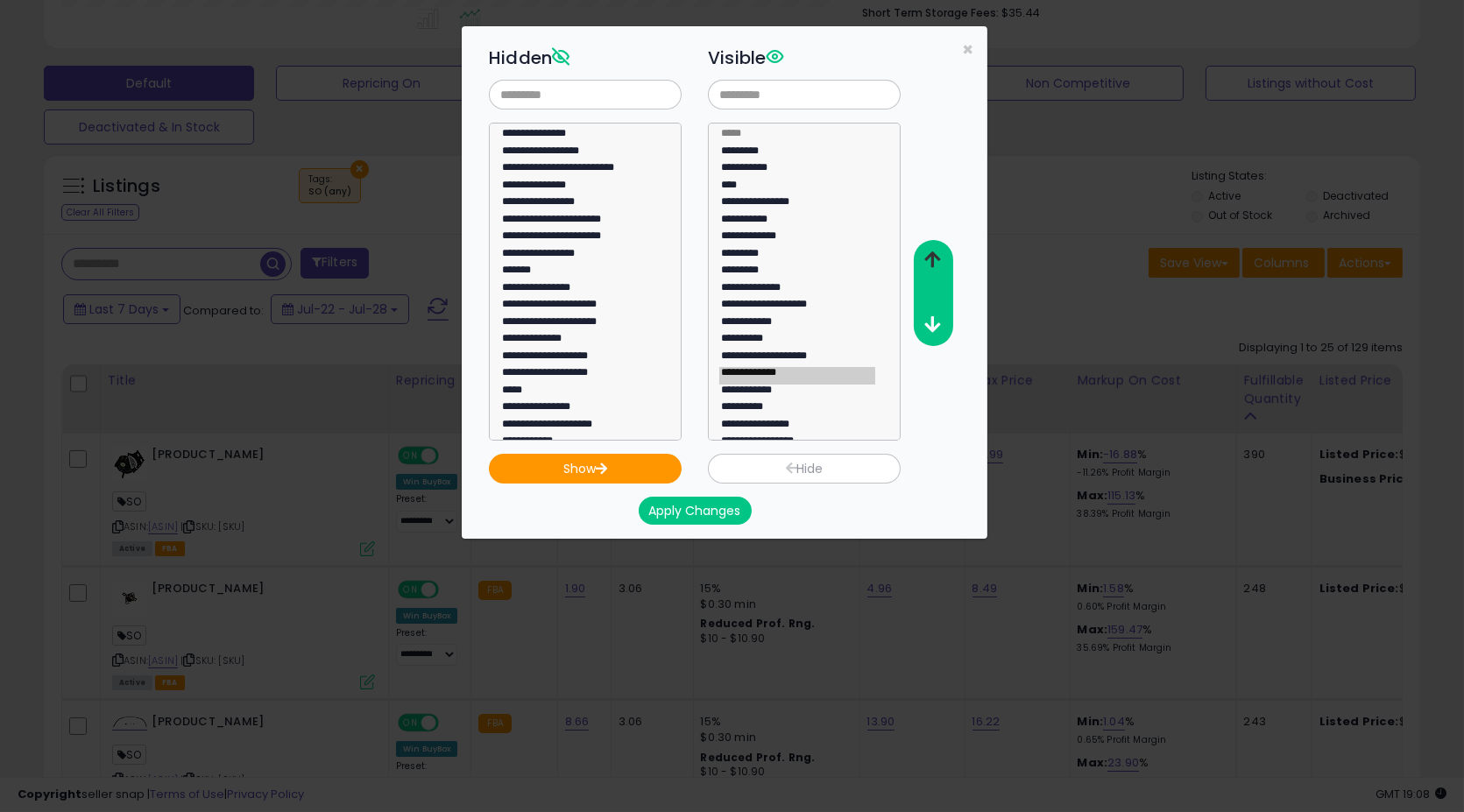 click at bounding box center (932, 260) 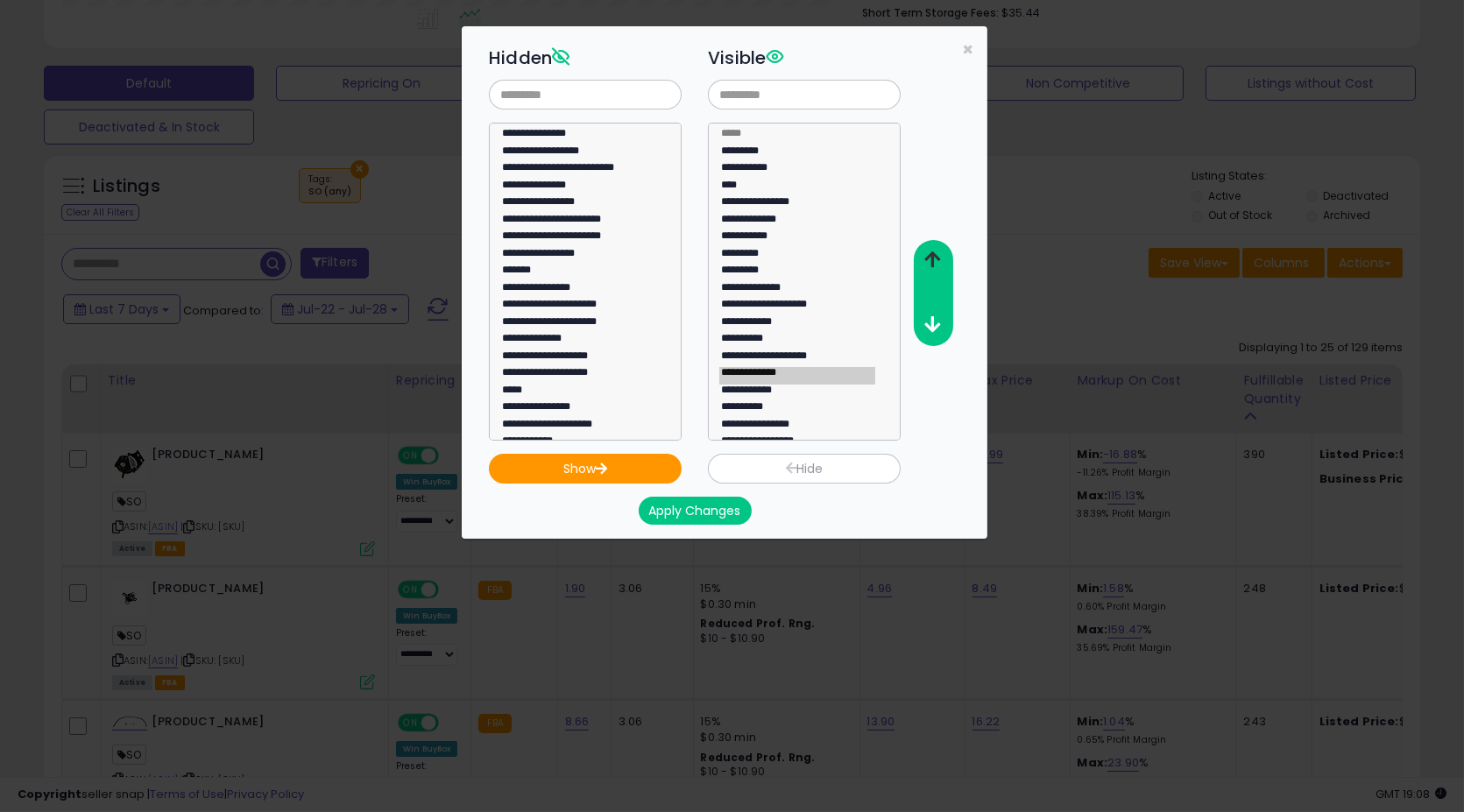 click at bounding box center (932, 260) 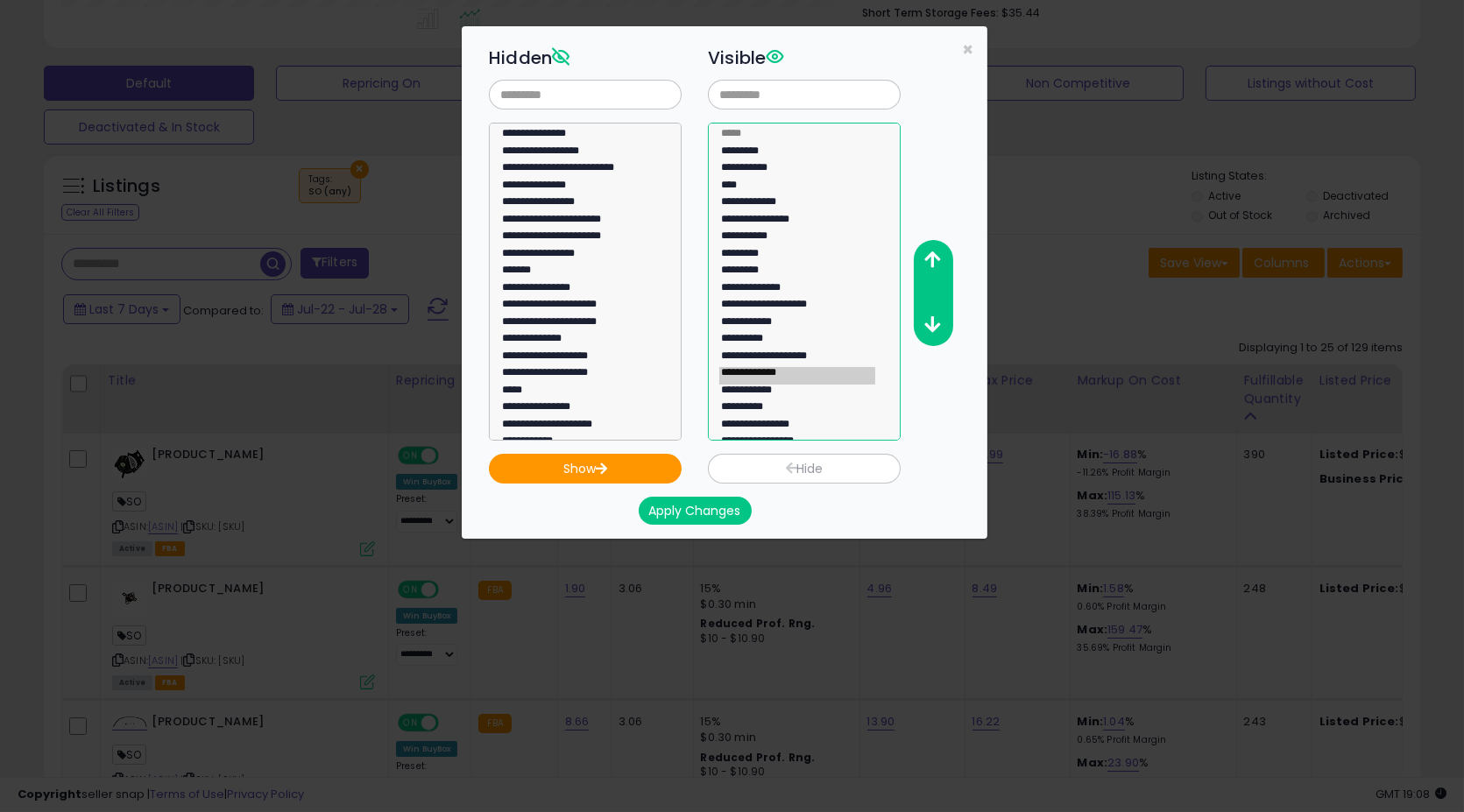 select on "**********" 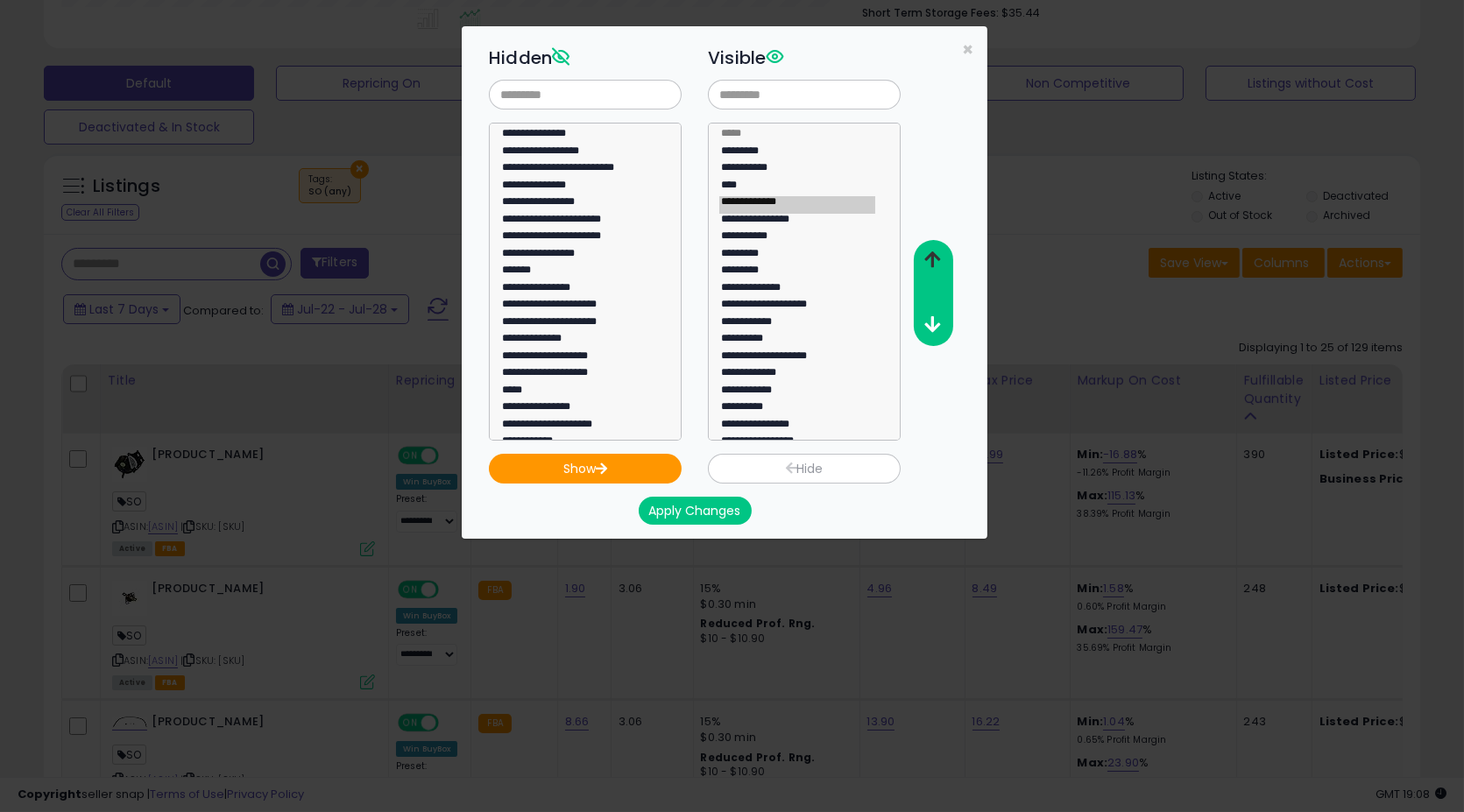 click at bounding box center (933, 259) 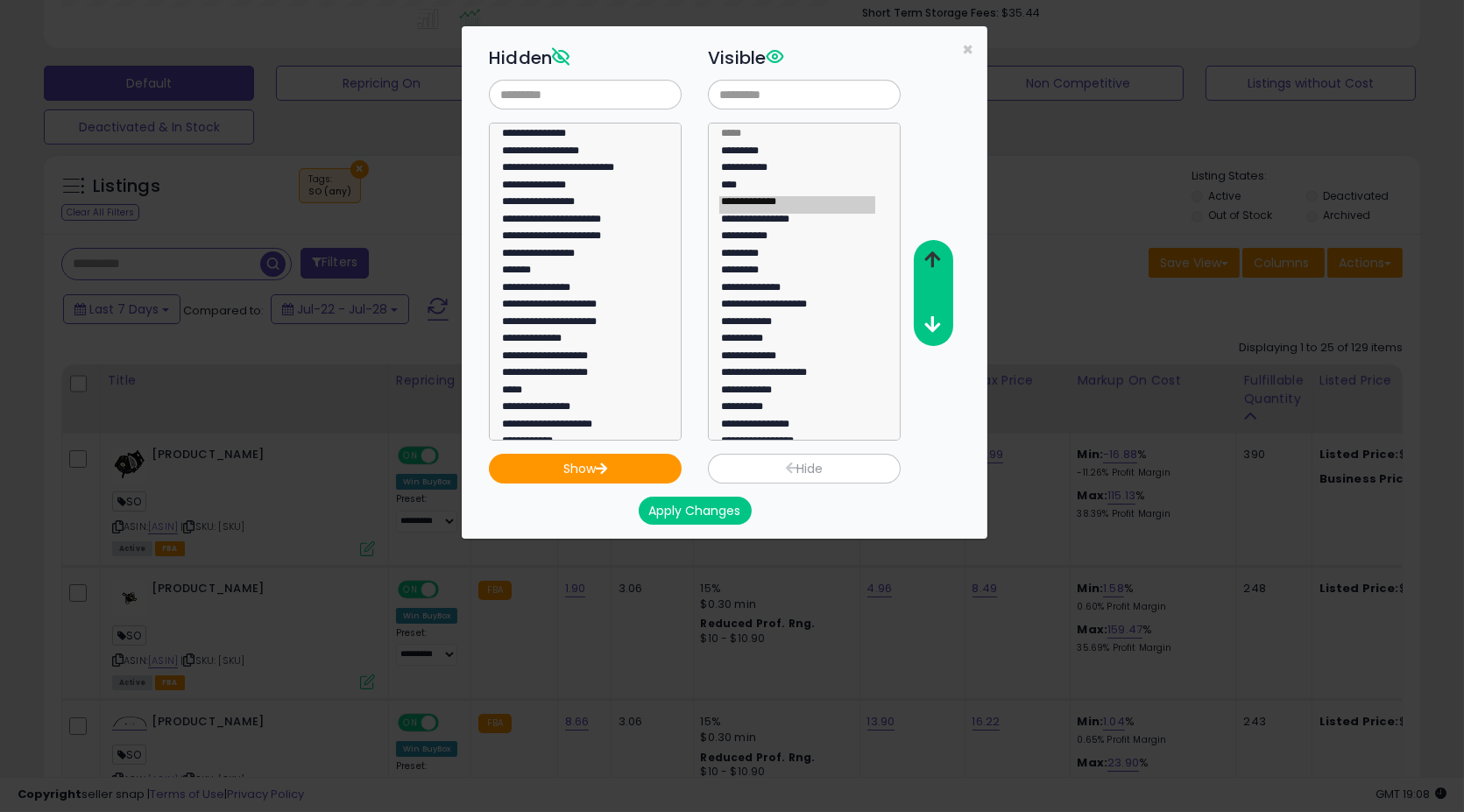 click at bounding box center [933, 259] 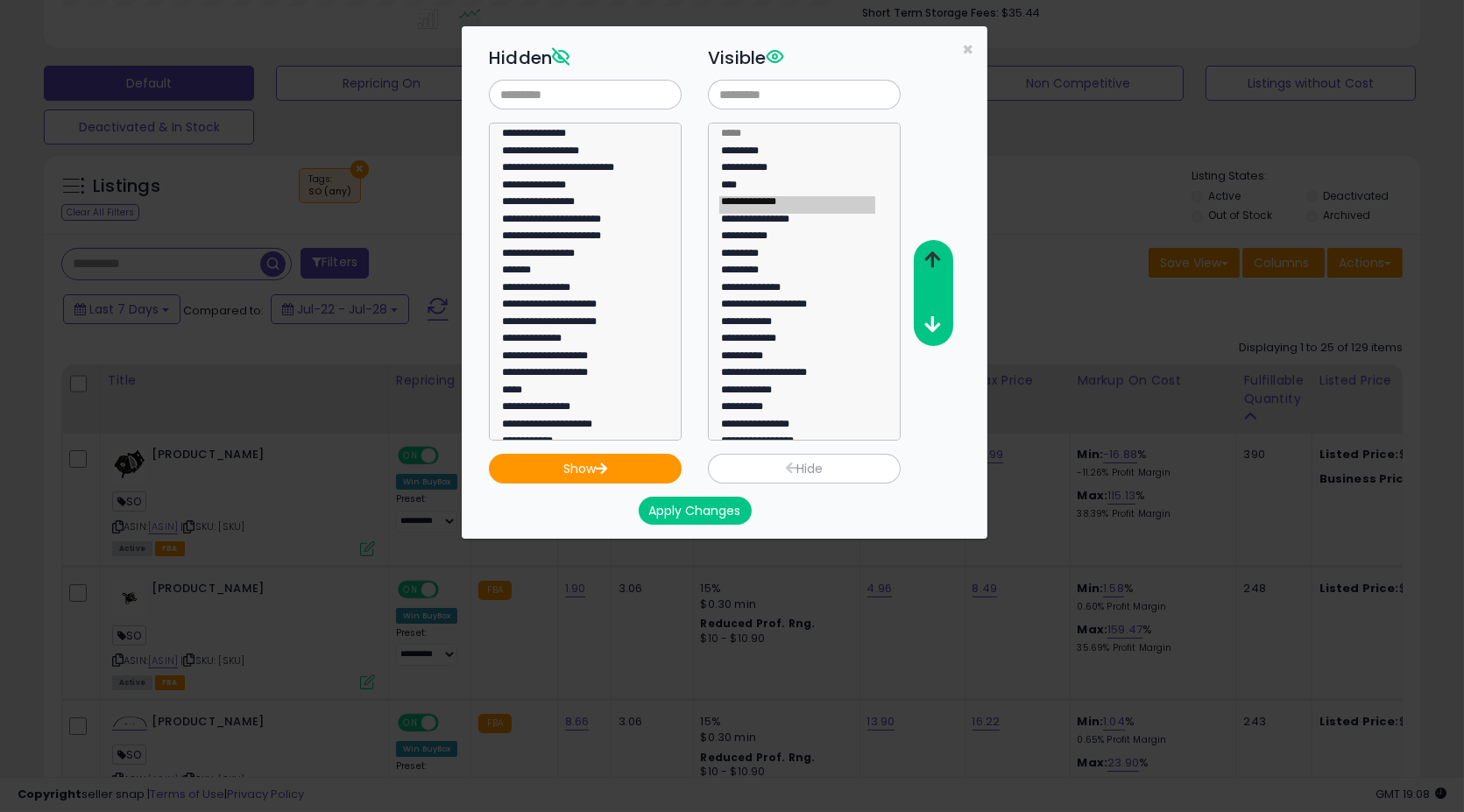 click at bounding box center [933, 259] 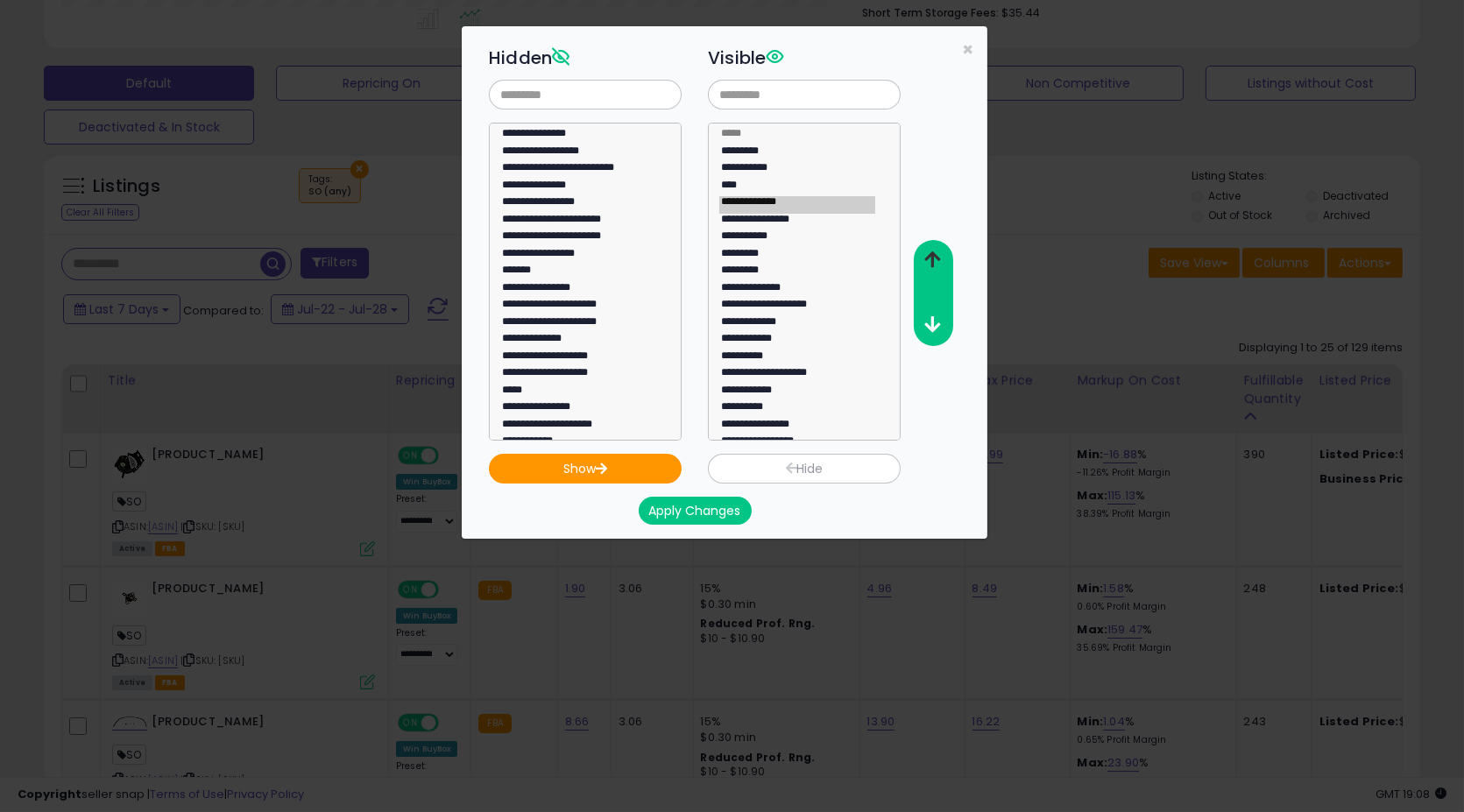 click at bounding box center (933, 259) 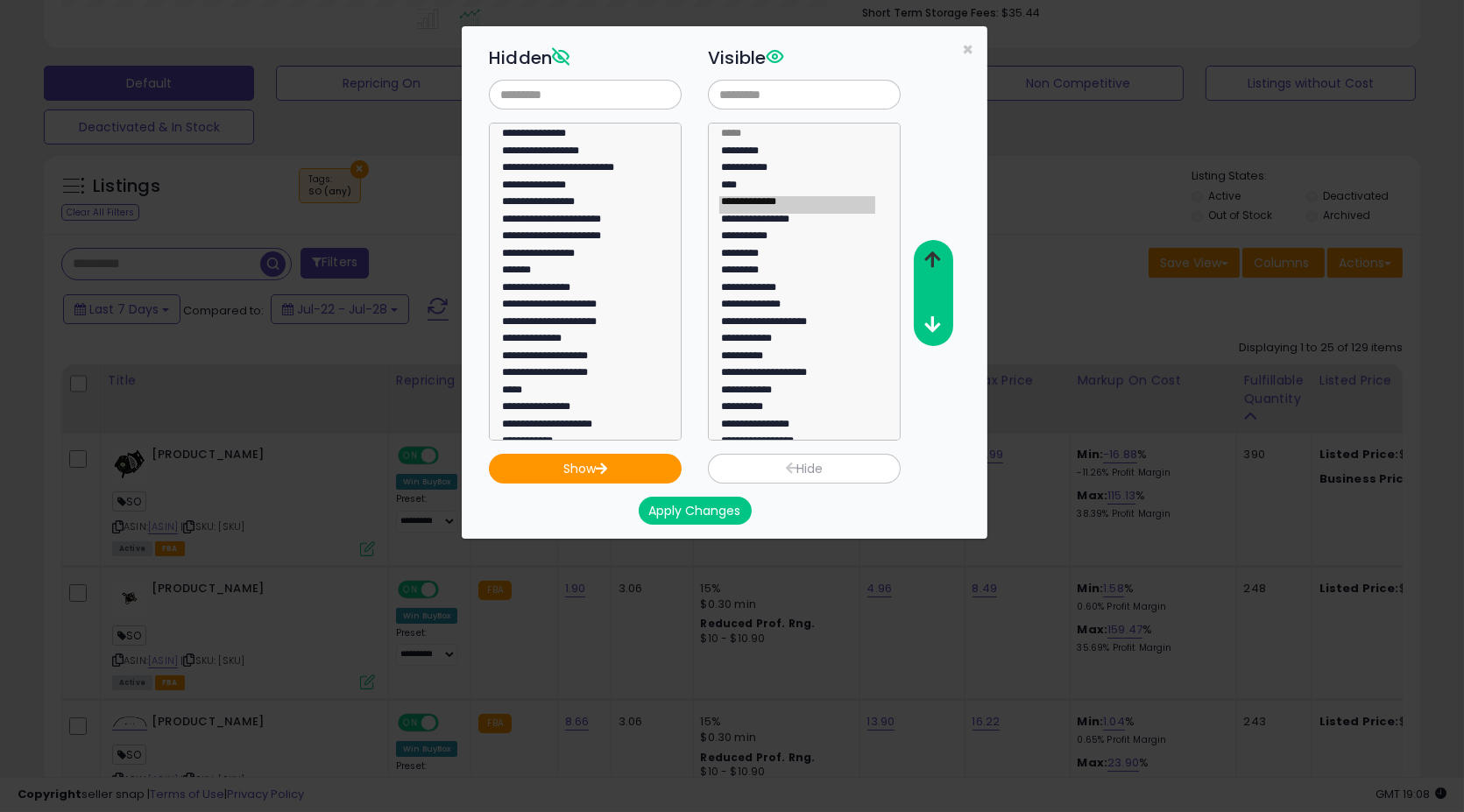 click at bounding box center (933, 259) 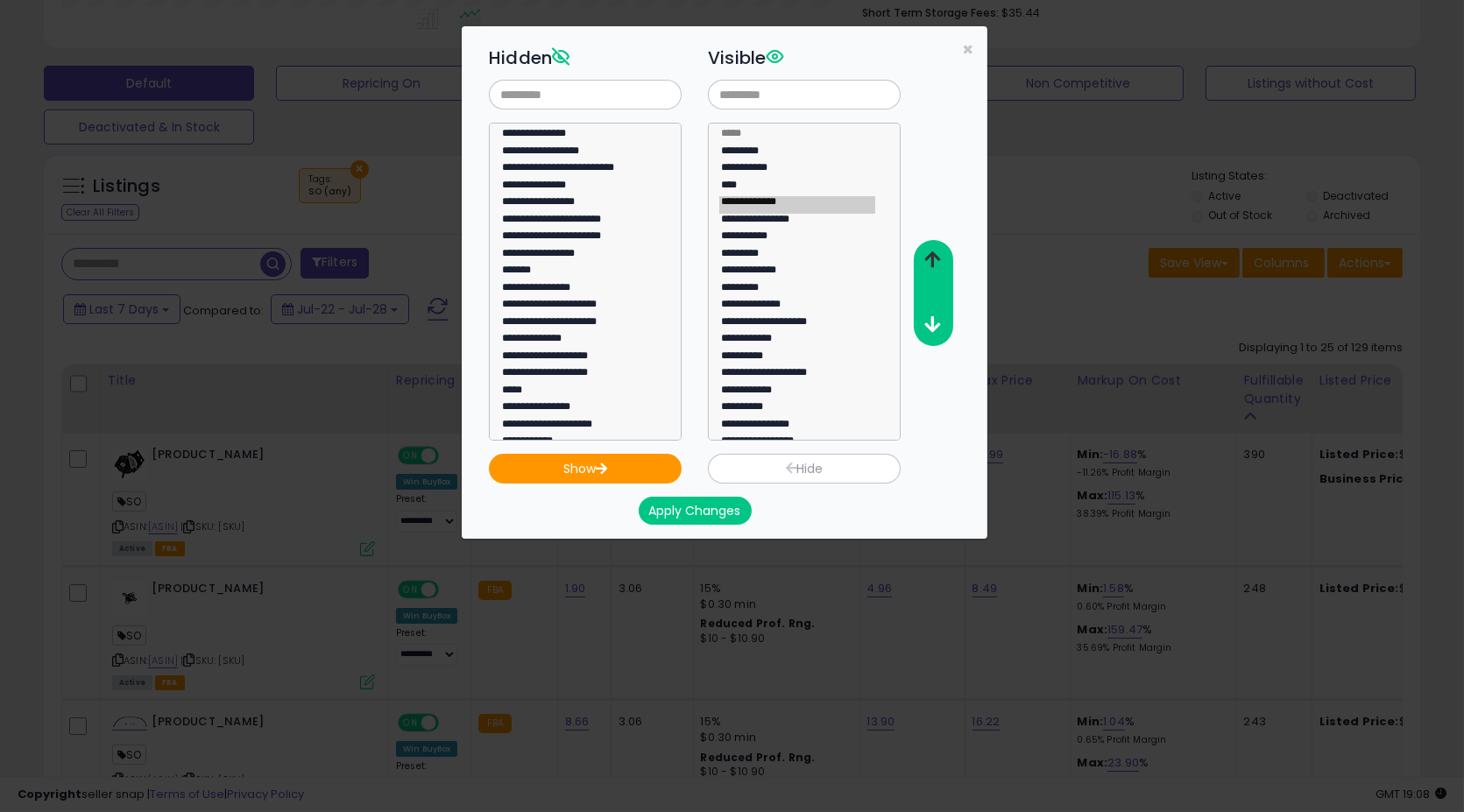 click at bounding box center (933, 259) 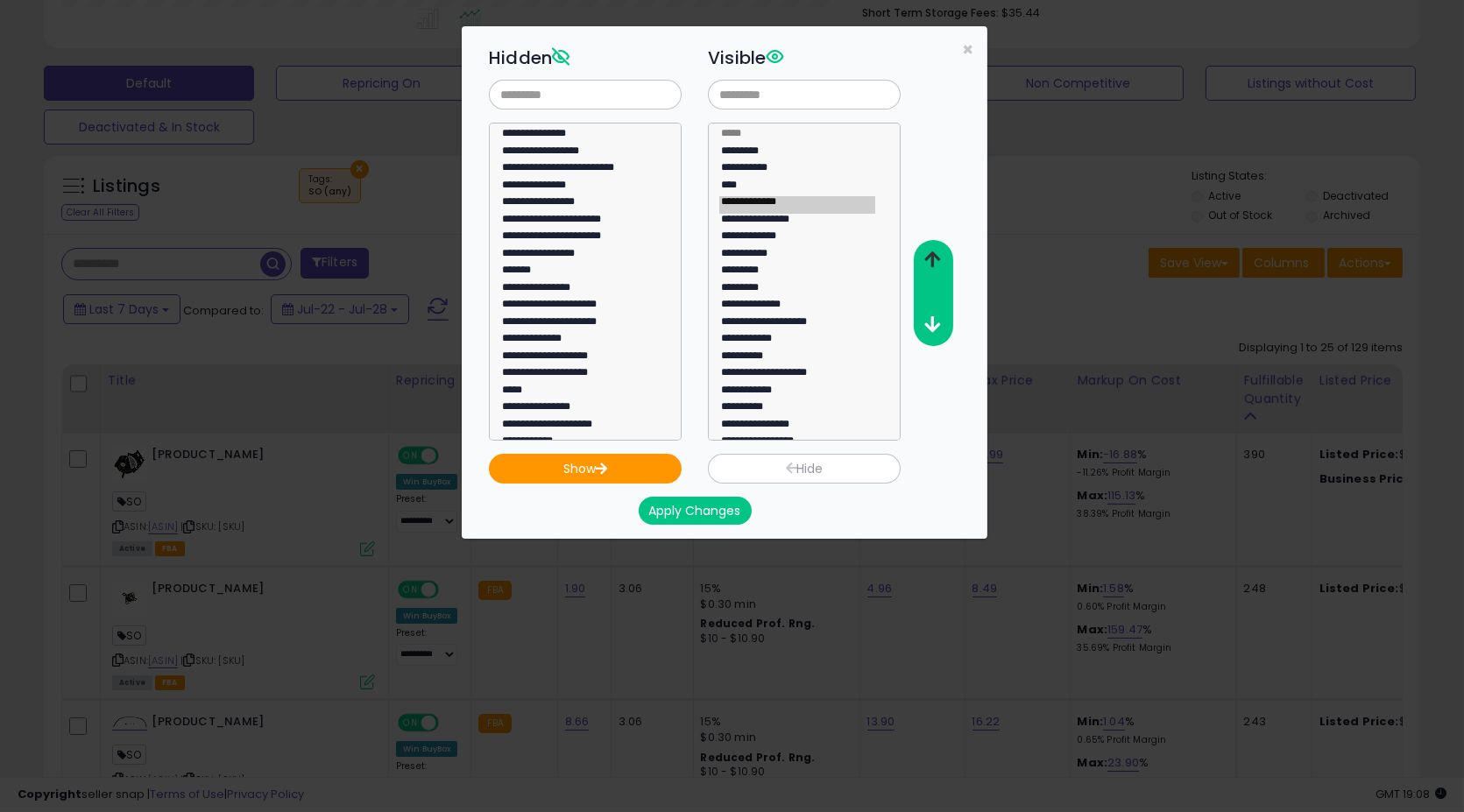 click at bounding box center (933, 259) 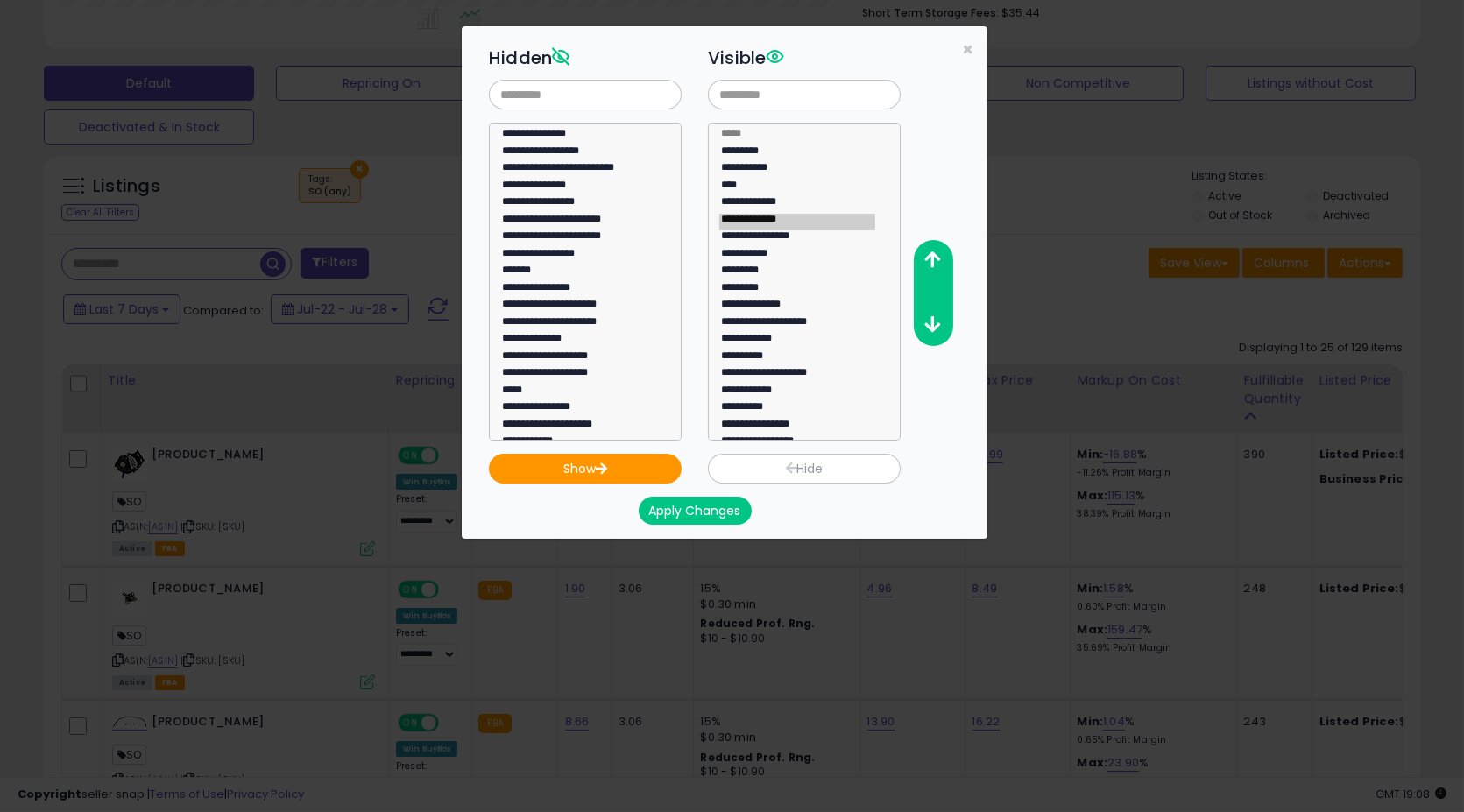 click on "Apply Changes" at bounding box center [695, 511] 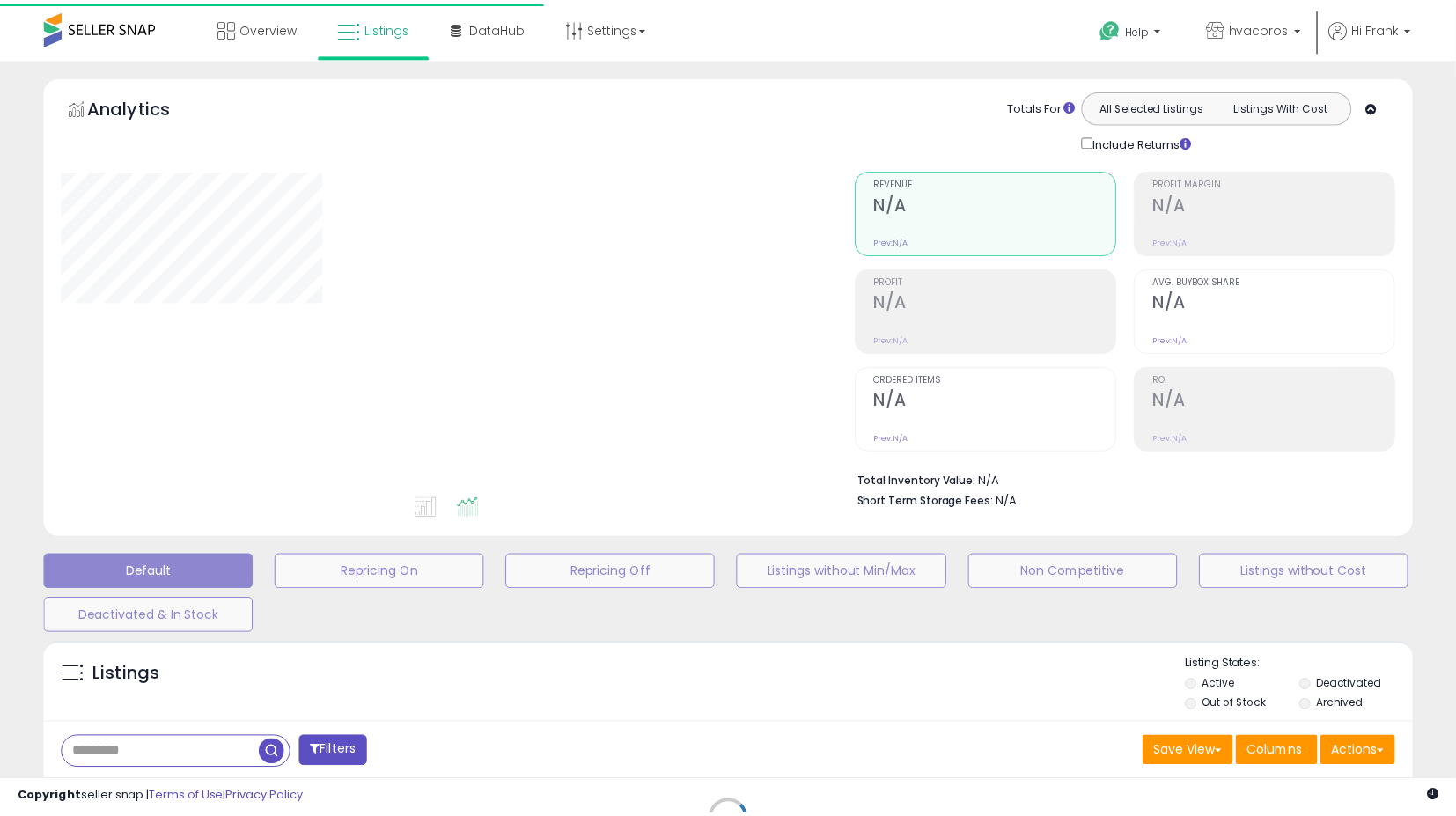 scroll, scrollTop: 277, scrollLeft: 0, axis: vertical 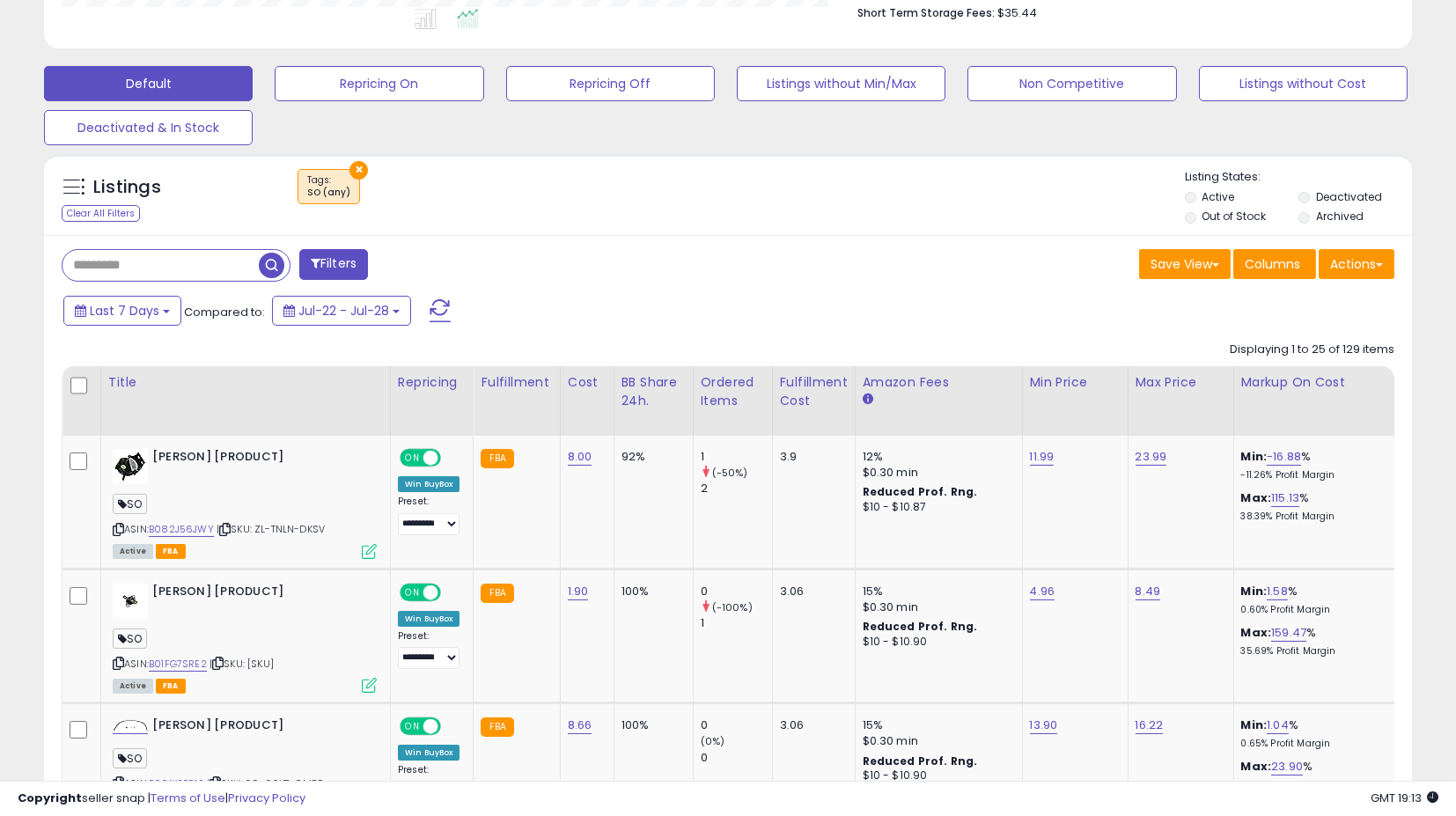click on "Save View
Save As New View
Update Current View
Columns
Actions
Import  Export Visible Columns" at bounding box center [1068, 266] 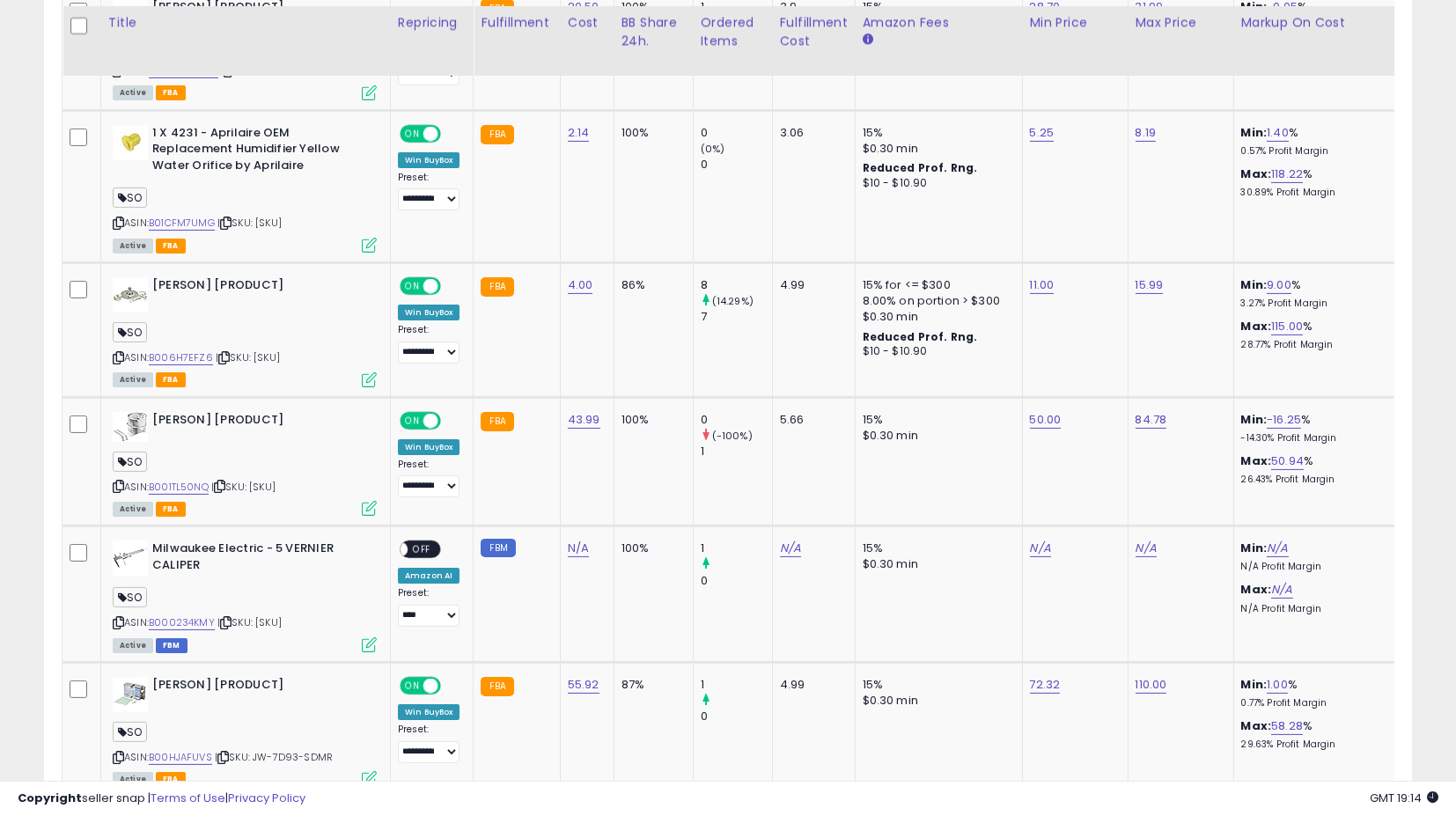 scroll, scrollTop: 1467, scrollLeft: 0, axis: vertical 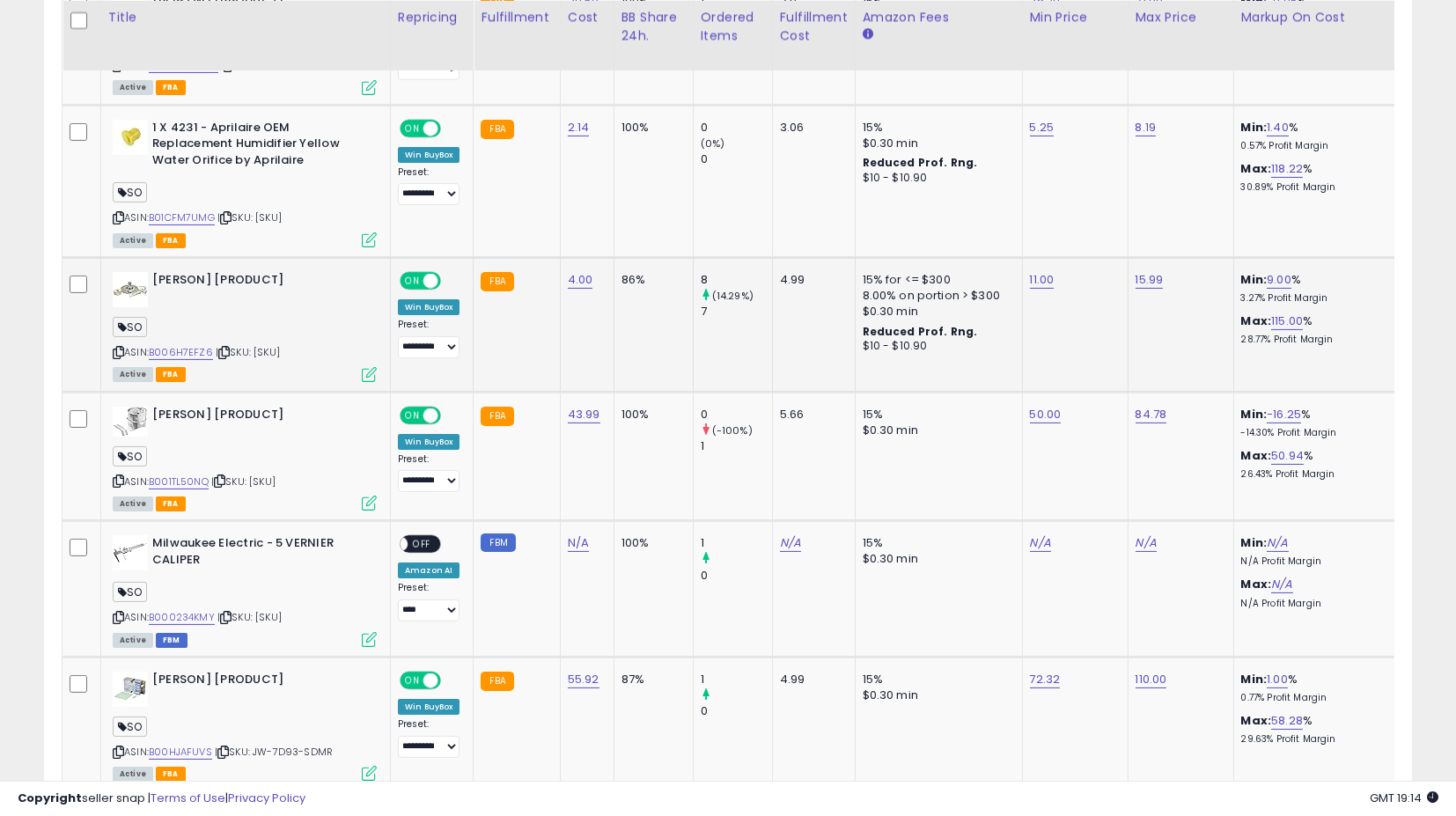 click on "ASIN: [ASIN] | SKU: [SKU] [STATUS]" at bounding box center (245, 326) 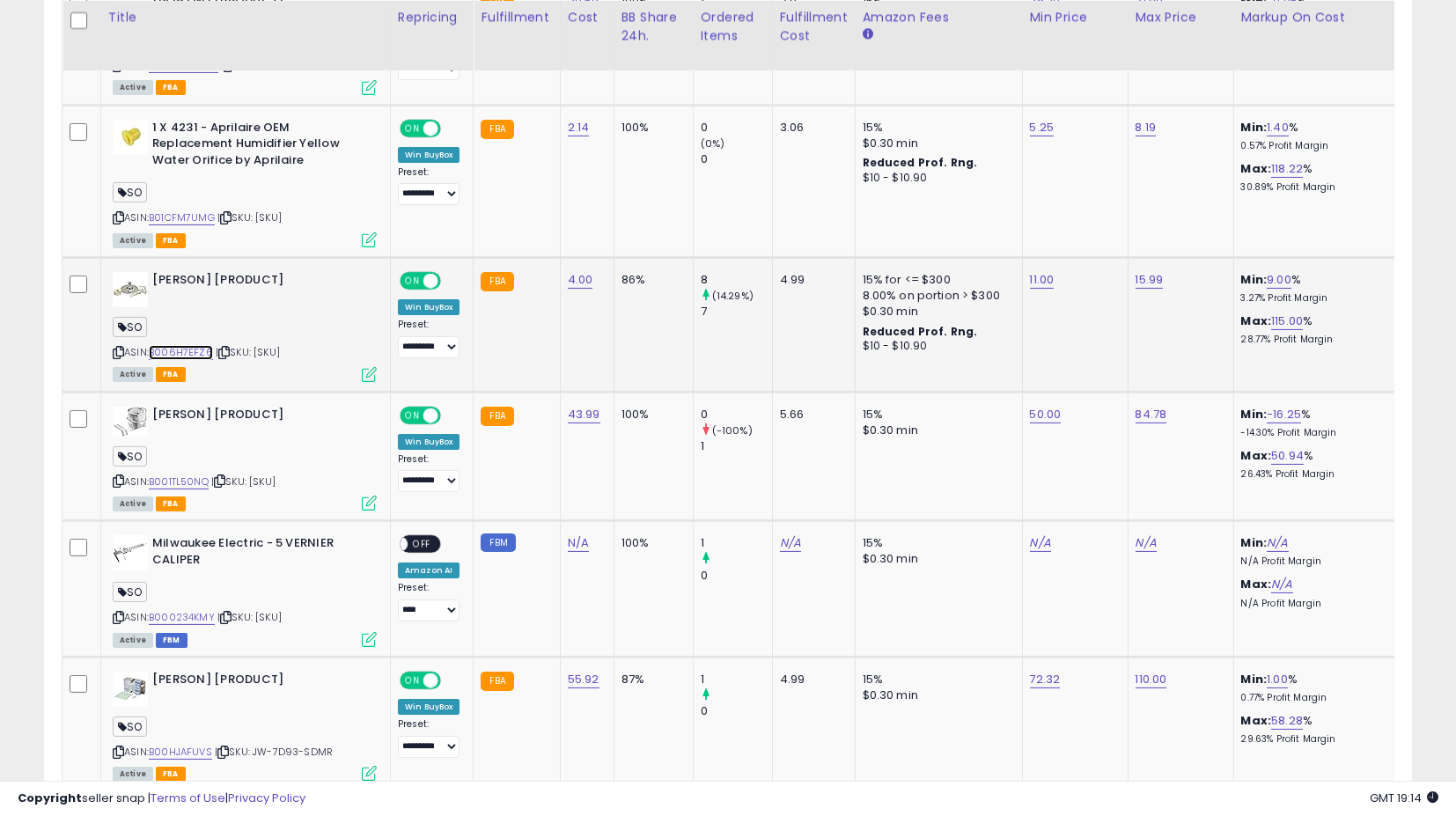 click on "B006H7EFZ6" at bounding box center [180, 352] 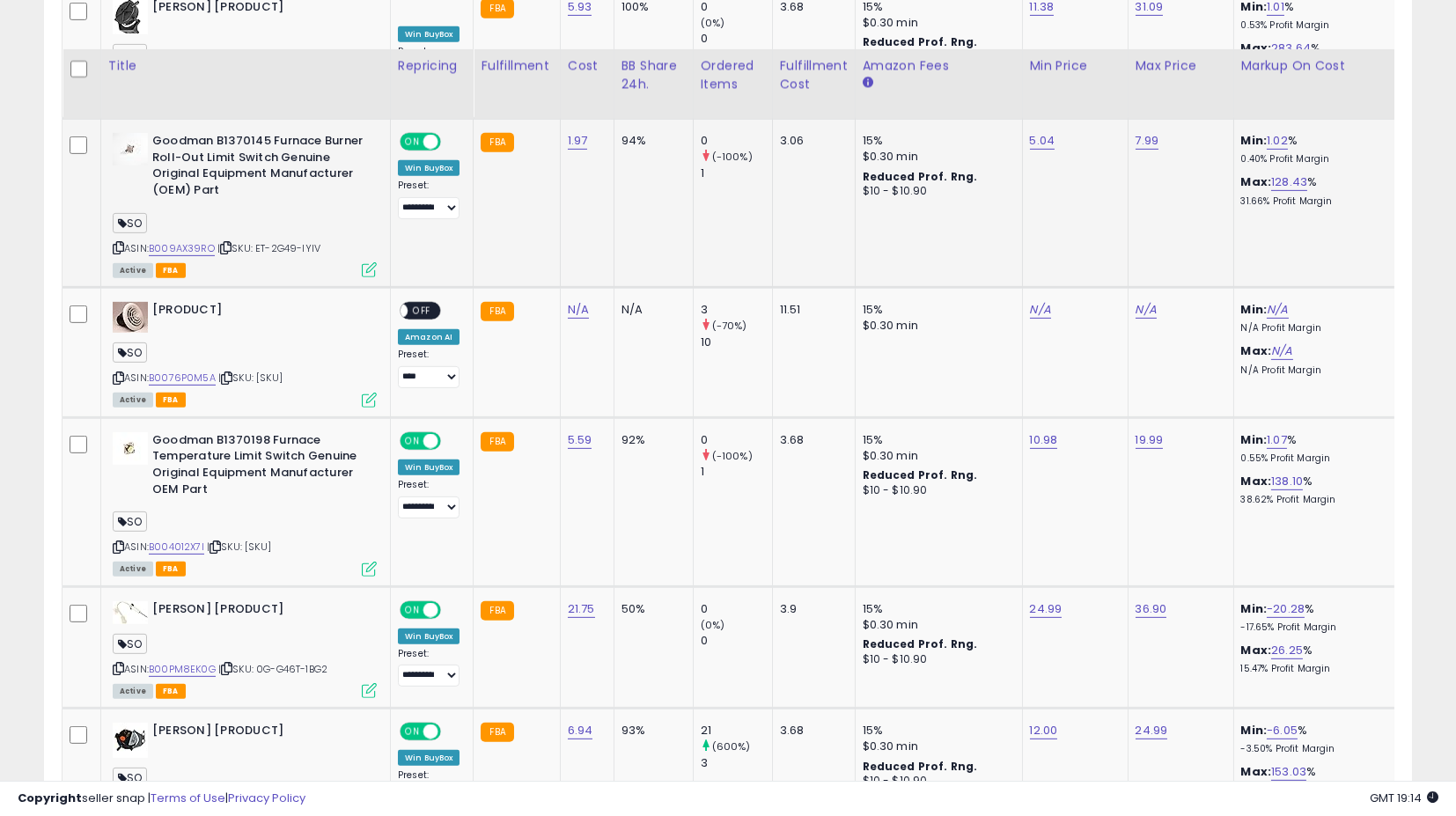 scroll, scrollTop: 2738, scrollLeft: 0, axis: vertical 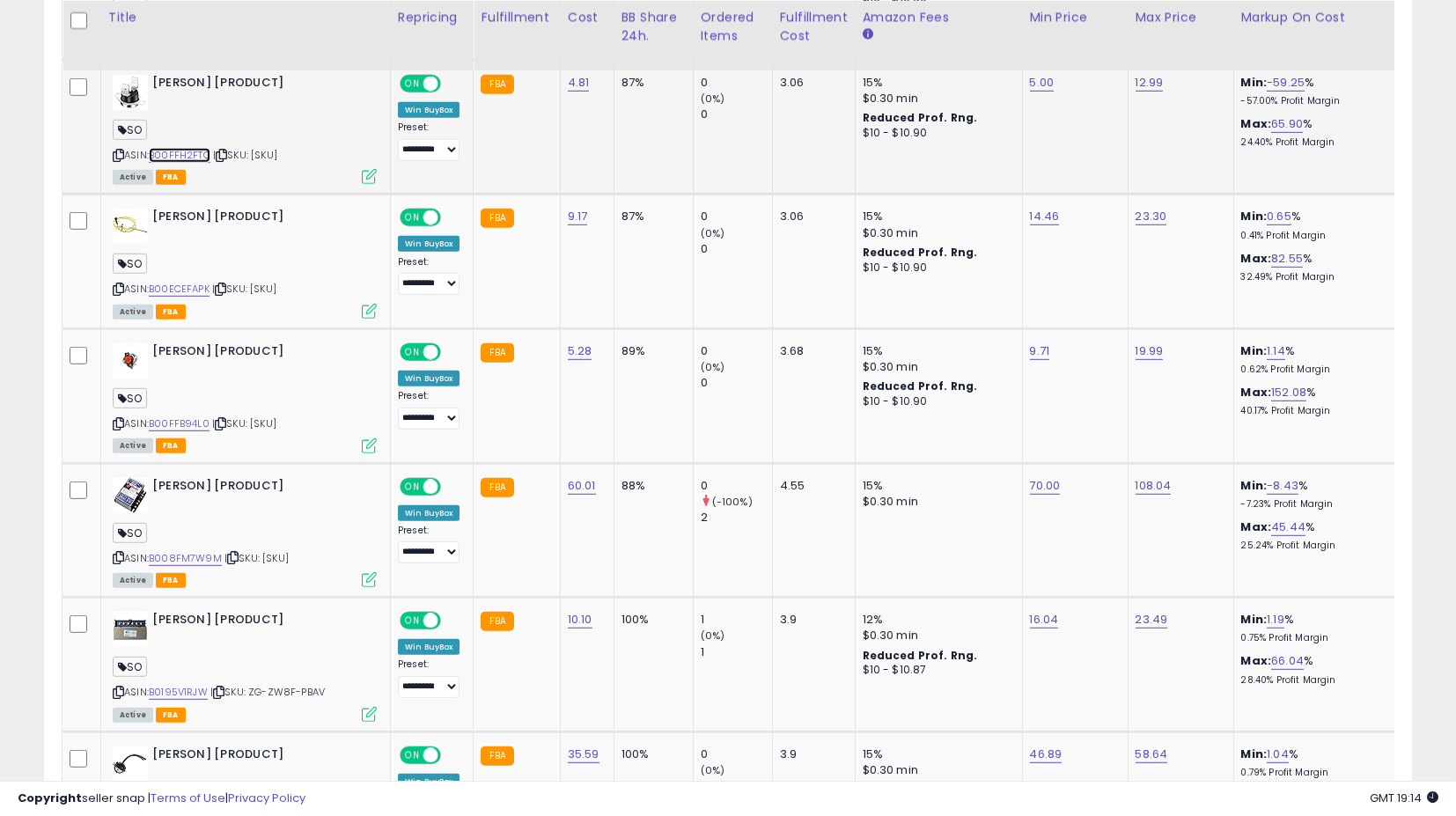 click on "B00FFH2FTC" at bounding box center (180, 155) 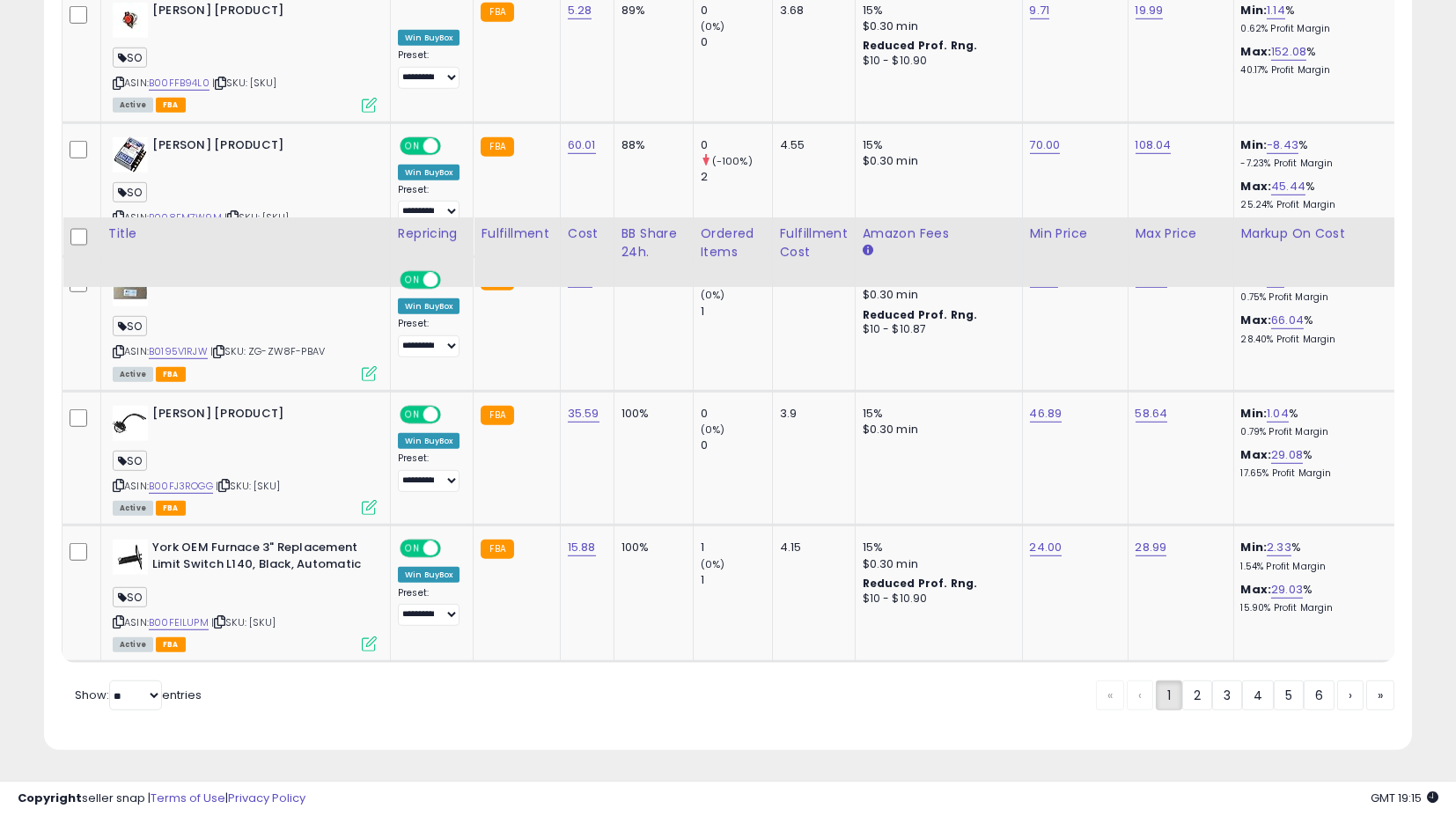 scroll, scrollTop: 3945, scrollLeft: 0, axis: vertical 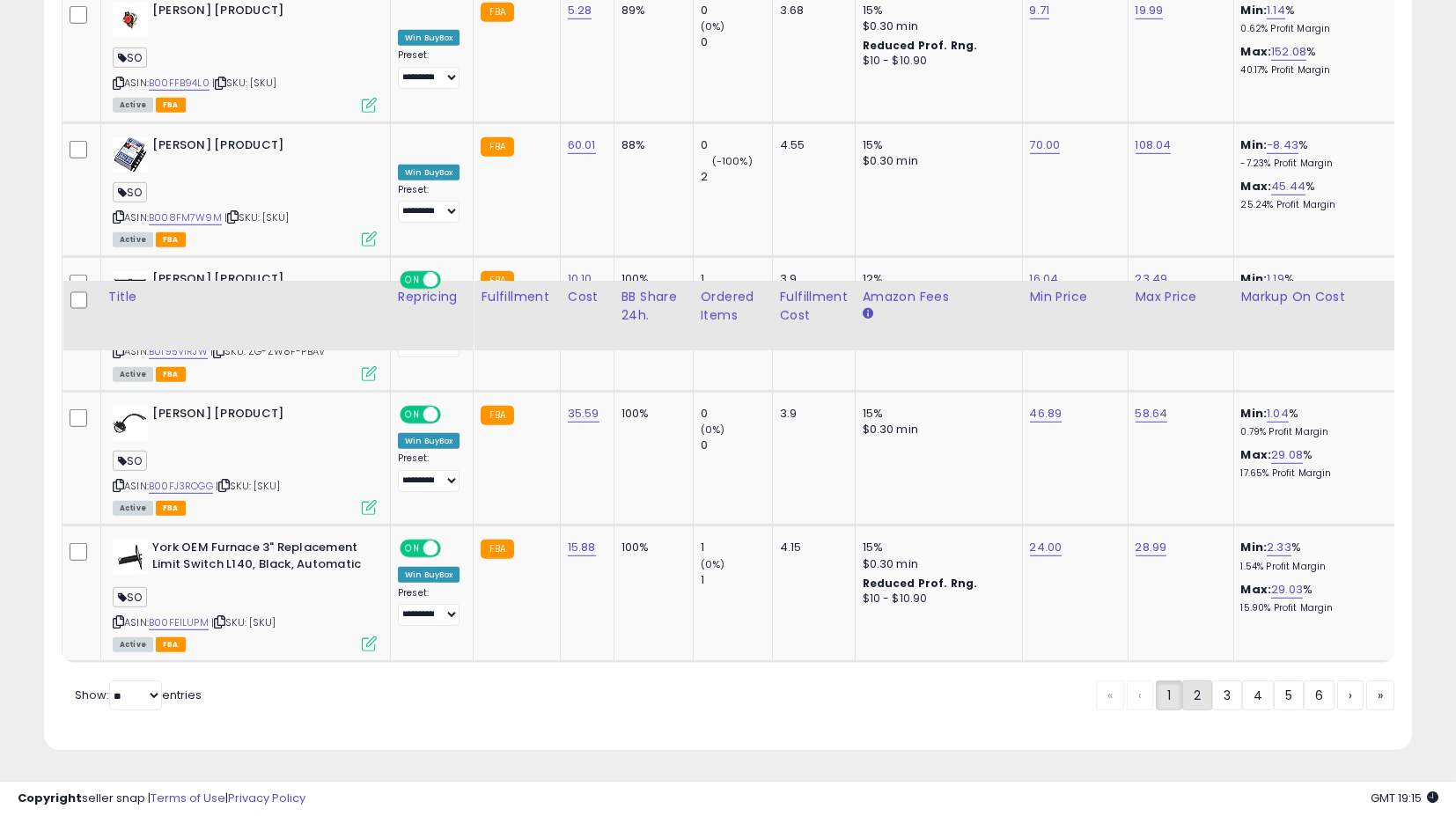 click on "2" 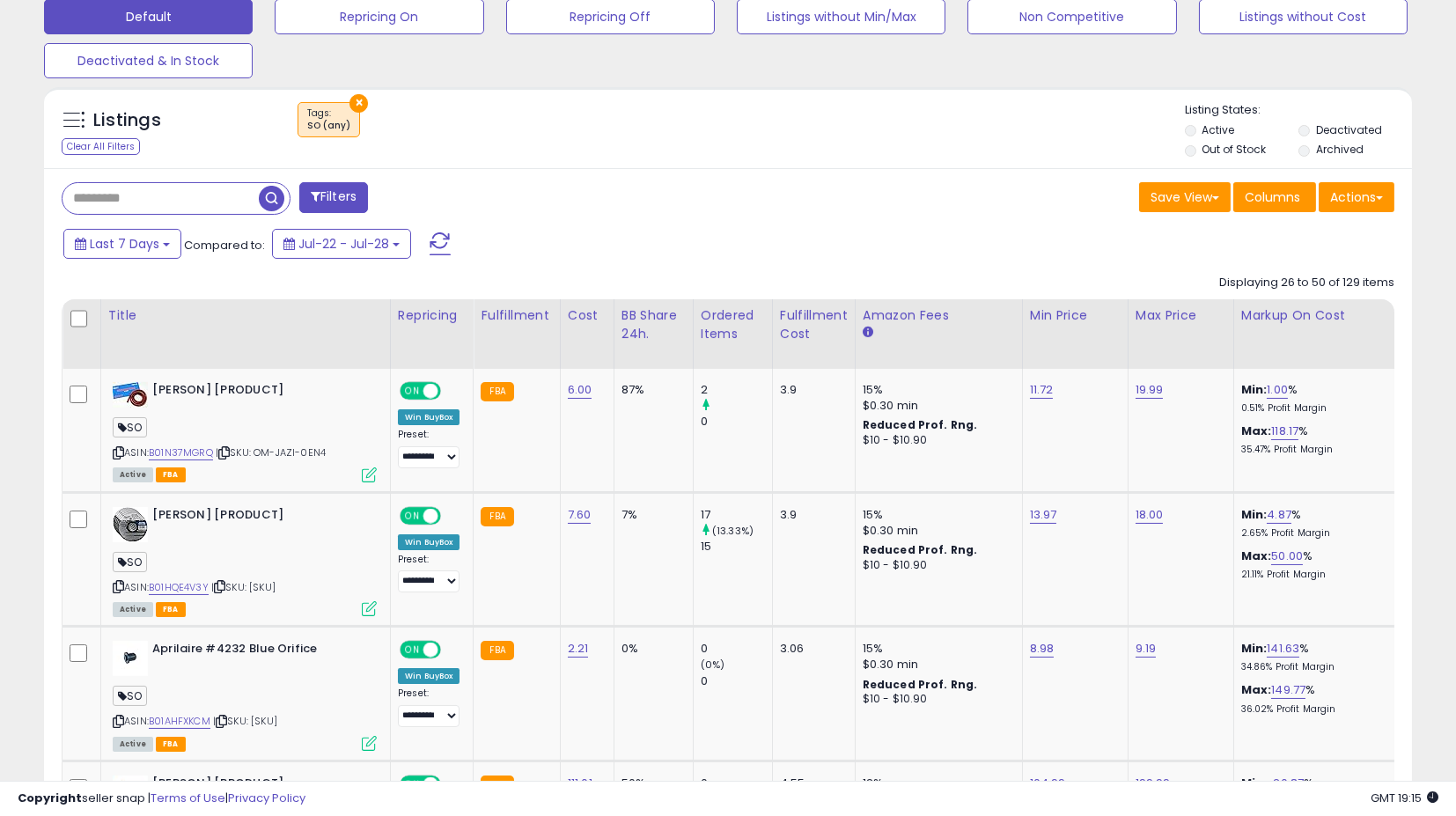 scroll, scrollTop: 570, scrollLeft: 0, axis: vertical 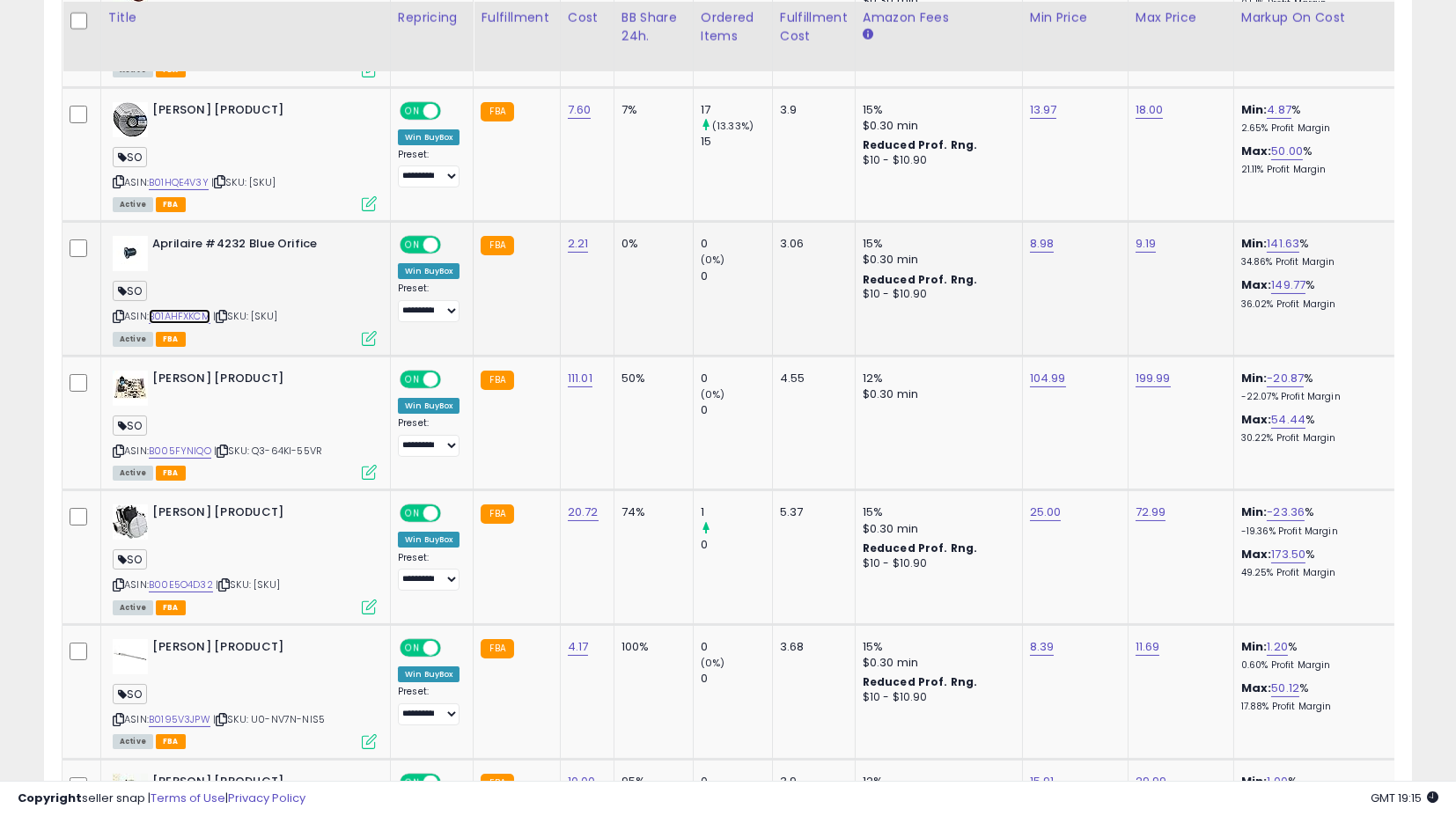 click on "B01AHFXKCM" at bounding box center (180, 316) 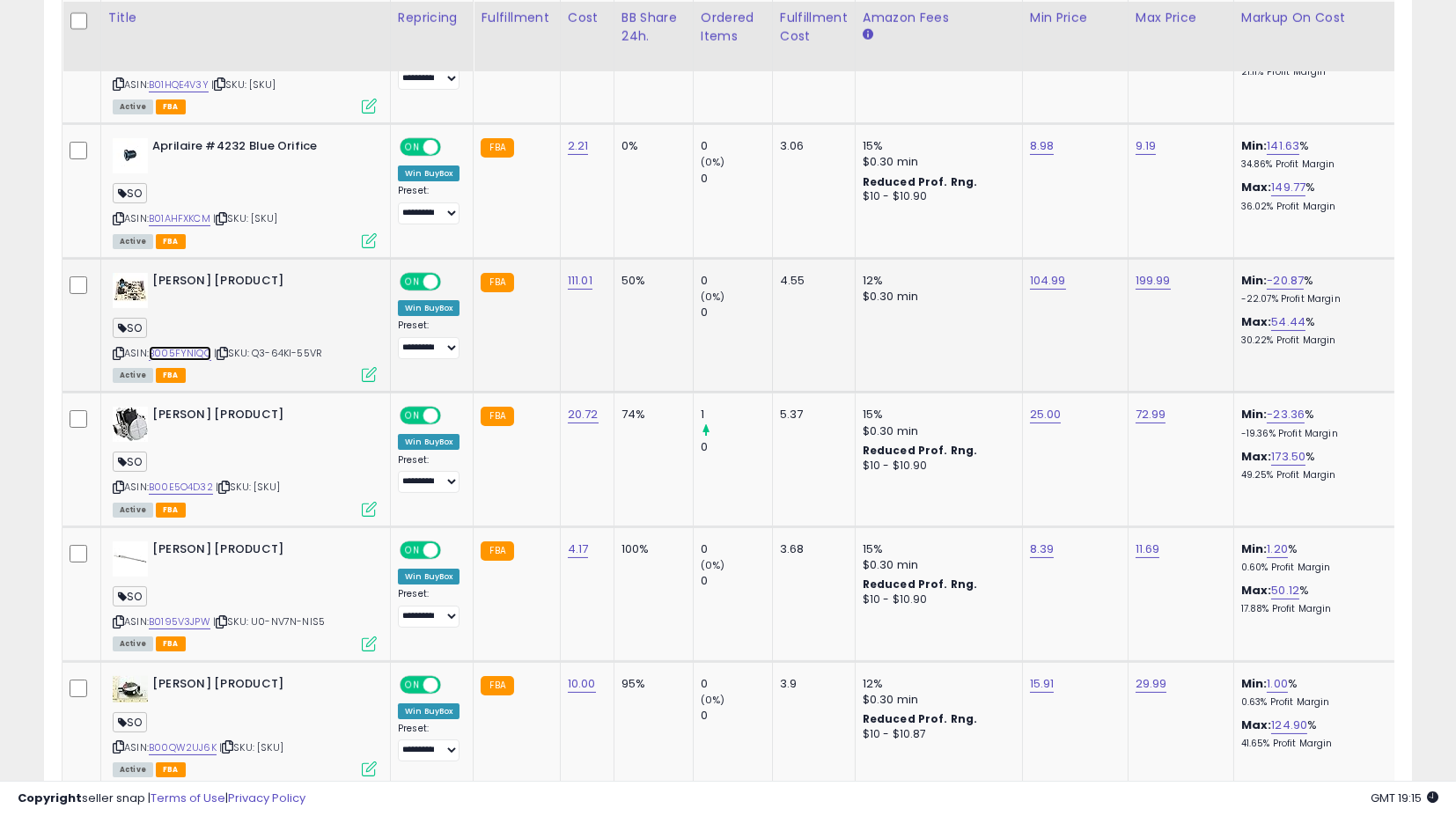 click on "B005FYNIQO" at bounding box center [180, 353] 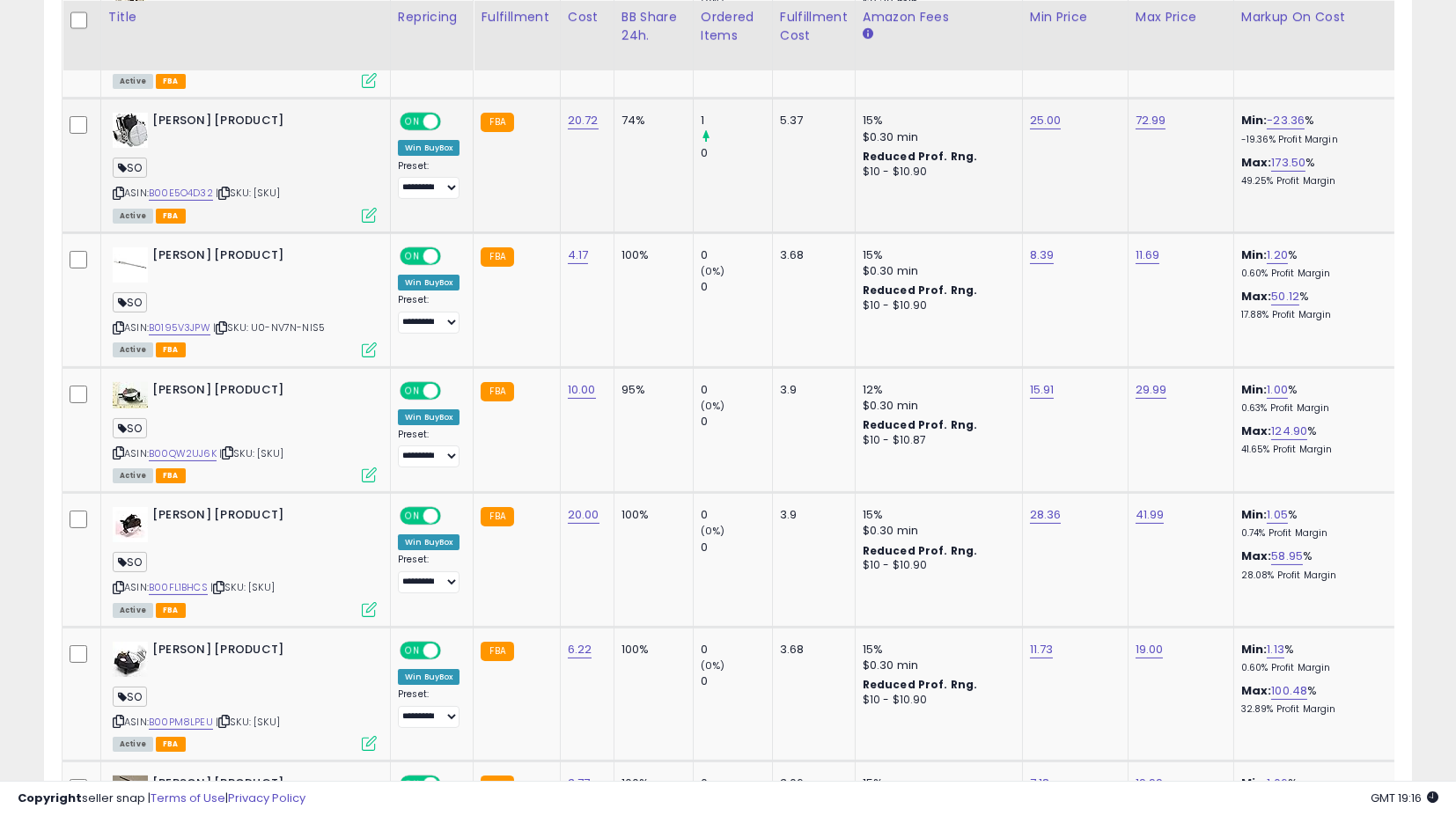 click at bounding box center [224, 193] 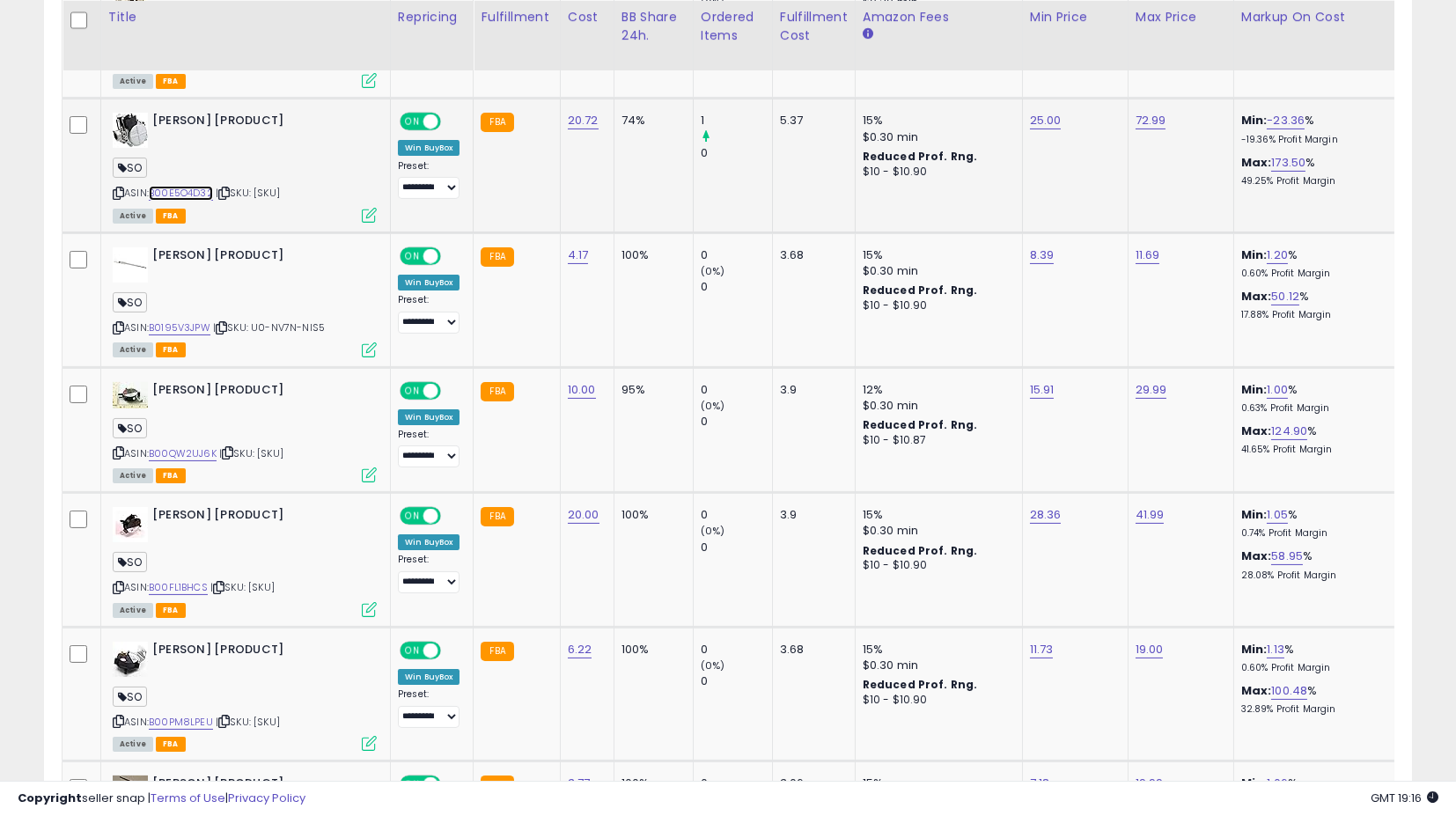 click on "B00E5O4D32" at bounding box center (180, 193) 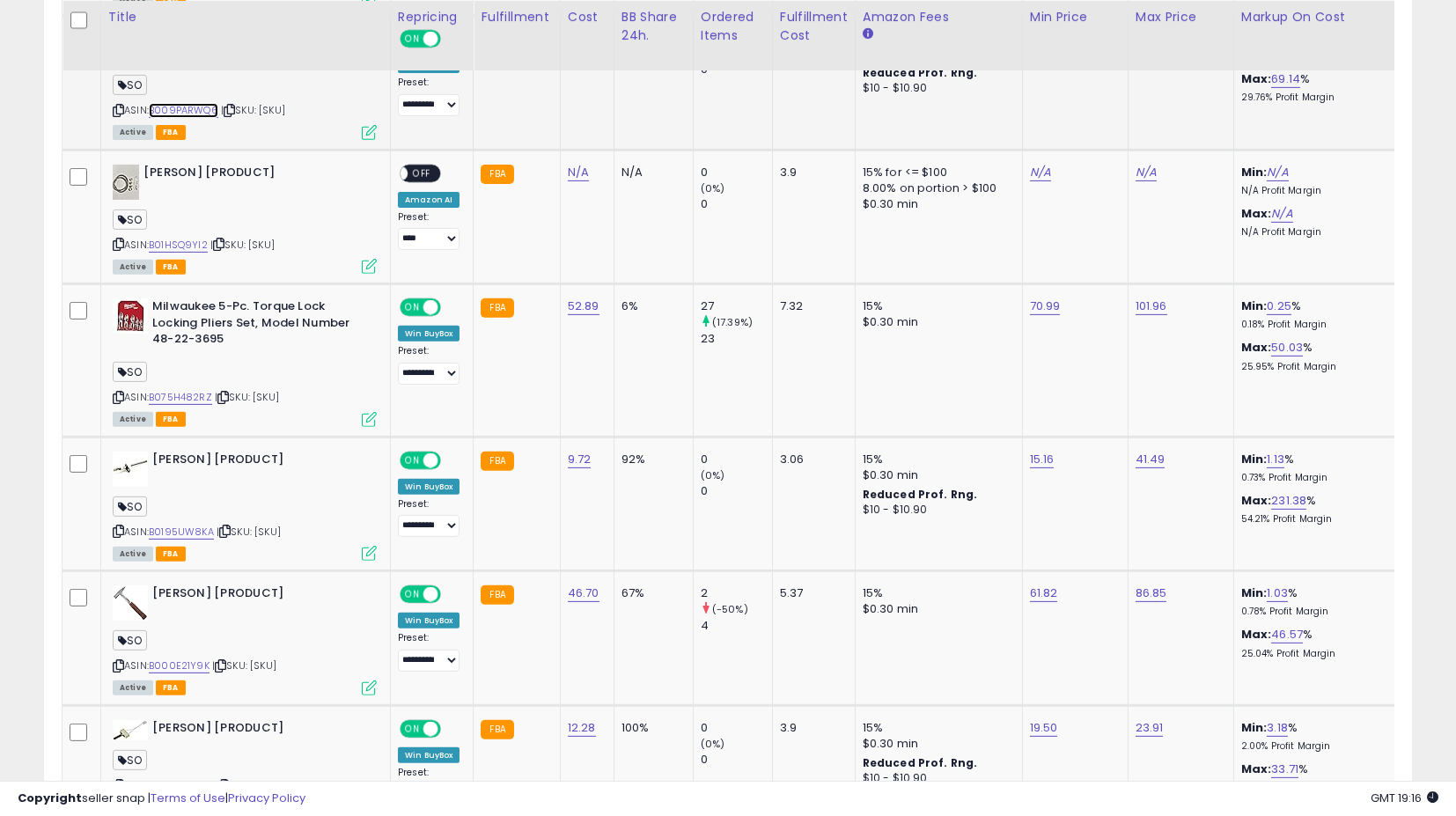 click on "B009PARWQ6" at bounding box center [183, 110] 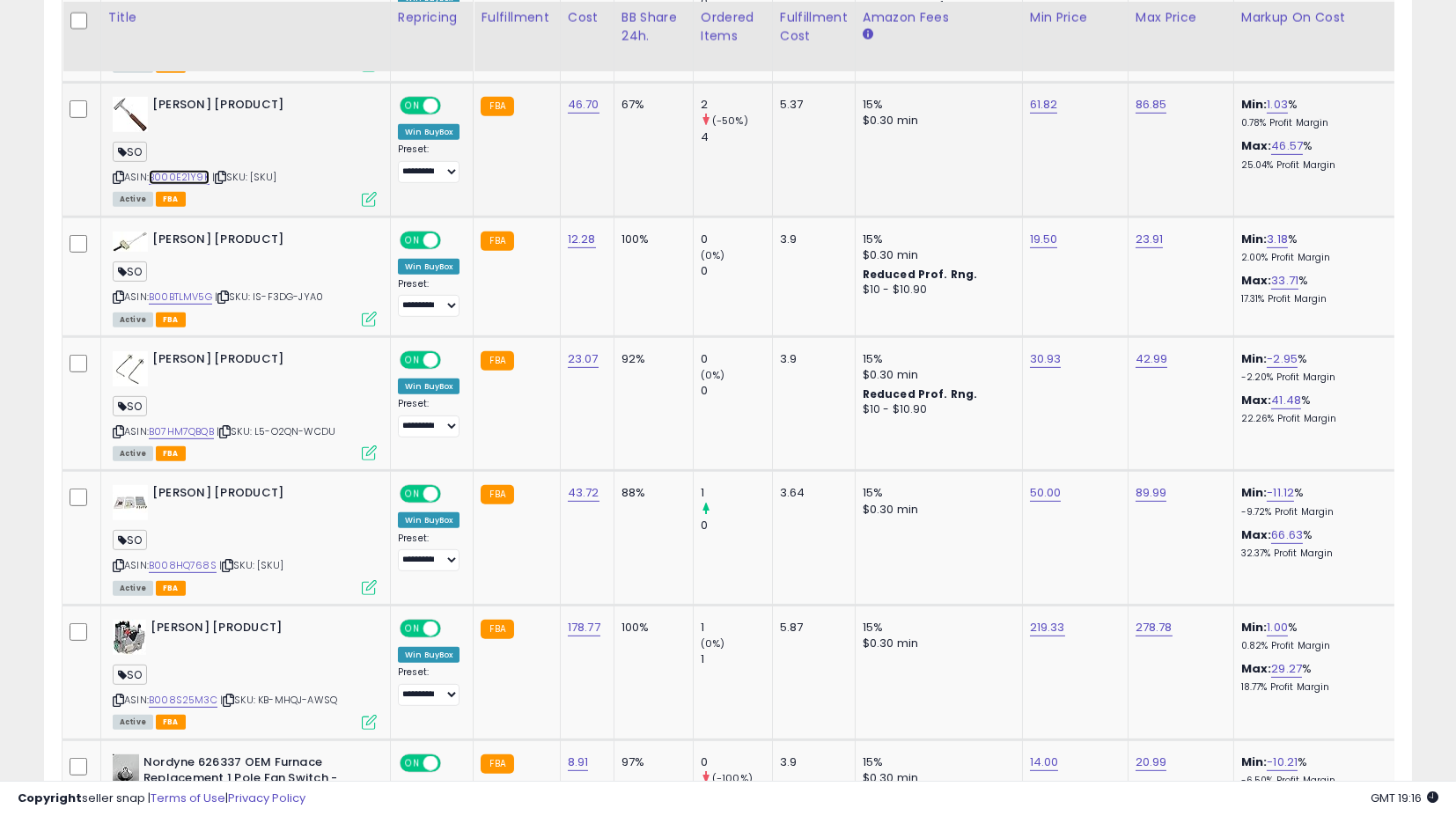 click on "B000E21Y9K" at bounding box center [179, 177] 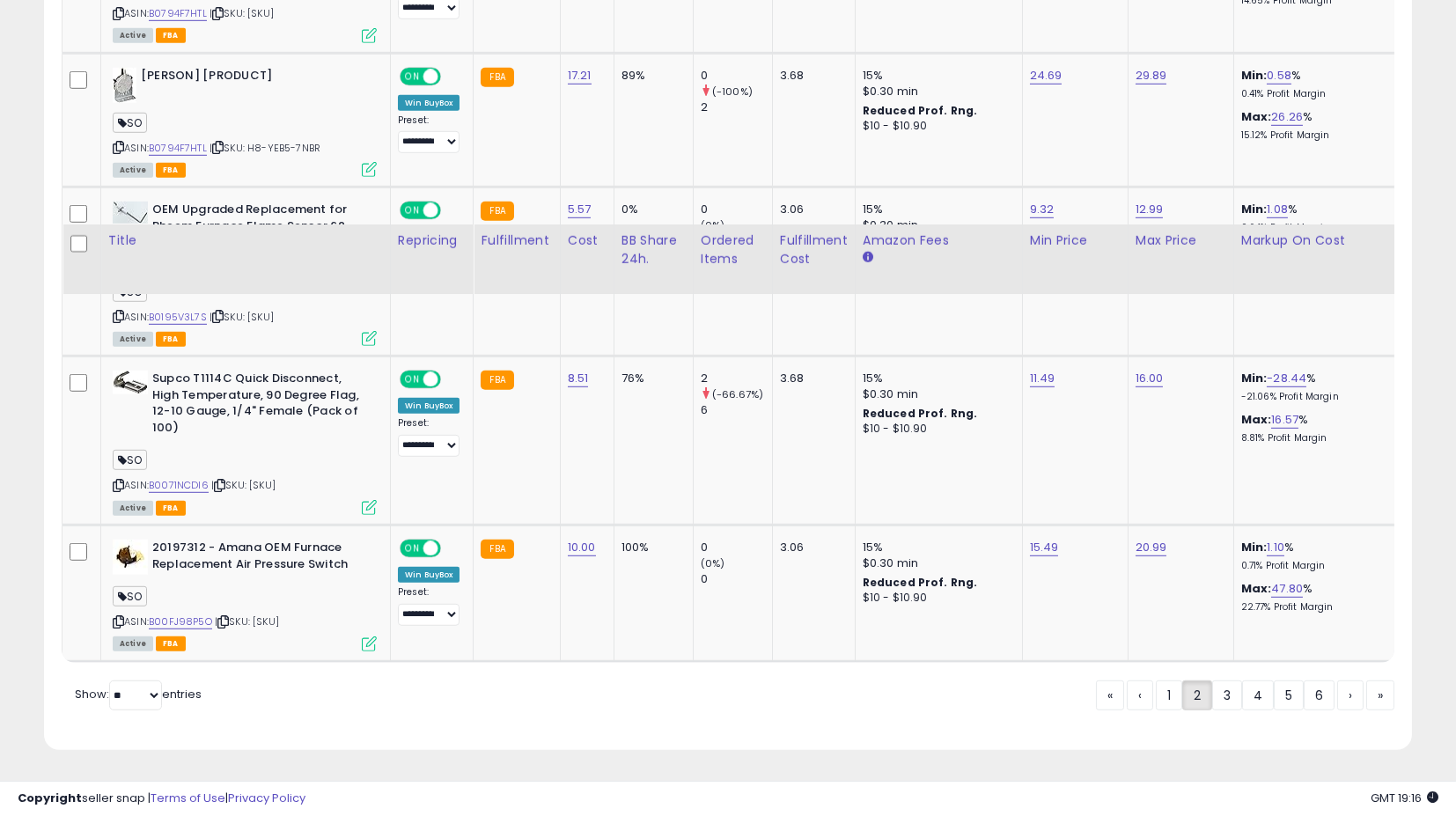 scroll, scrollTop: 3938, scrollLeft: 0, axis: vertical 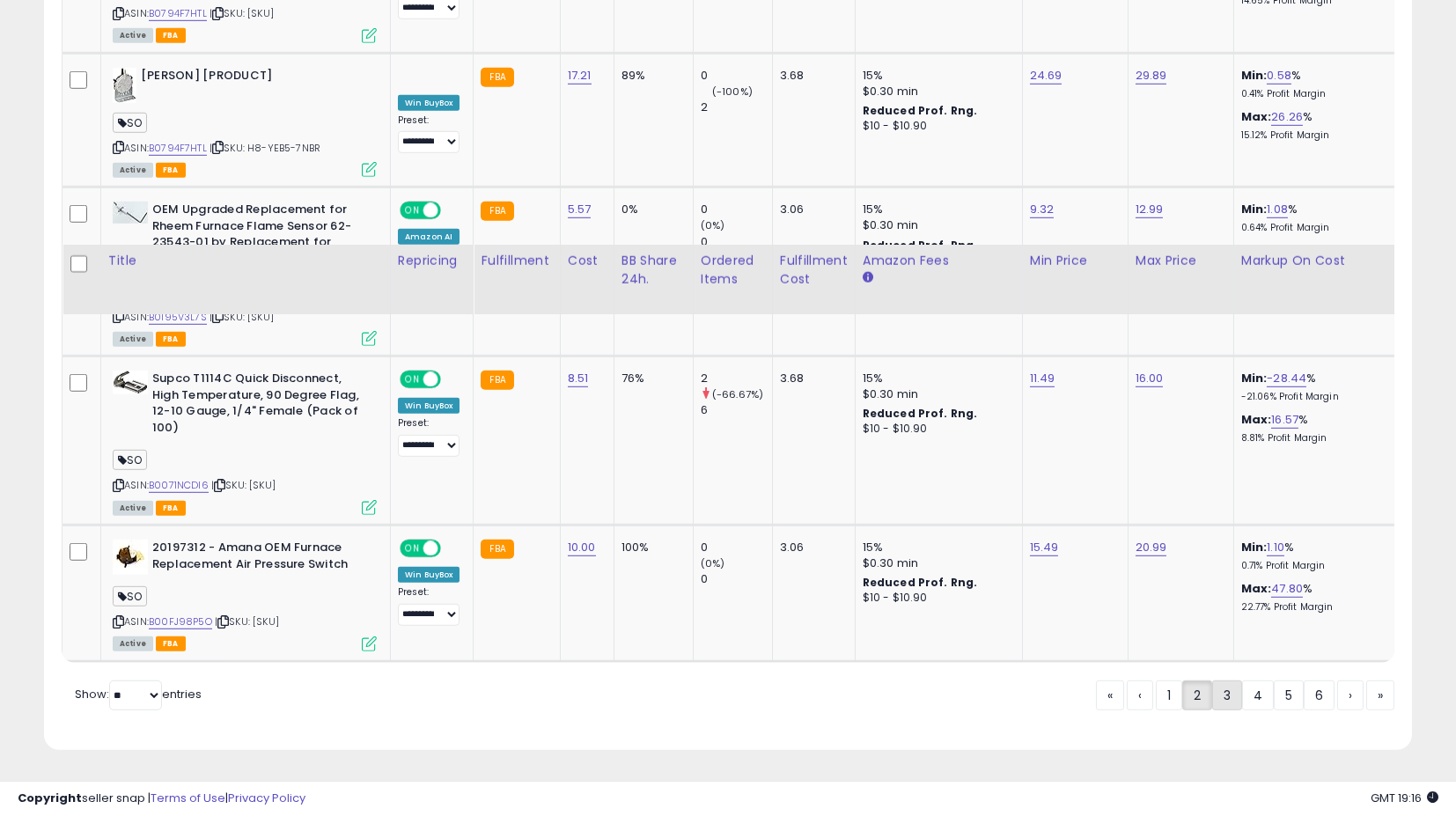 click on "3" 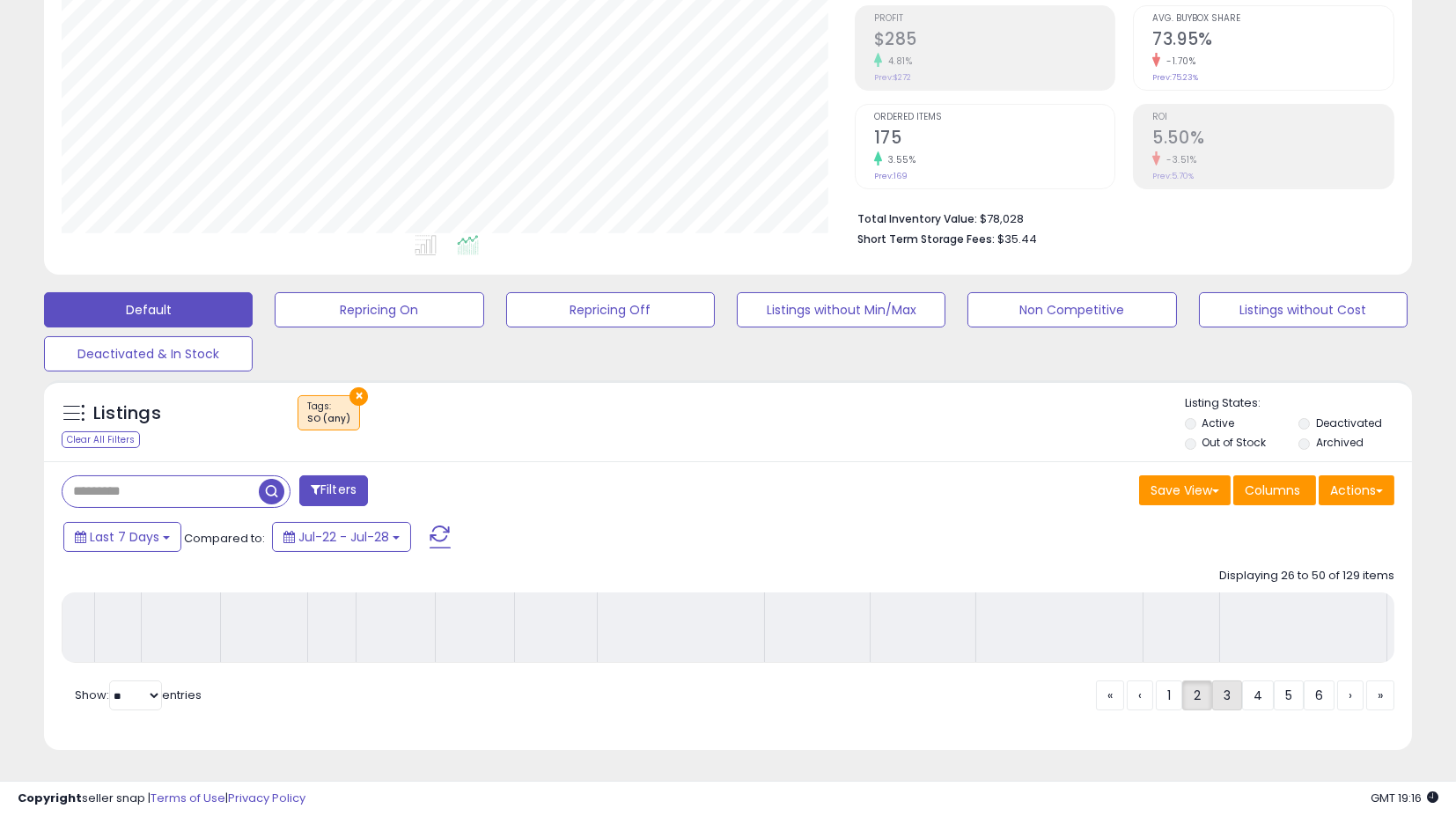 scroll, scrollTop: 276, scrollLeft: 0, axis: vertical 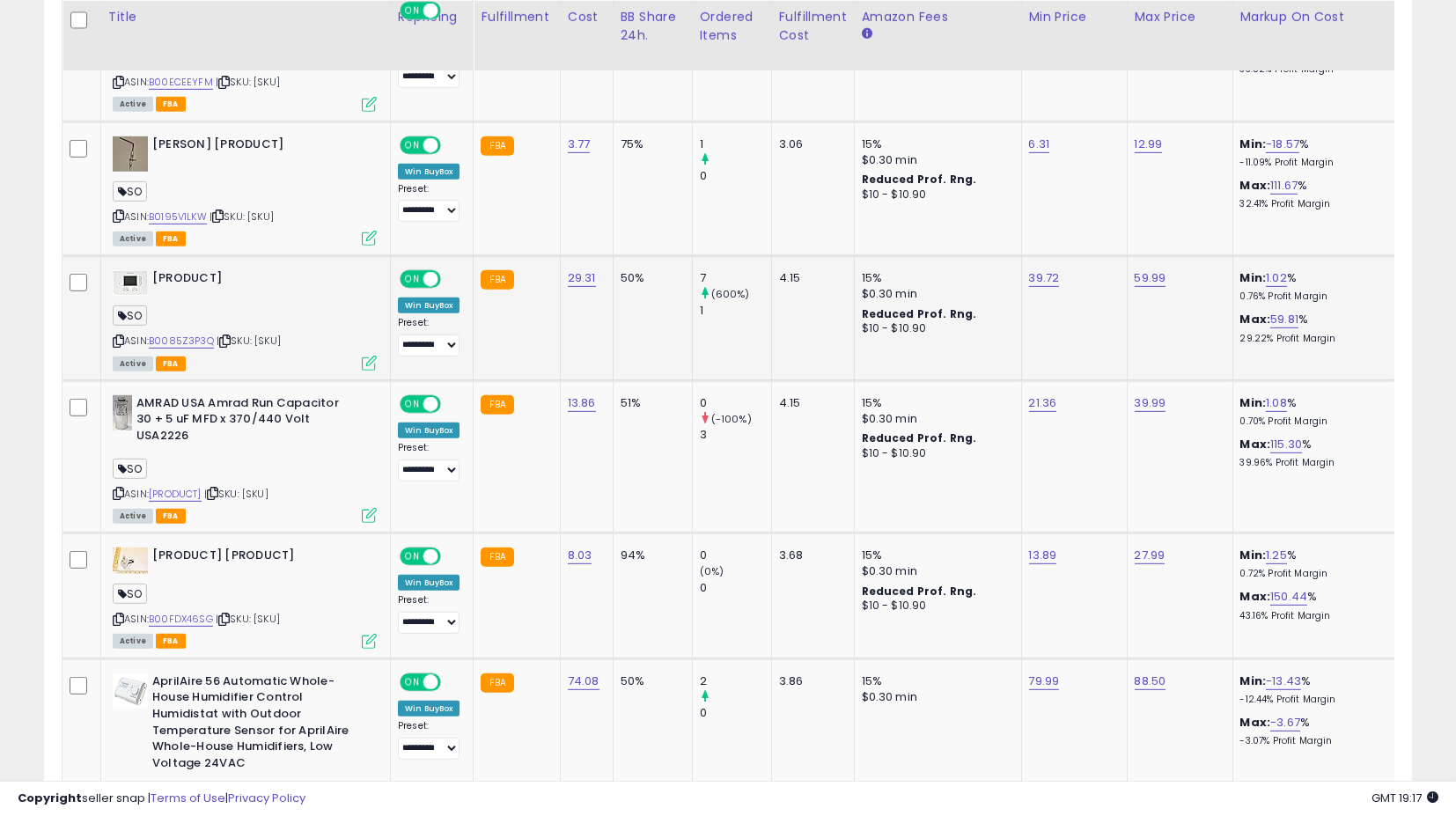 click on "ASIN: B0085Z3P3Q | SKU: Q8-SFYU-ZQ84 Active FBA" at bounding box center (245, 320) 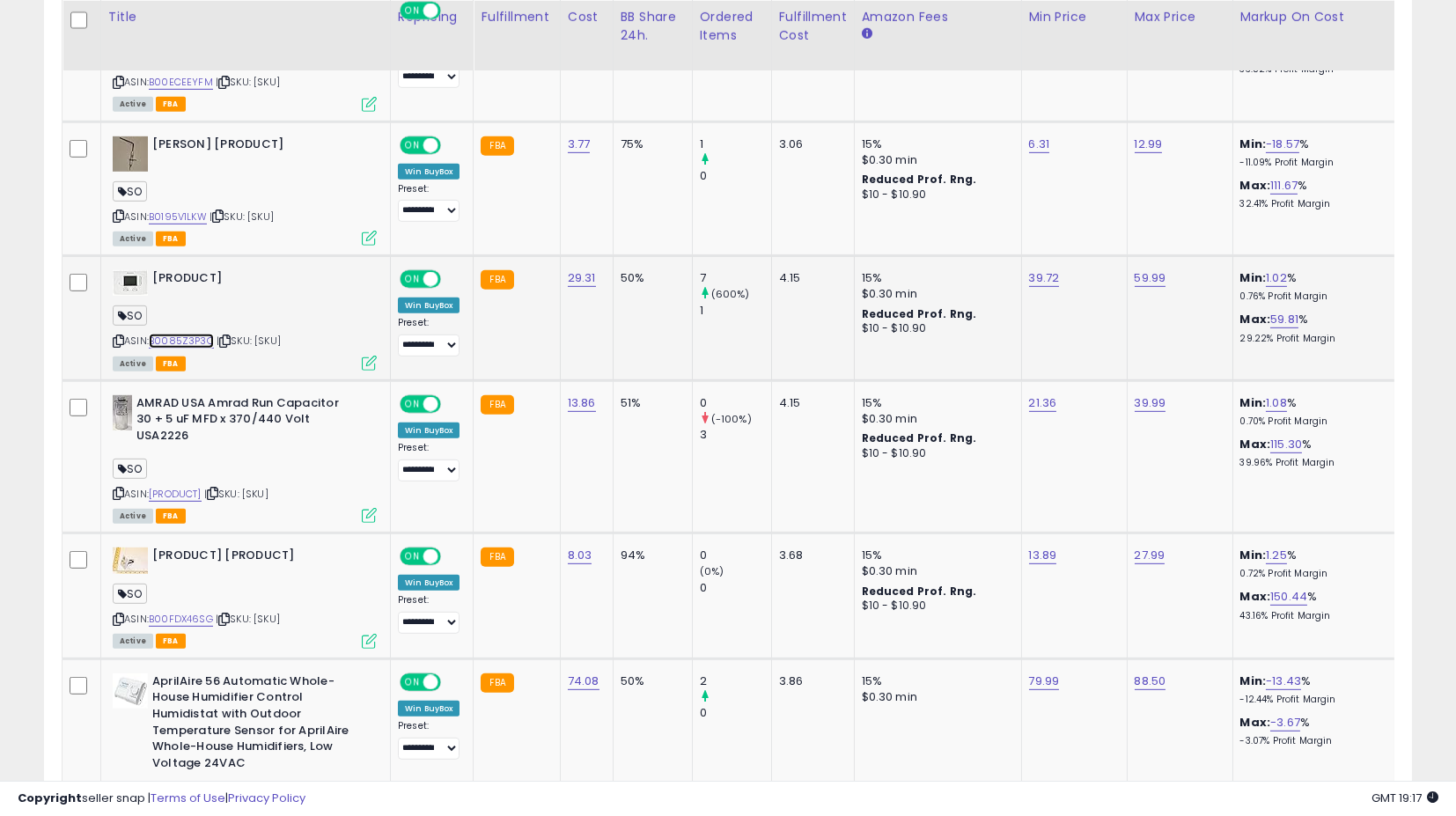 click on "B0085Z3P3Q" at bounding box center (181, 341) 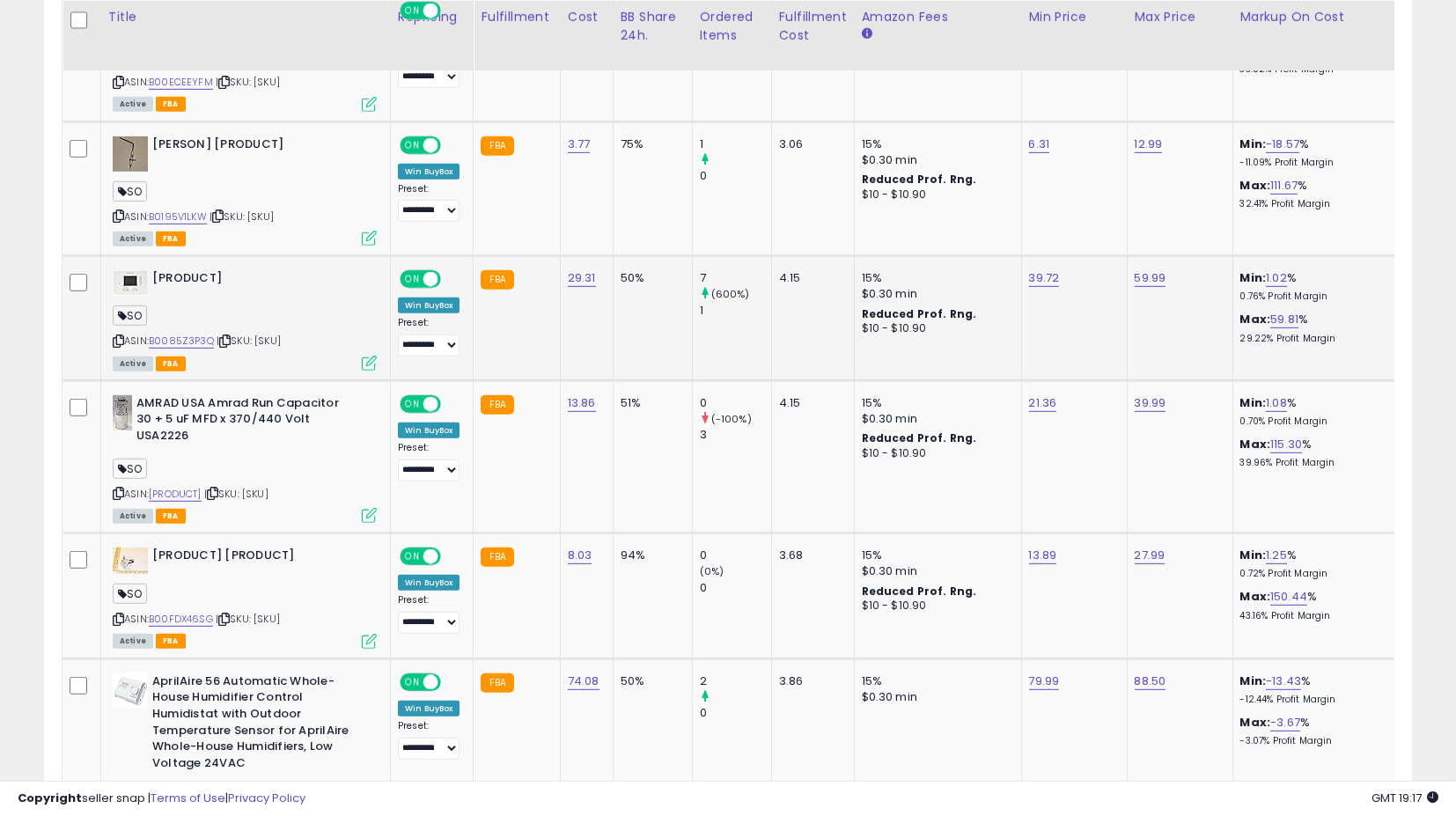 click at bounding box center [369, 363] 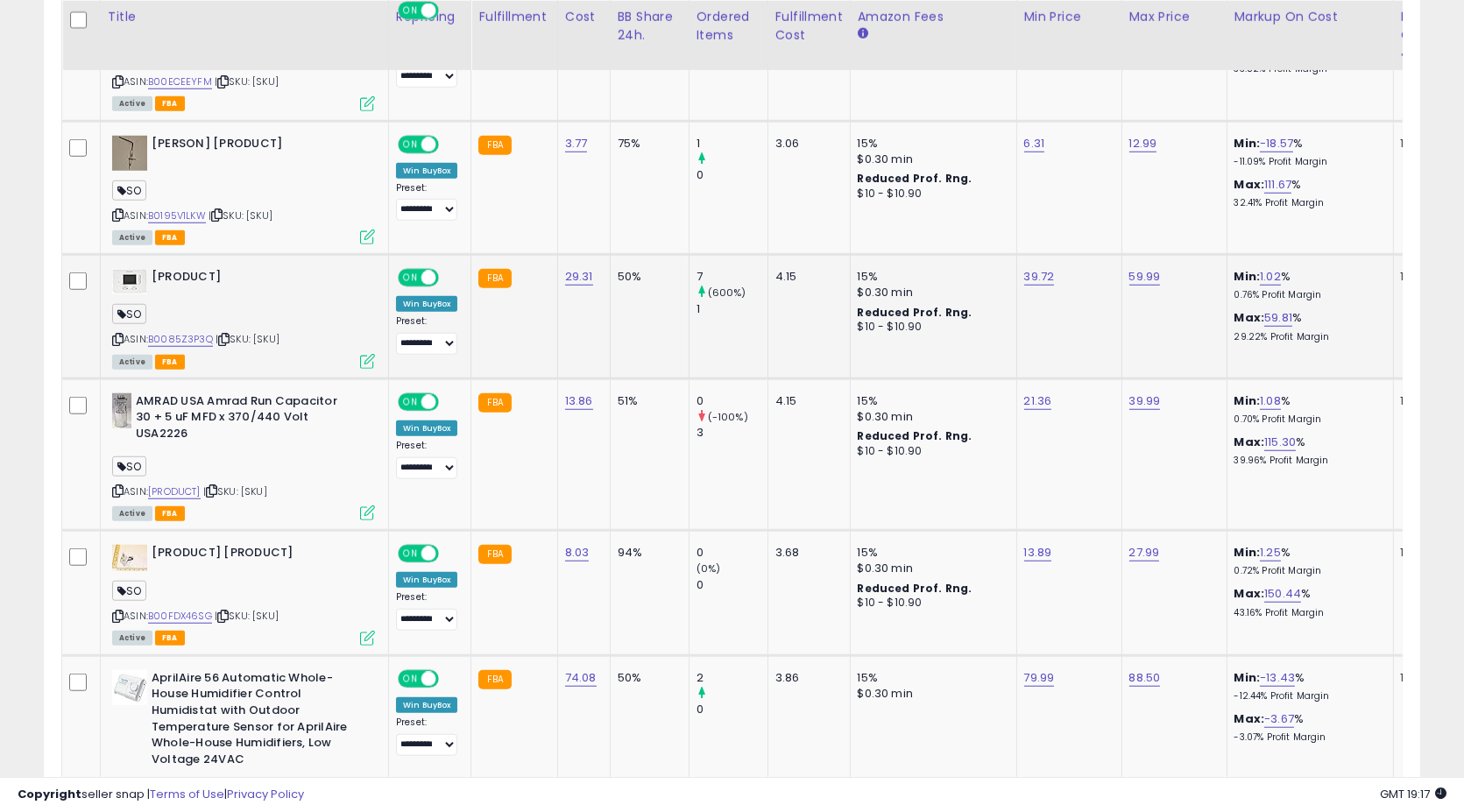scroll, scrollTop: 875585, scrollLeft: 875324, axis: both 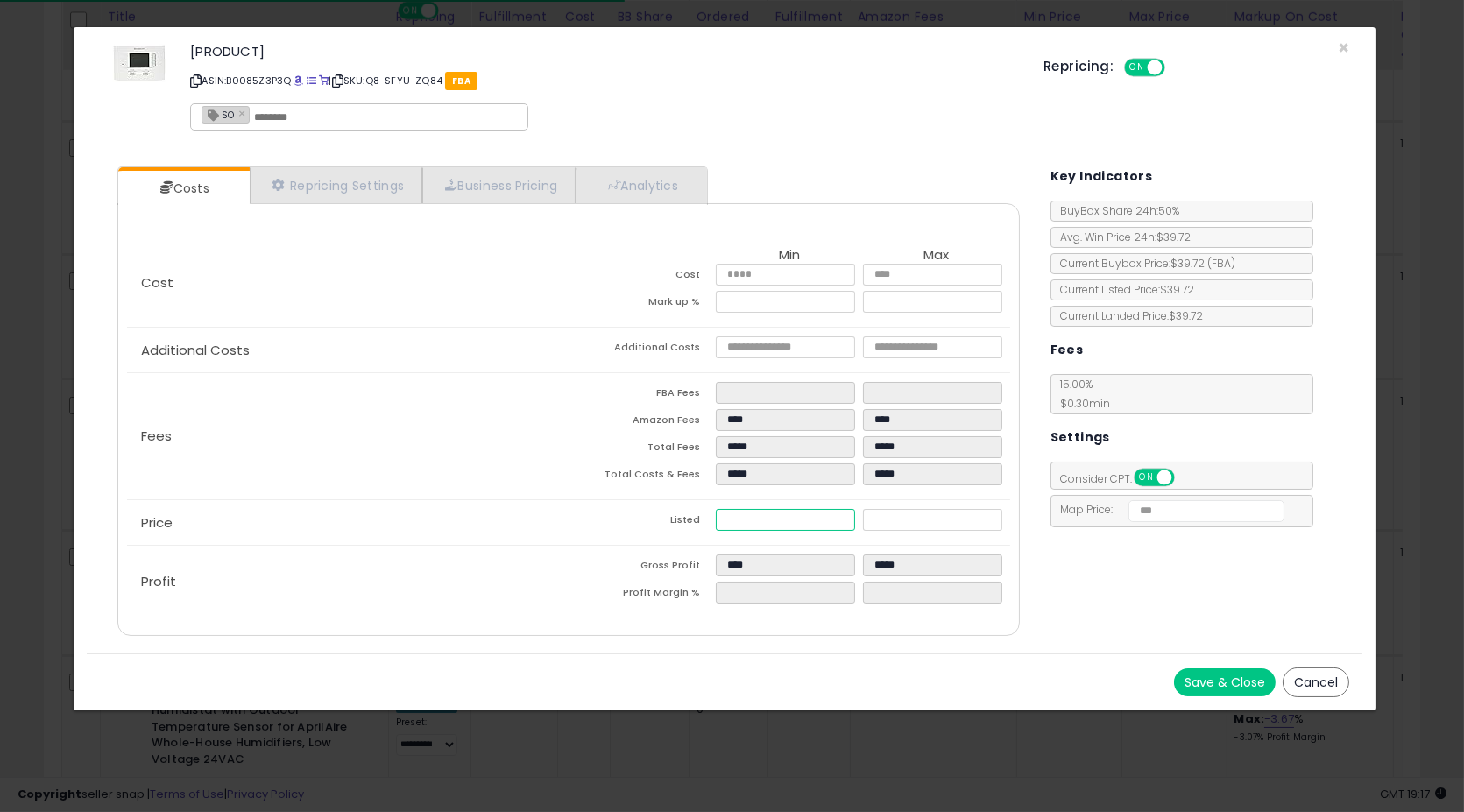 click on "*****" at bounding box center (786, 519) 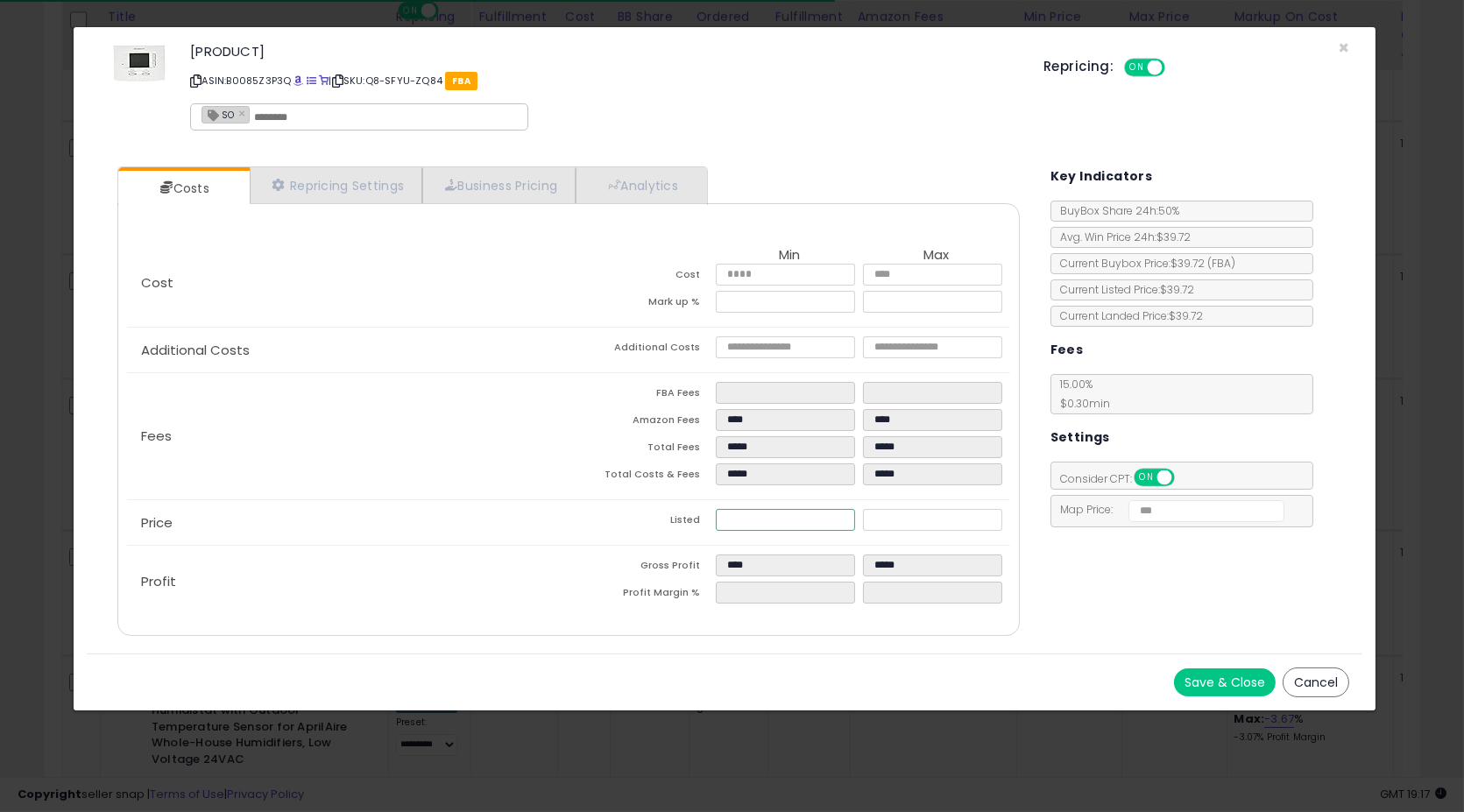 click on "*****" at bounding box center (786, 519) 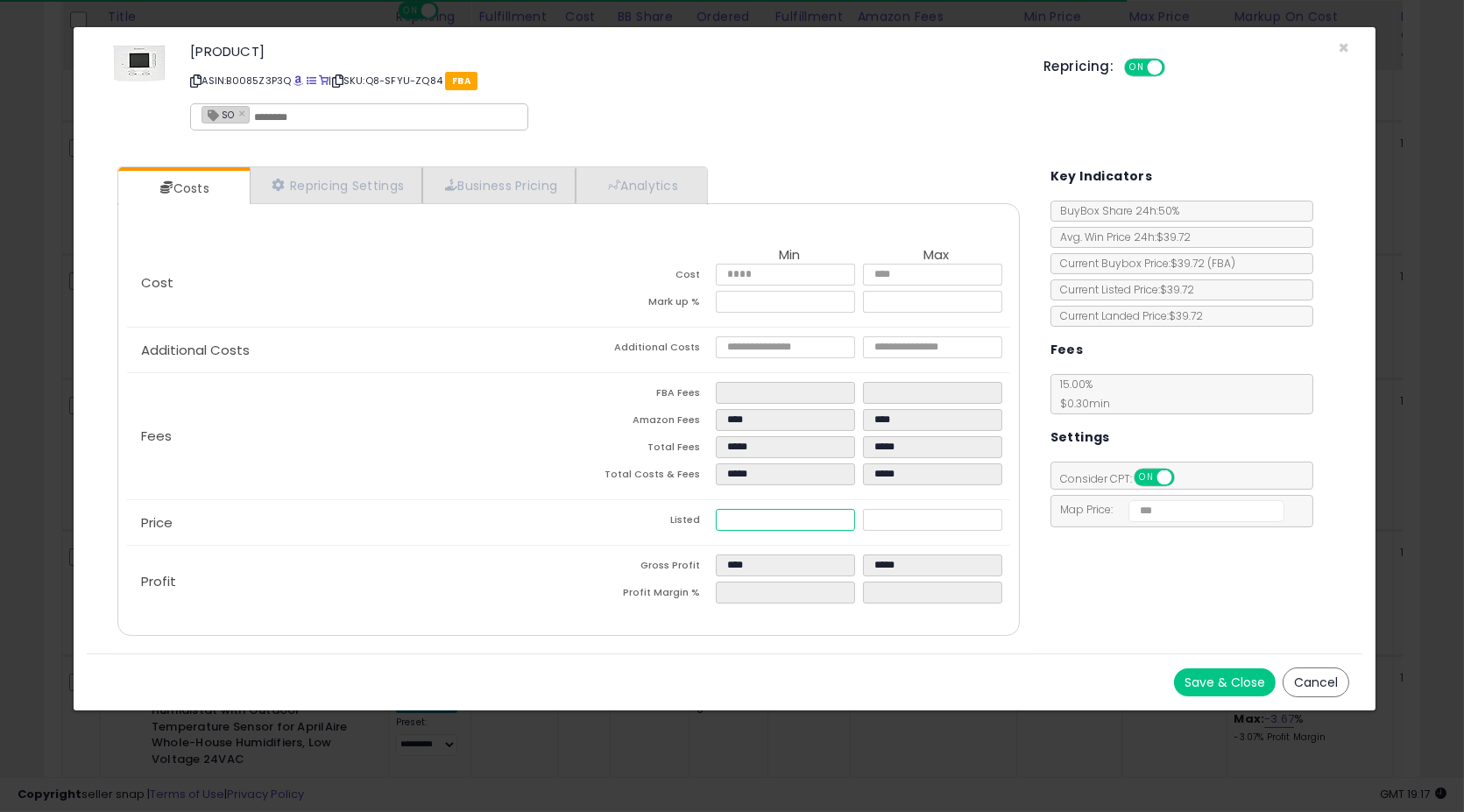type on "*" 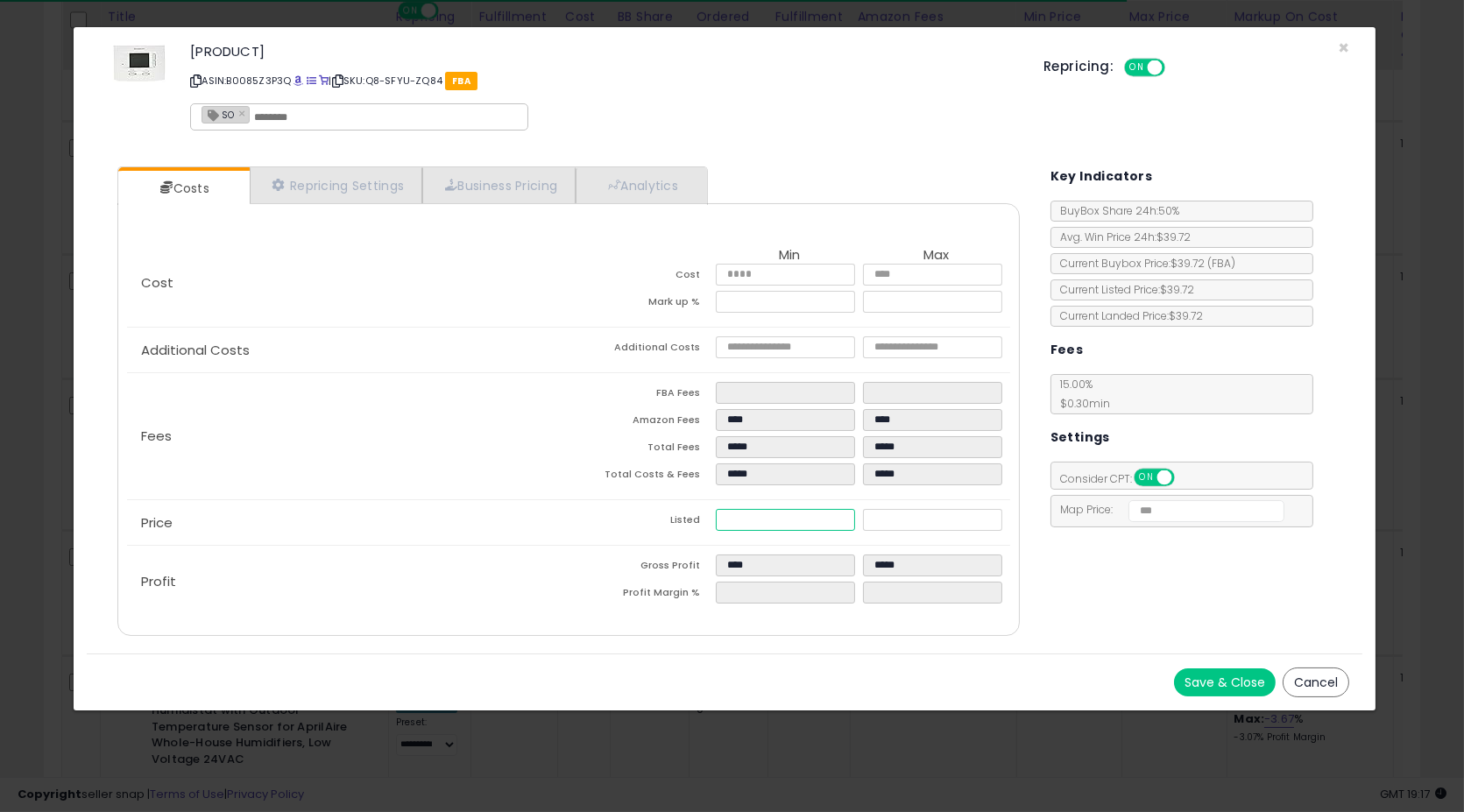 type on "****" 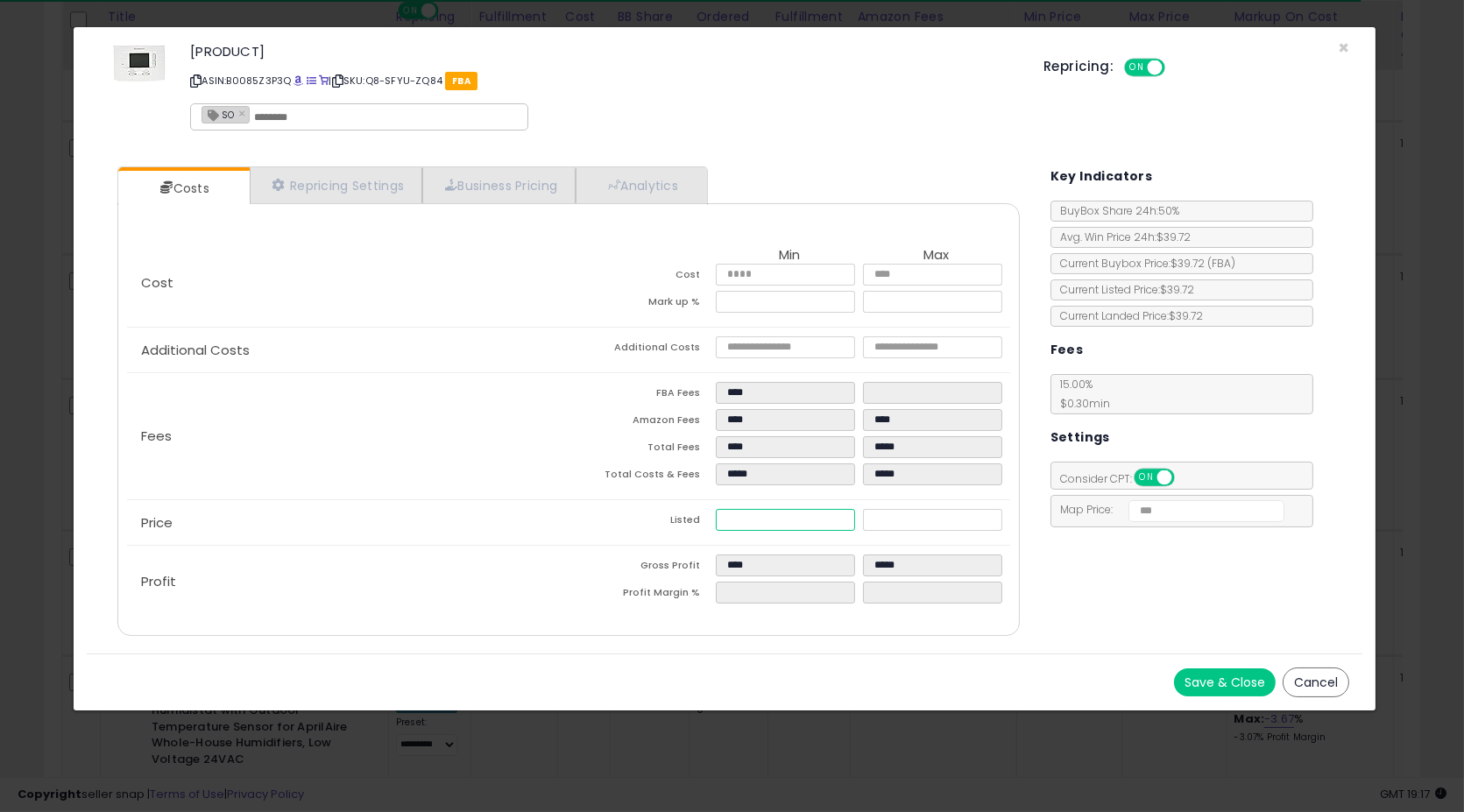 type on "****" 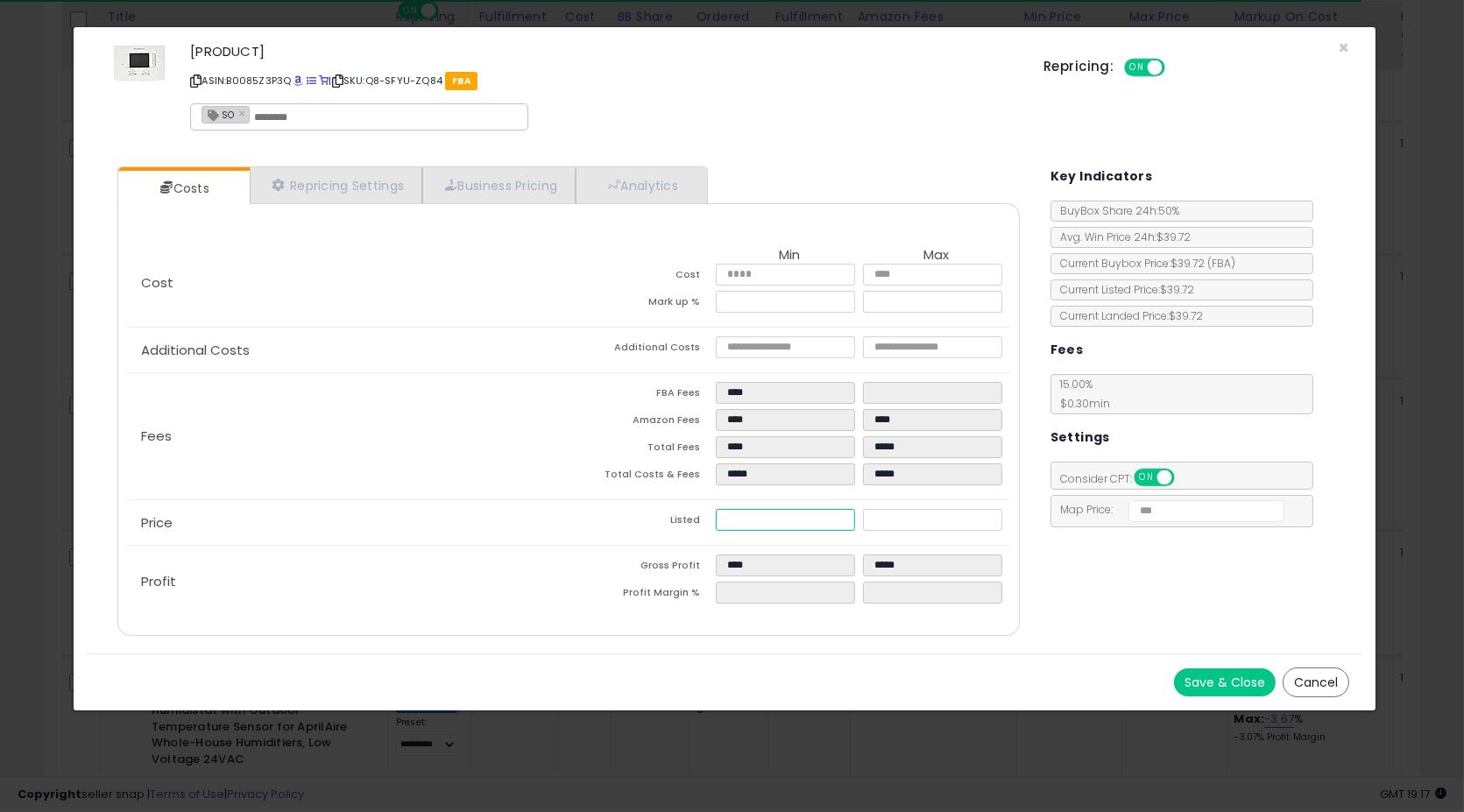 type on "****" 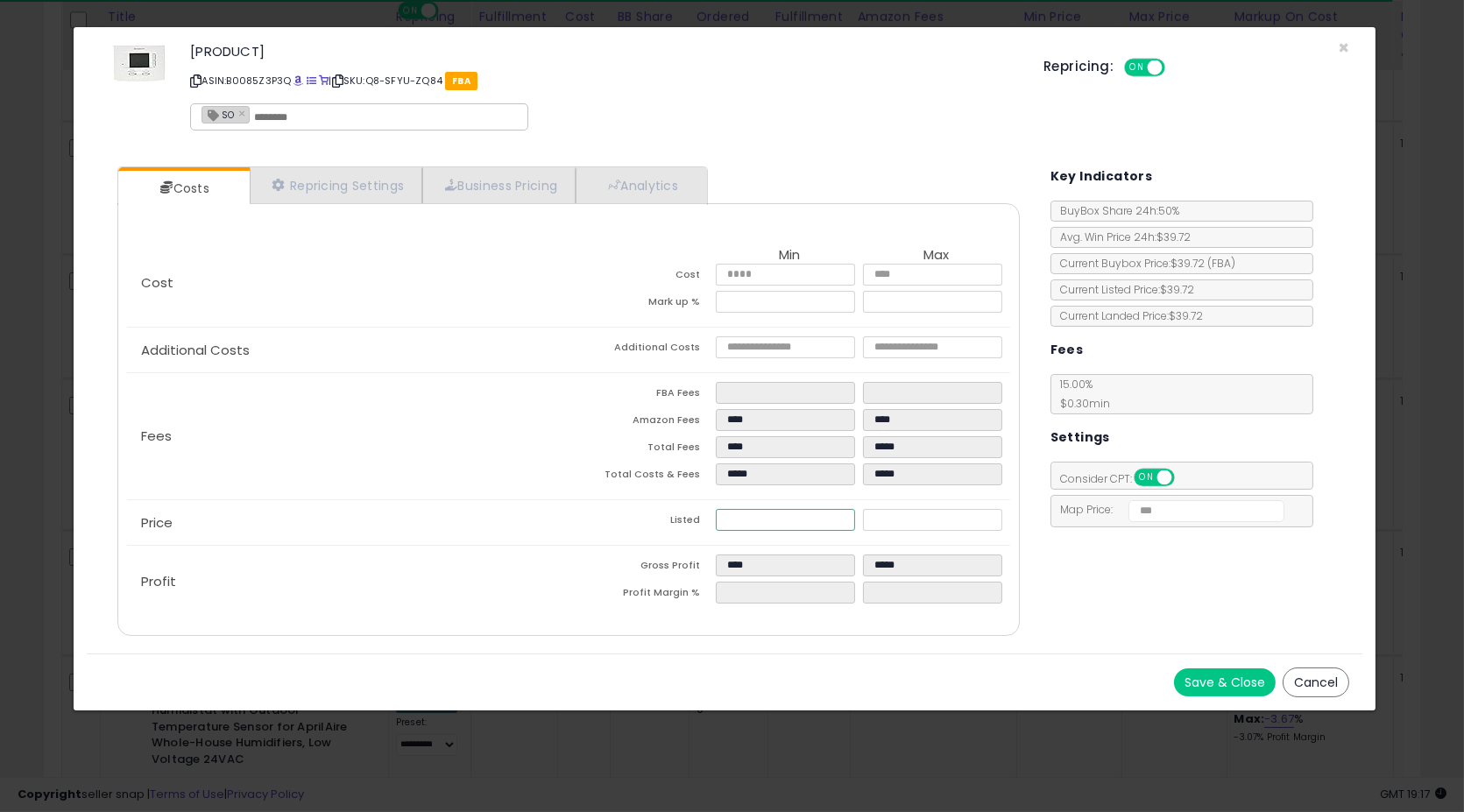 type on "**" 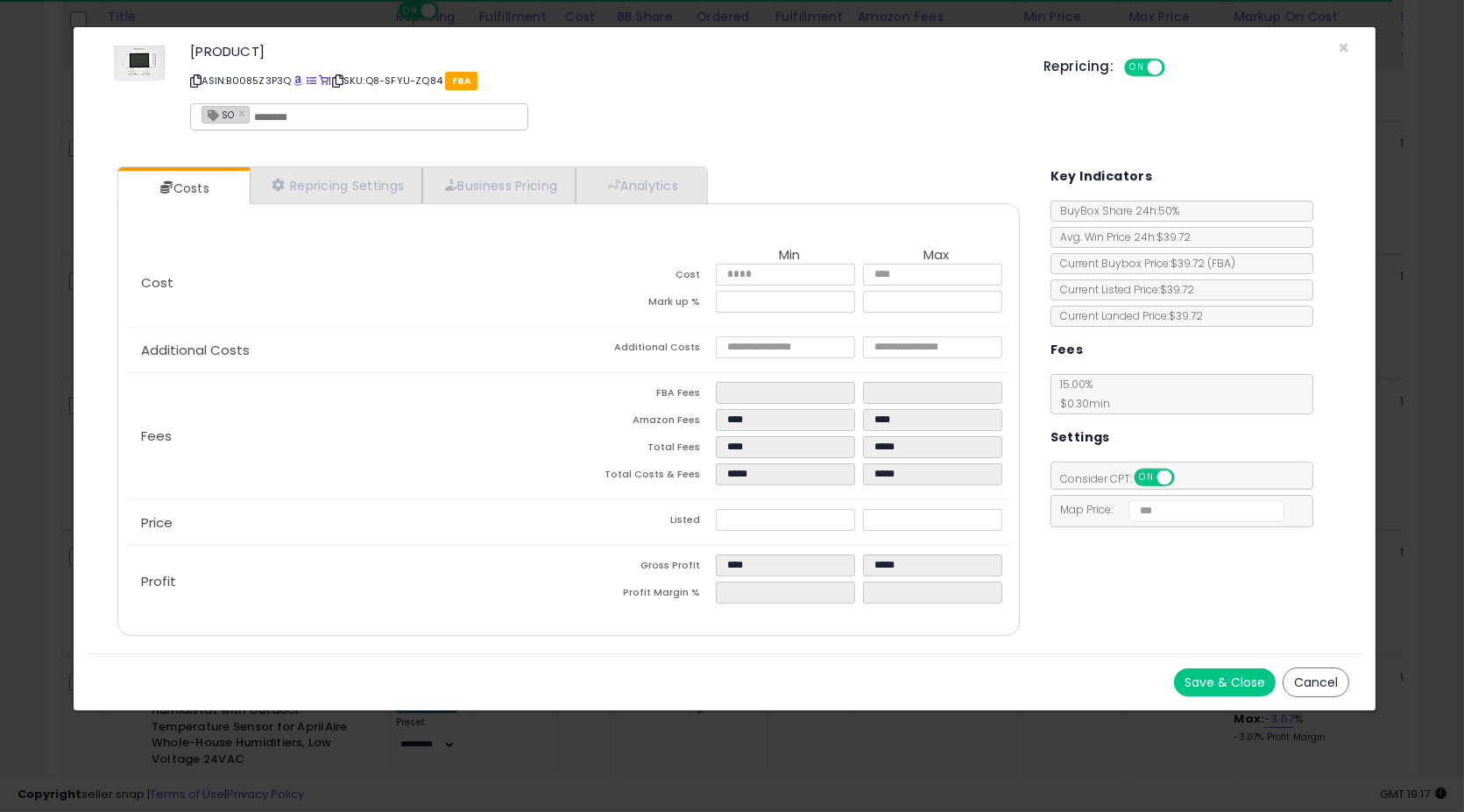 type on "*****" 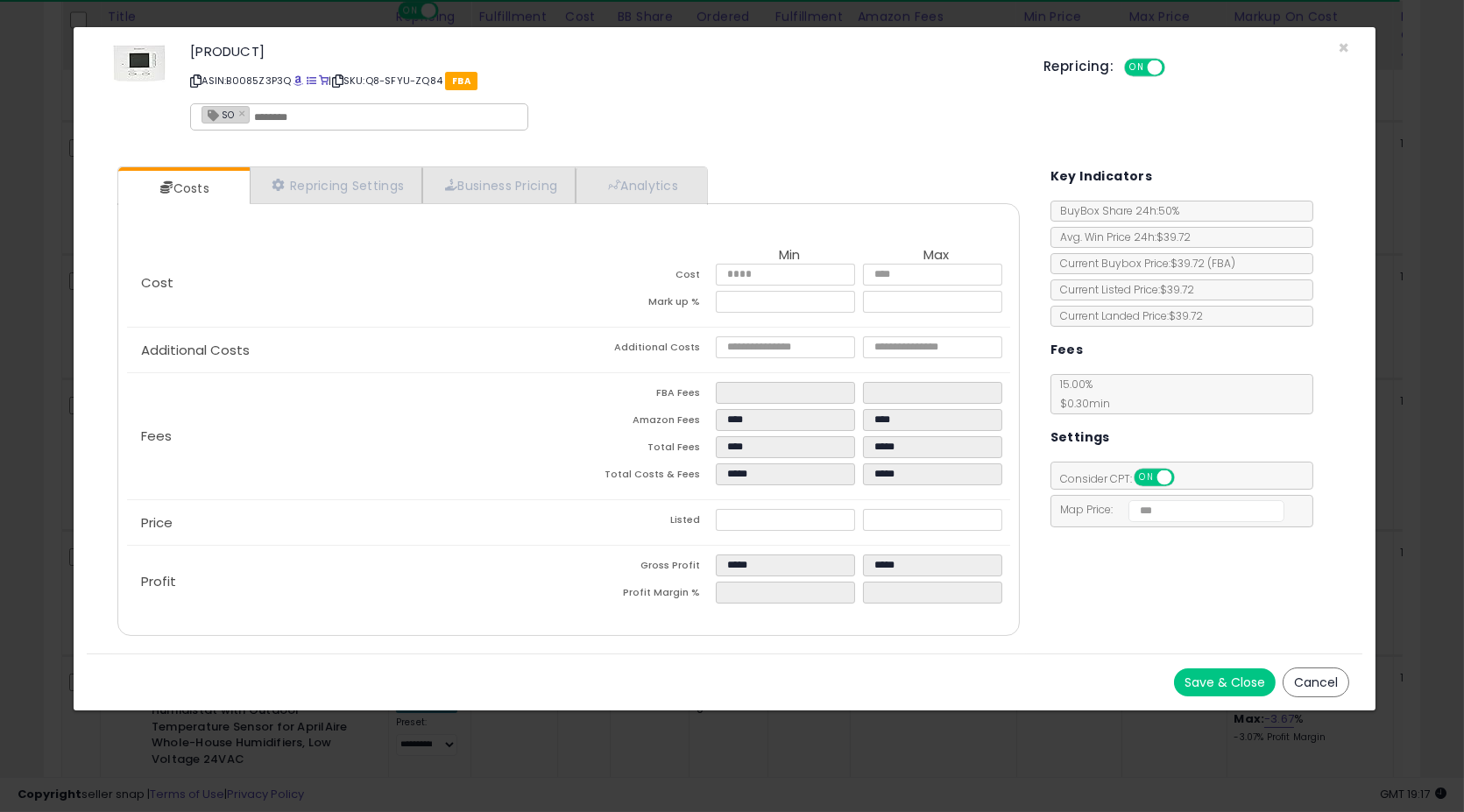 click on "Price
Listed
*****
*****" 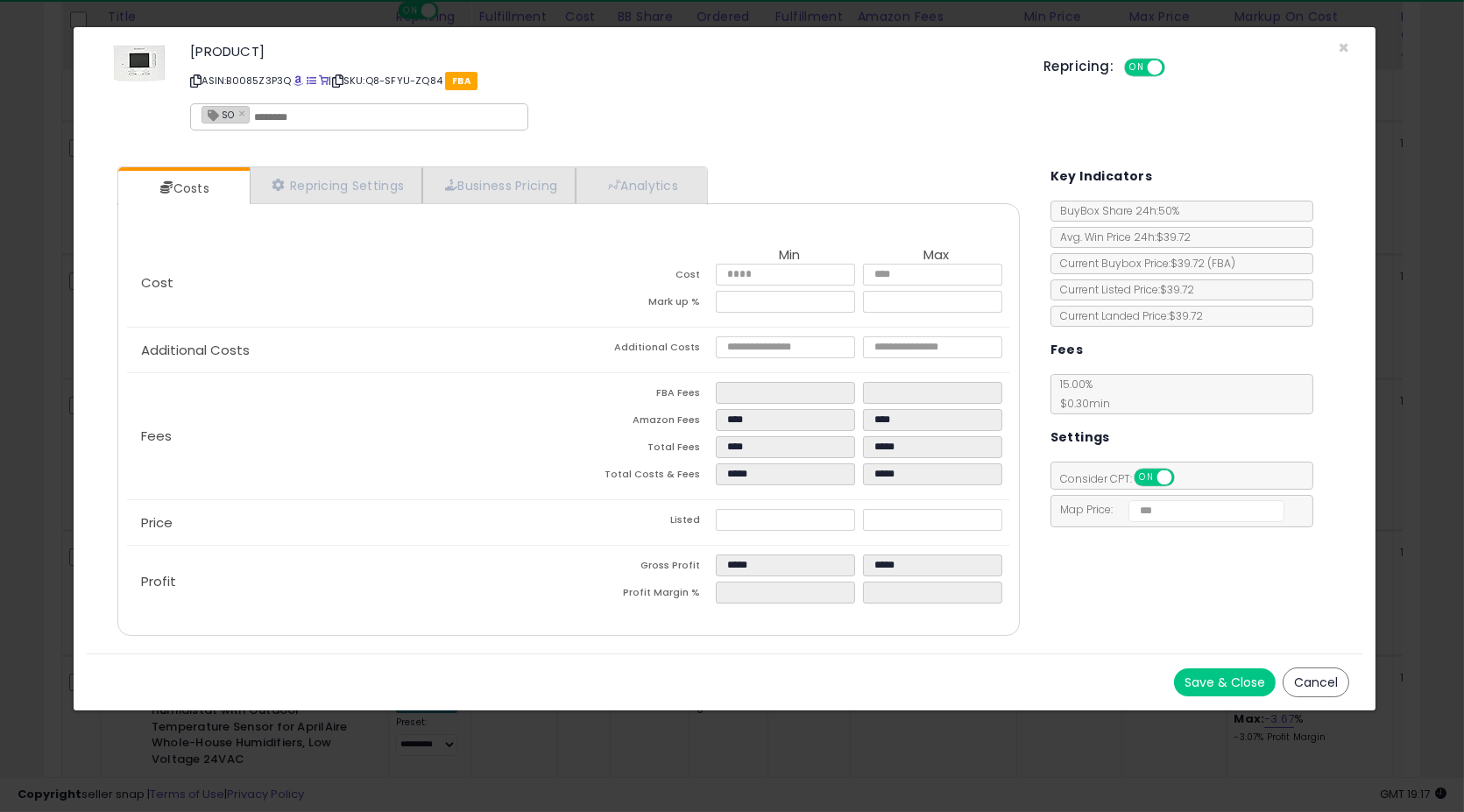 click on "Save & Close" at bounding box center [1225, 682] 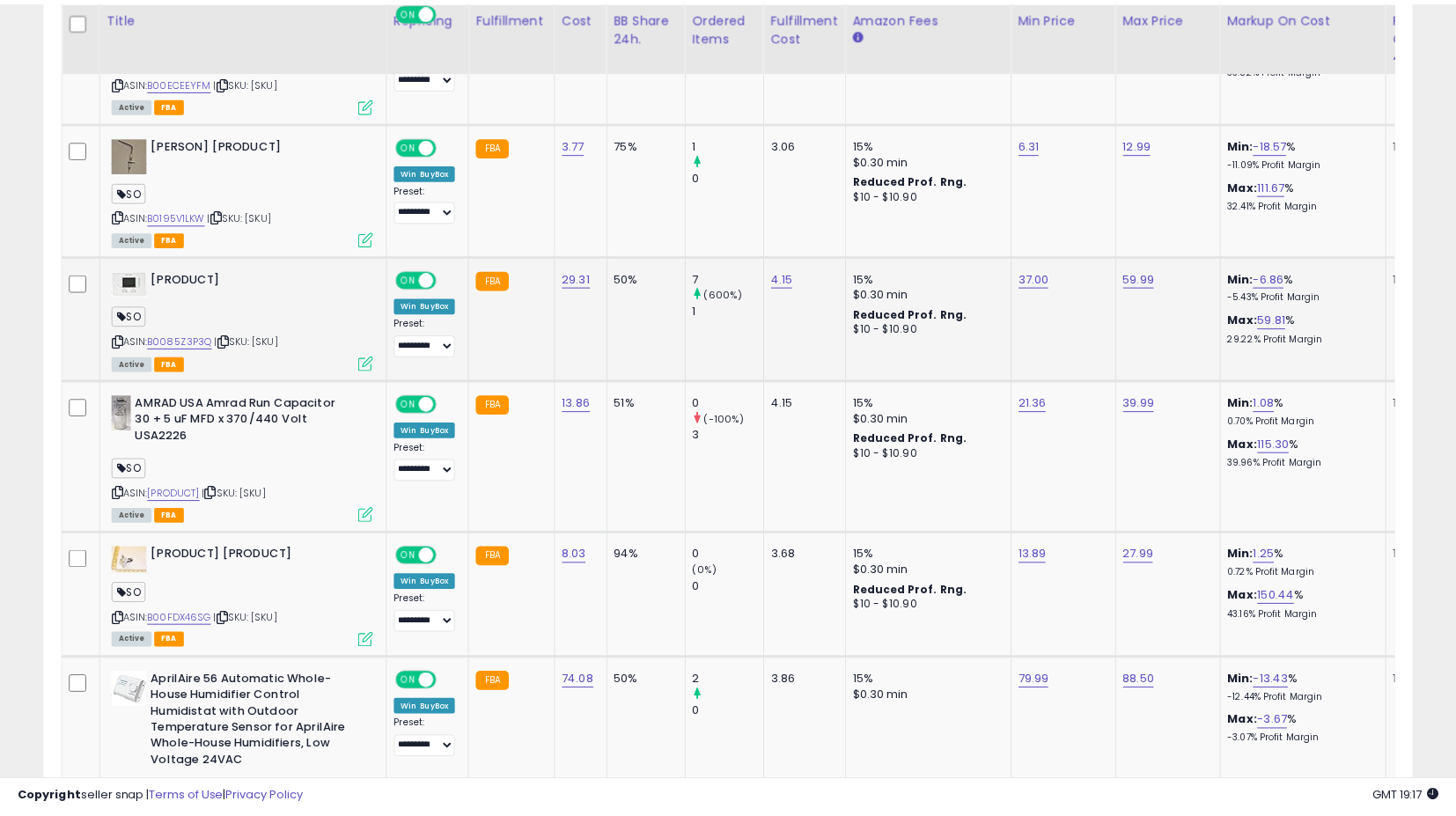 scroll, scrollTop: 361, scrollLeft: 792, axis: both 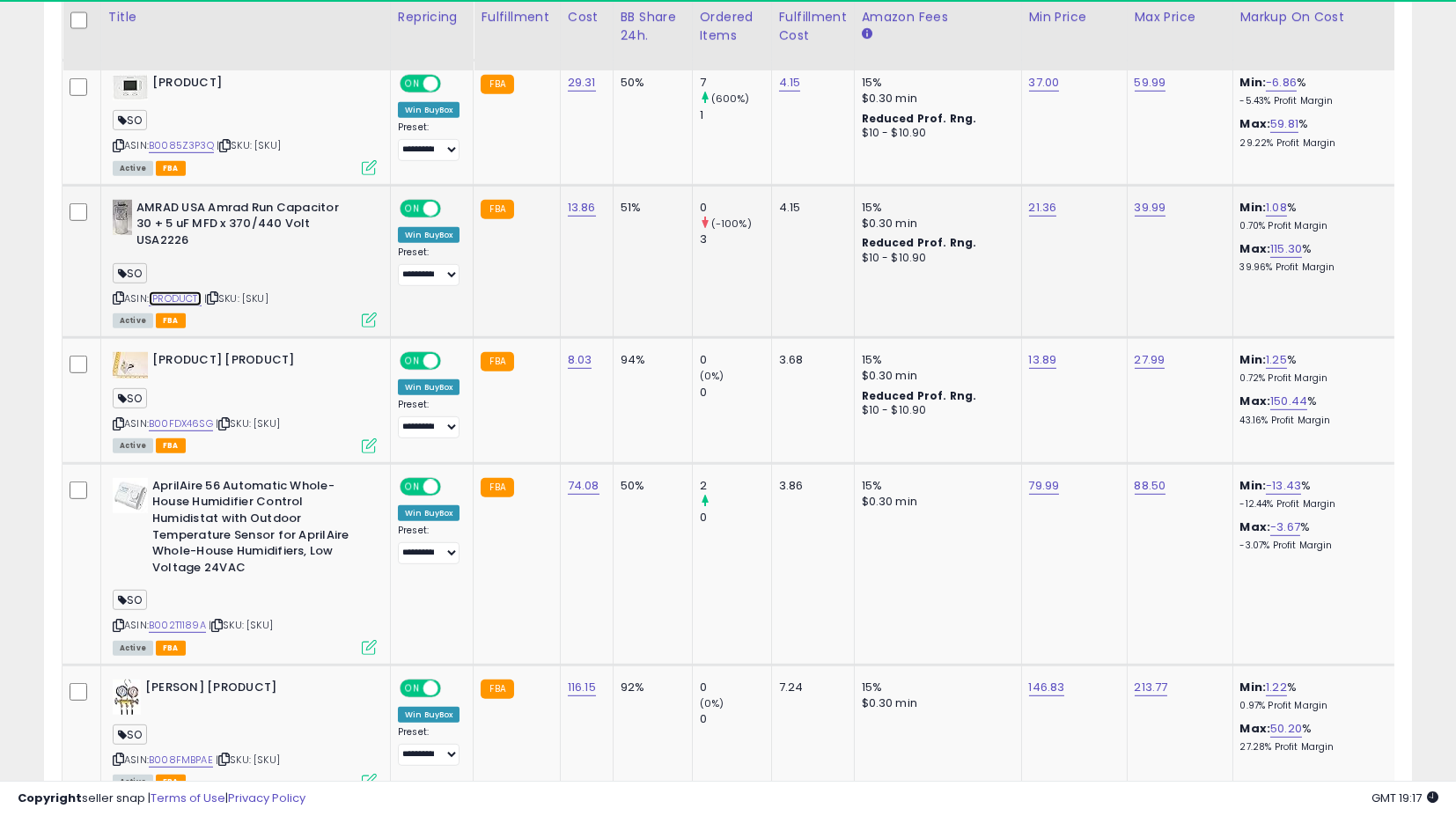 click on "[PRODUCT]" at bounding box center [175, 298] 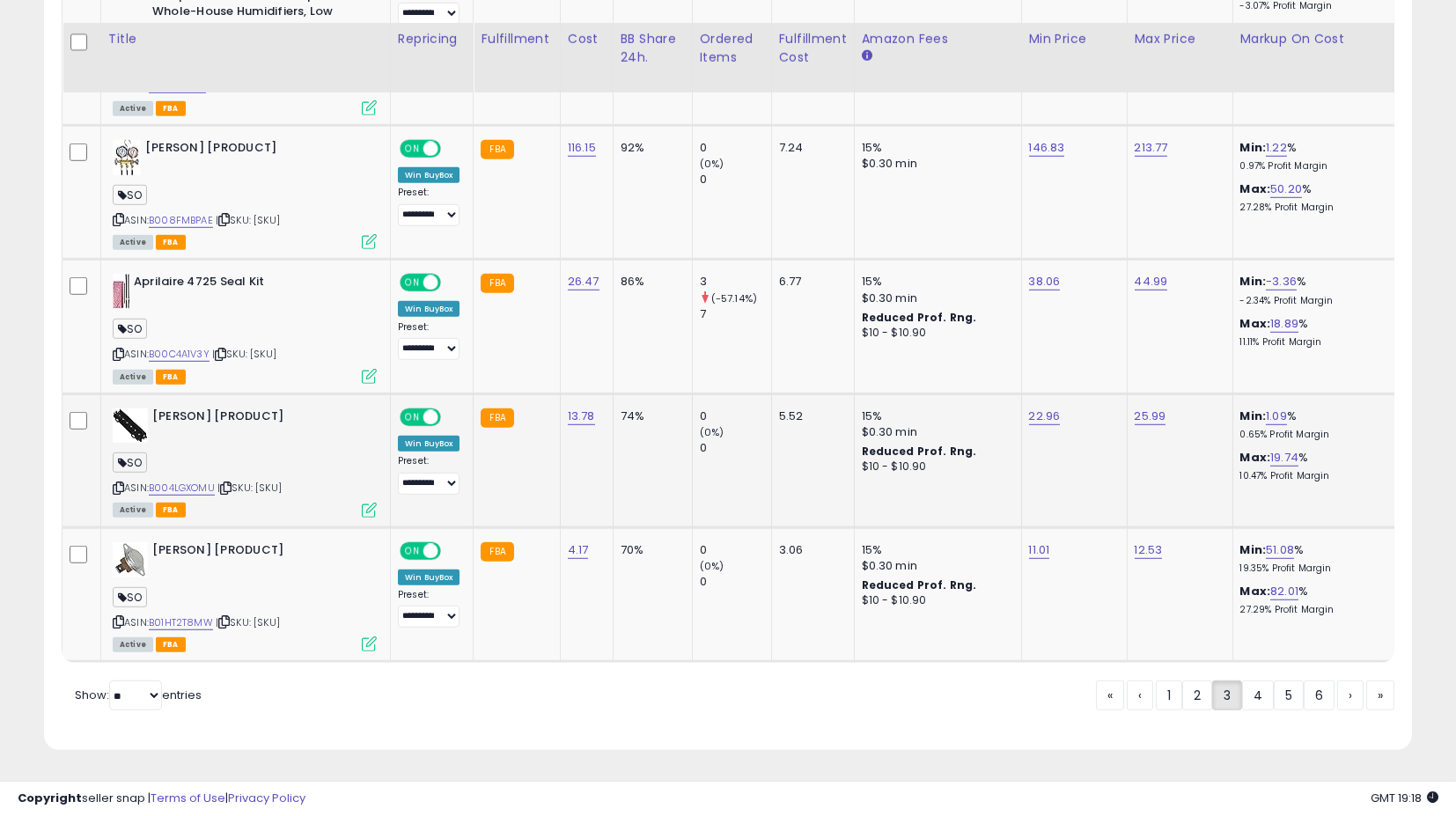 scroll, scrollTop: 3923, scrollLeft: 0, axis: vertical 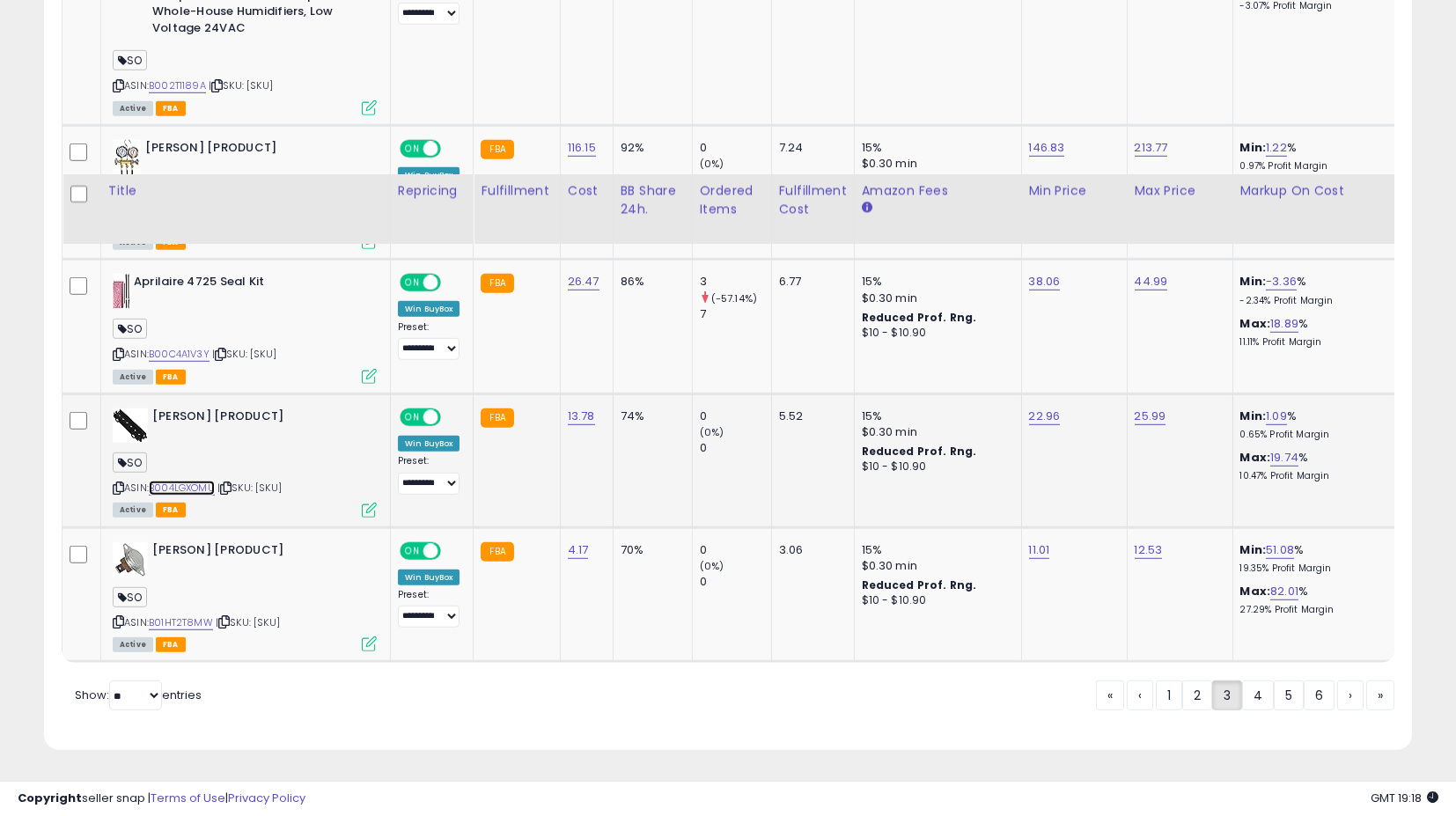 click on "B004LGXOMU" at bounding box center [181, 488] 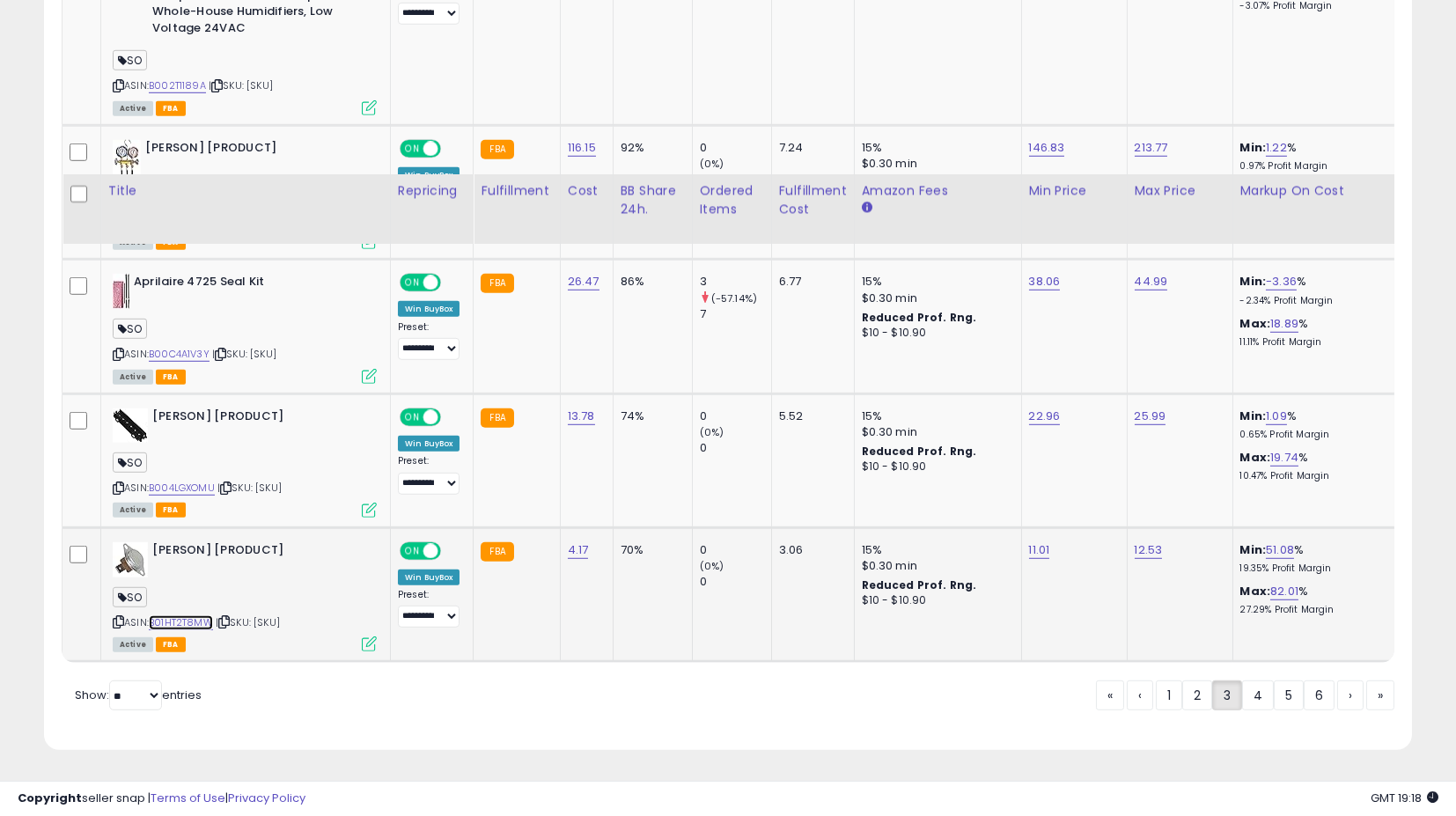 click on "B01HT2T8MW" at bounding box center (180, 622) 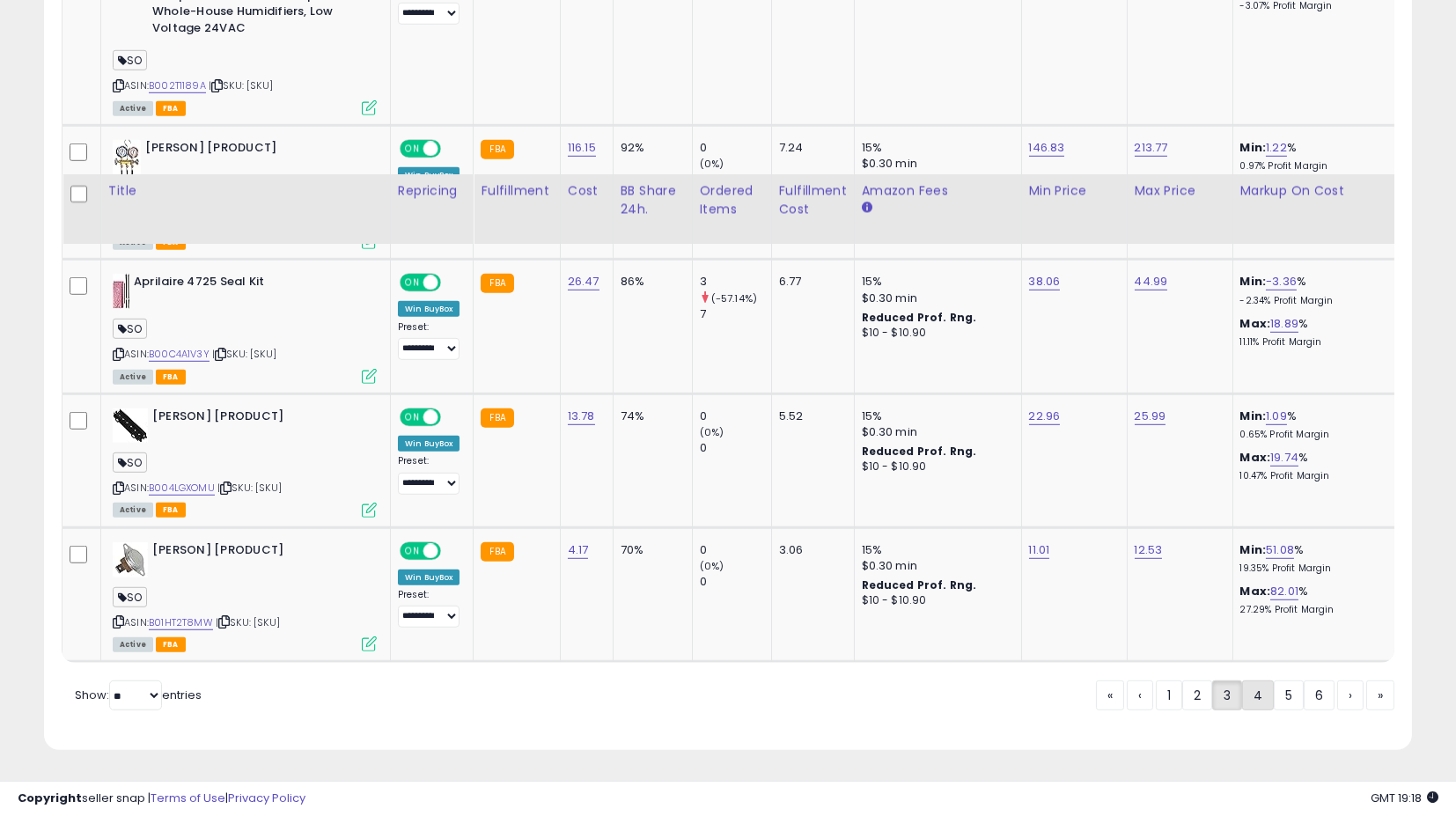 click on "4" 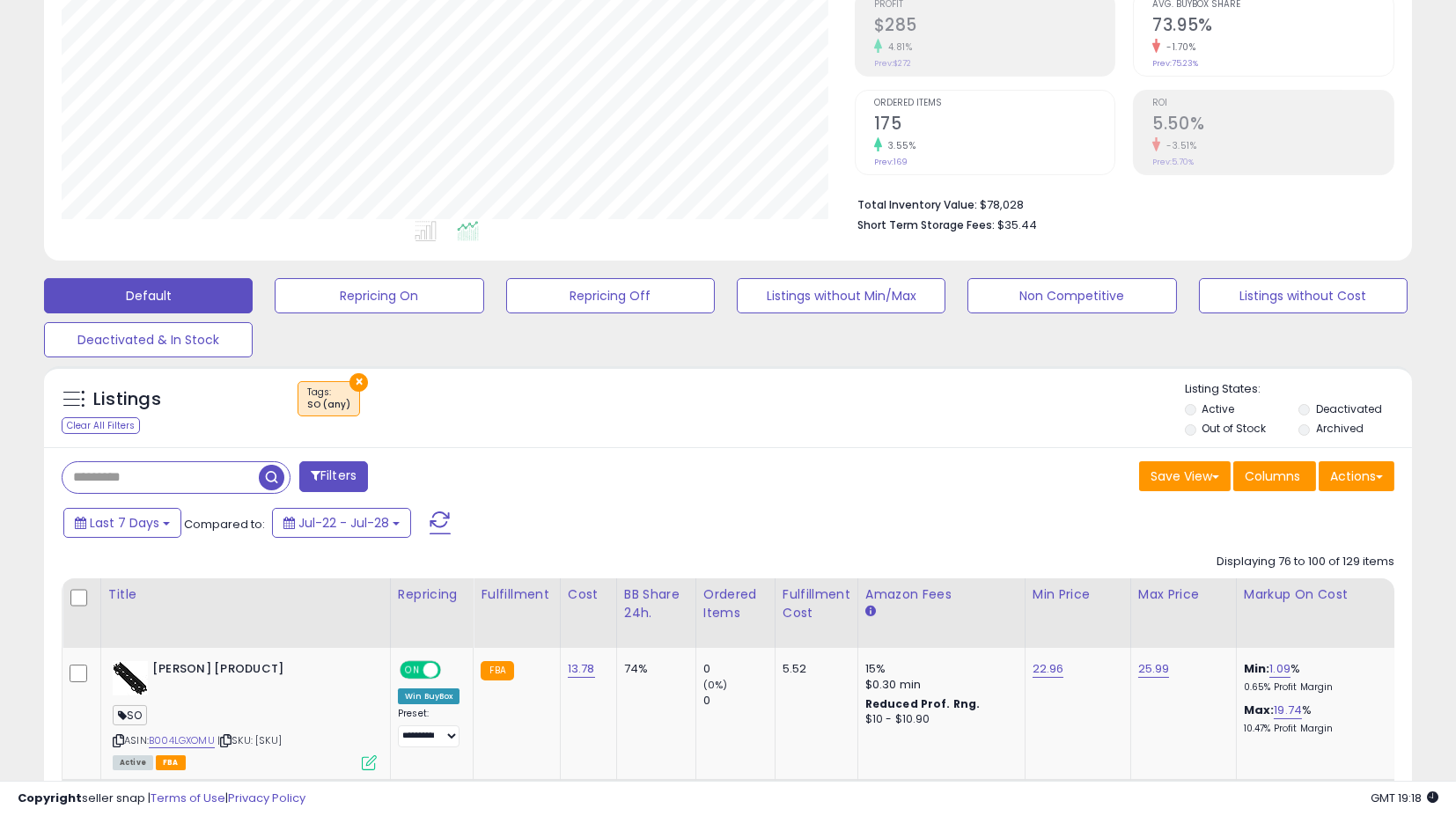 scroll, scrollTop: 472, scrollLeft: 0, axis: vertical 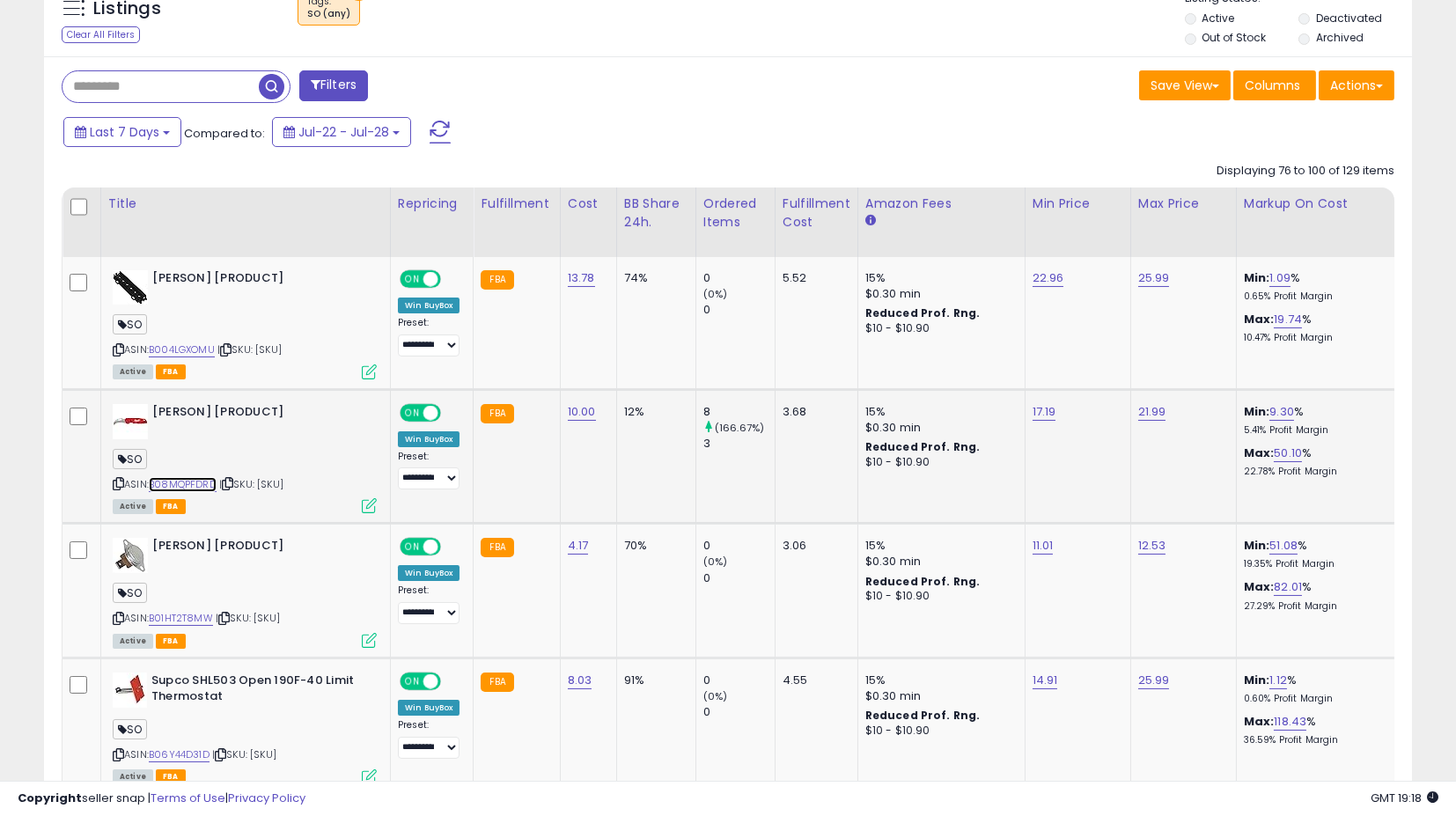 click on "B08MQPFDRD" at bounding box center [182, 484] 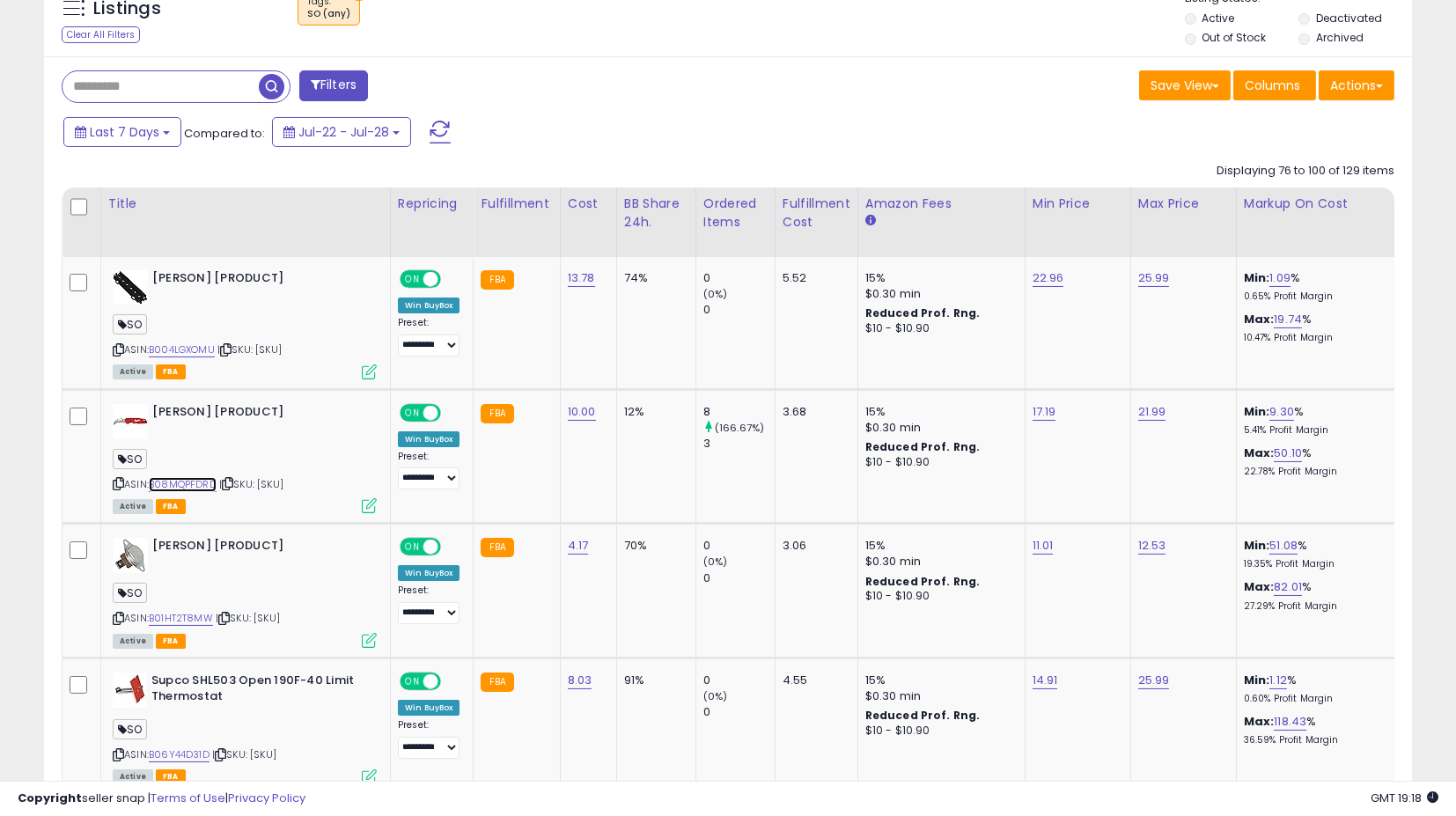 scroll, scrollTop: 0, scrollLeft: 326, axis: horizontal 